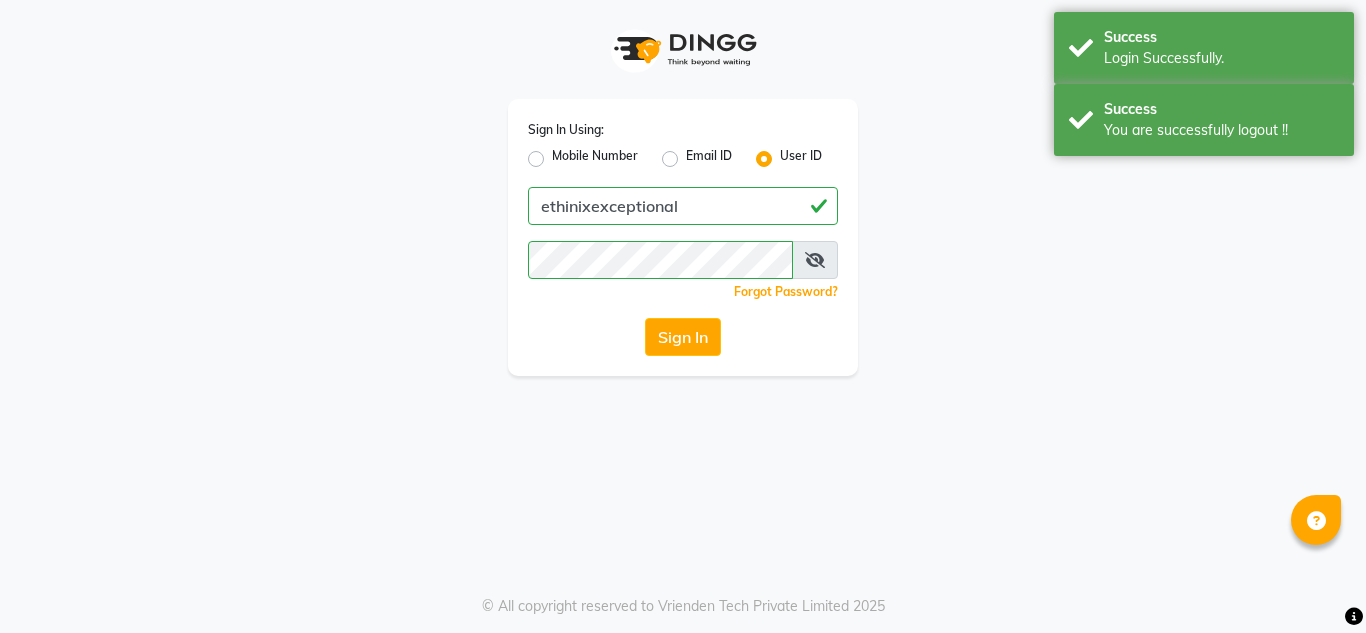 scroll, scrollTop: 0, scrollLeft: 0, axis: both 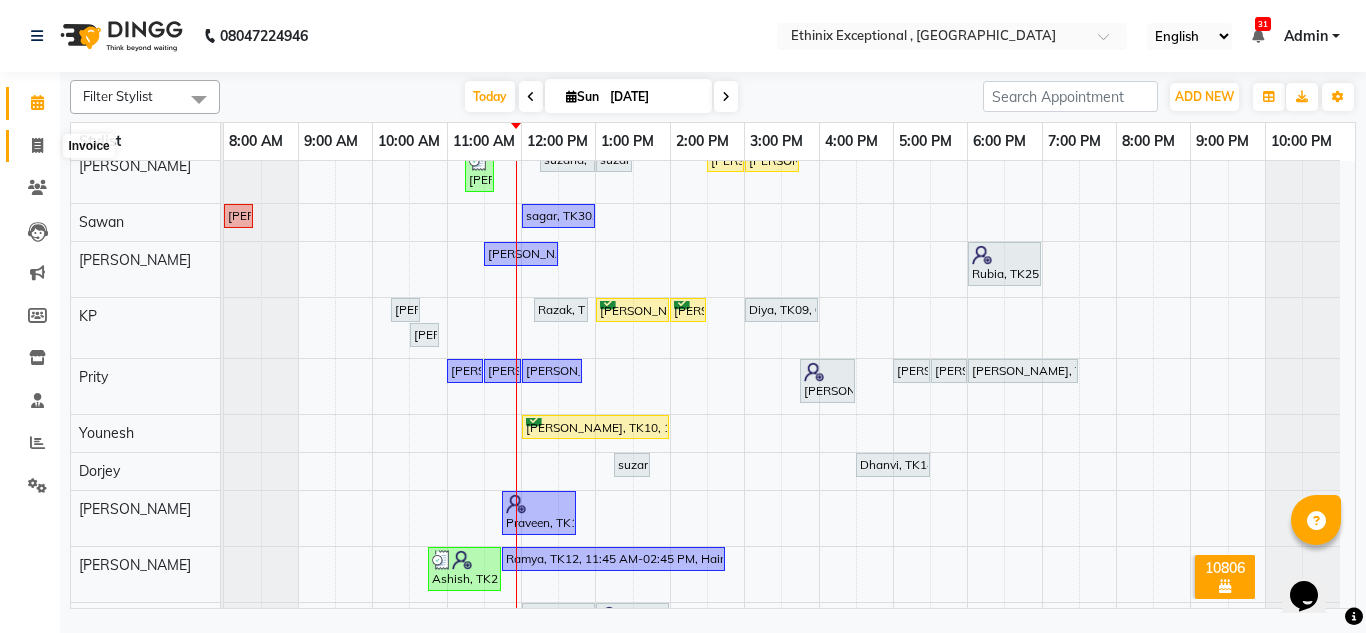 click 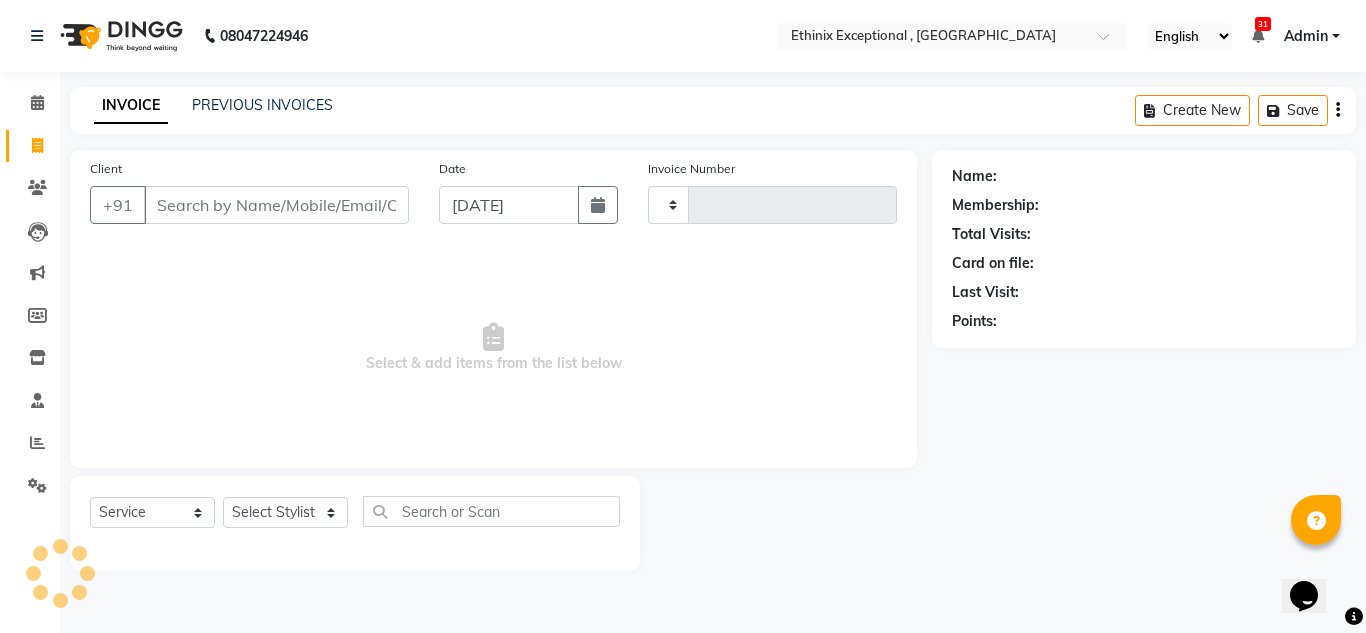 type on "6142" 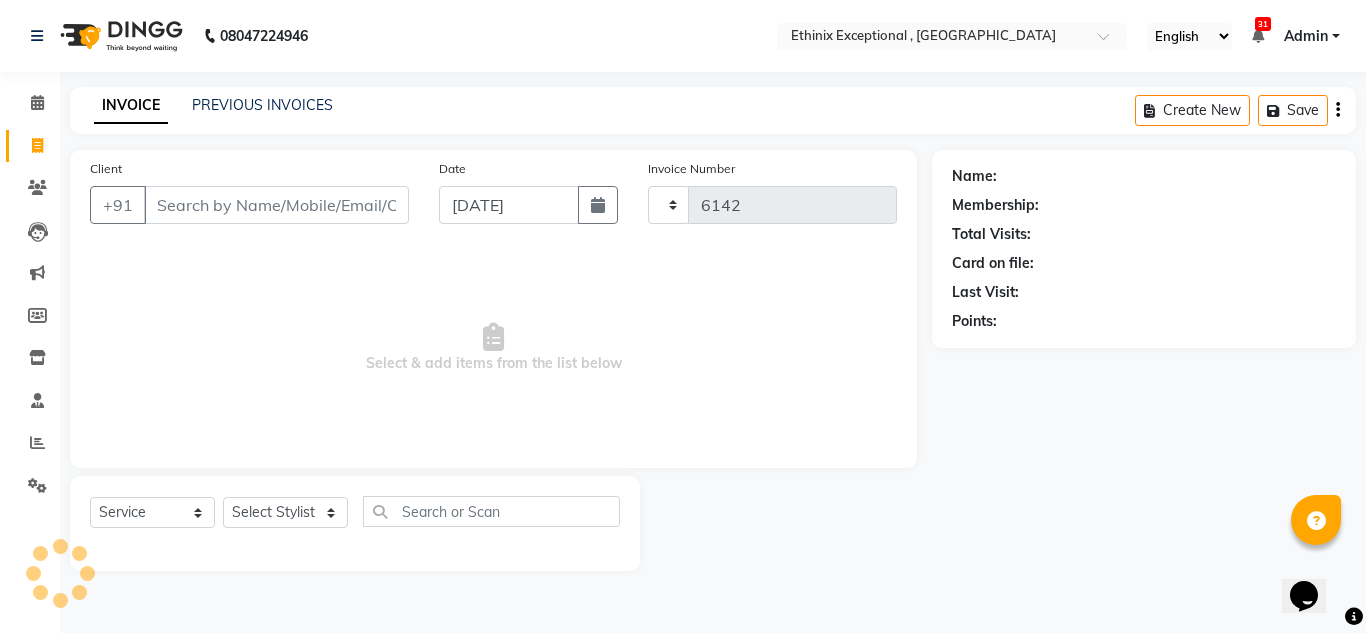 select on "3625" 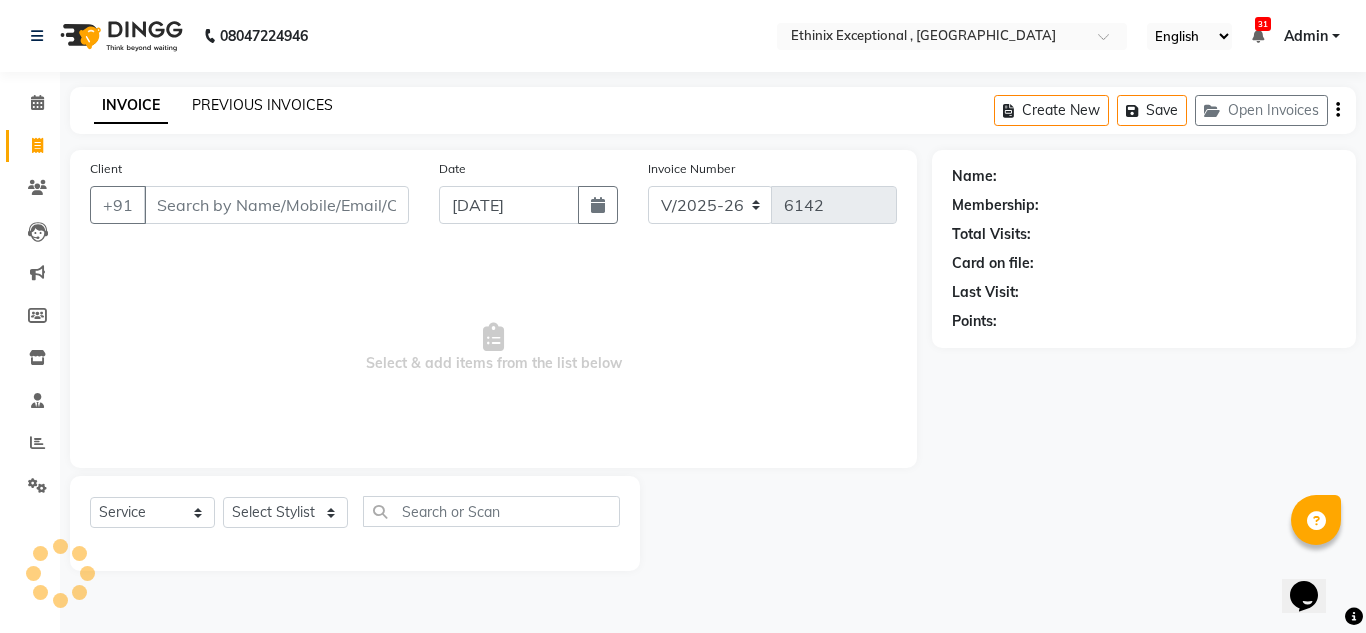 click on "PREVIOUS INVOICES" 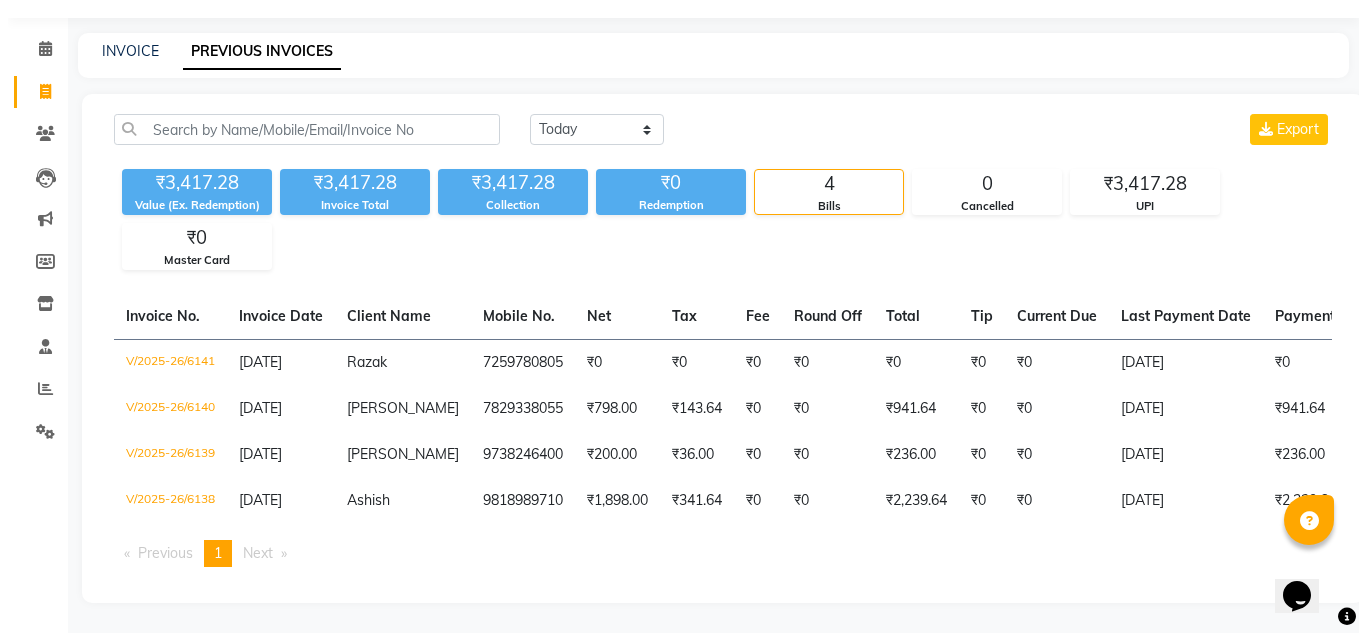 scroll, scrollTop: 0, scrollLeft: 0, axis: both 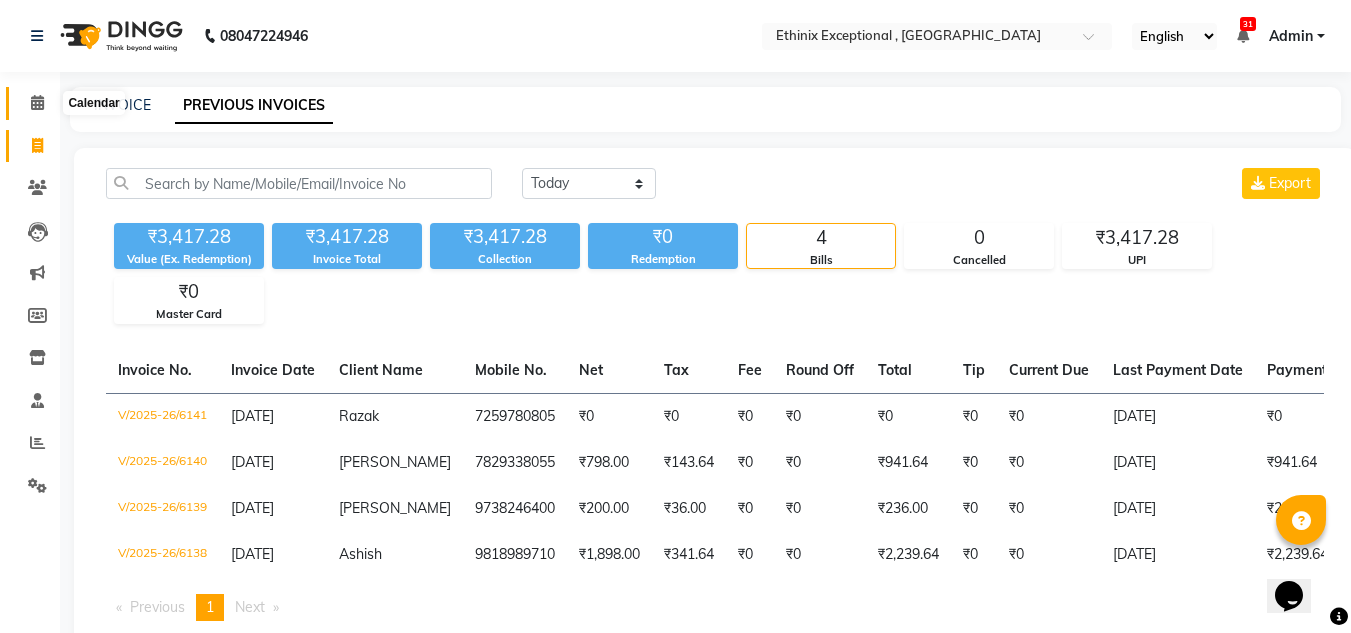 click 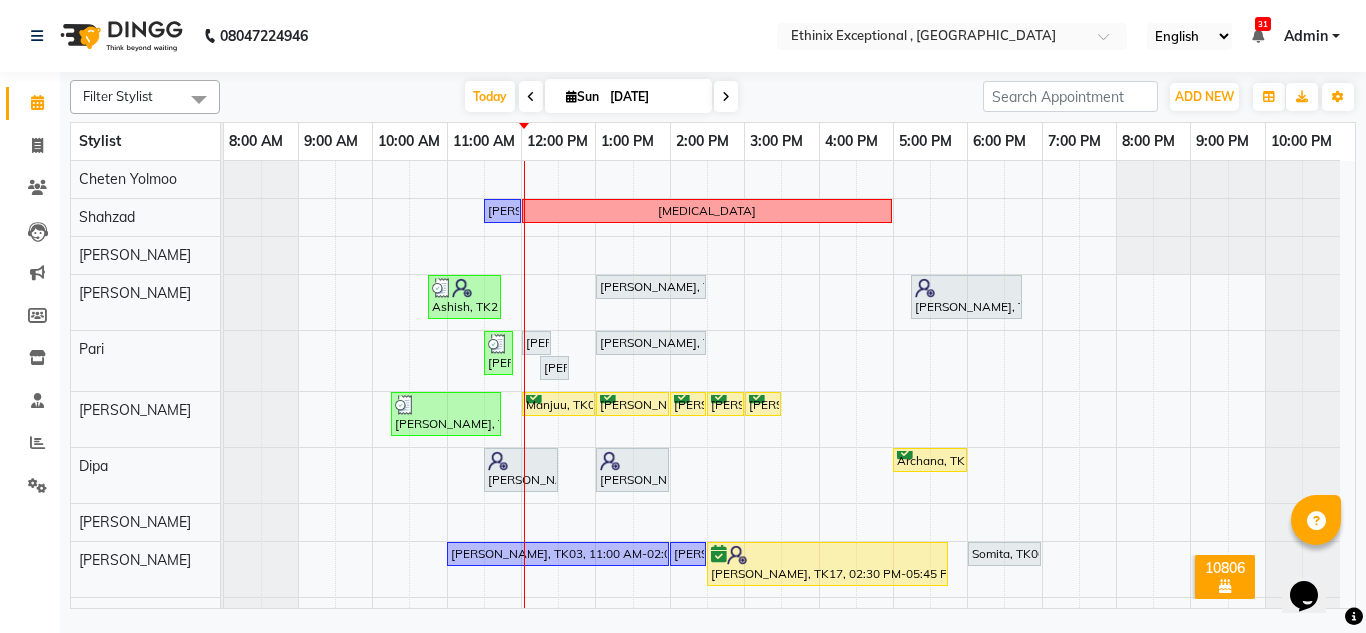 scroll, scrollTop: 158, scrollLeft: 0, axis: vertical 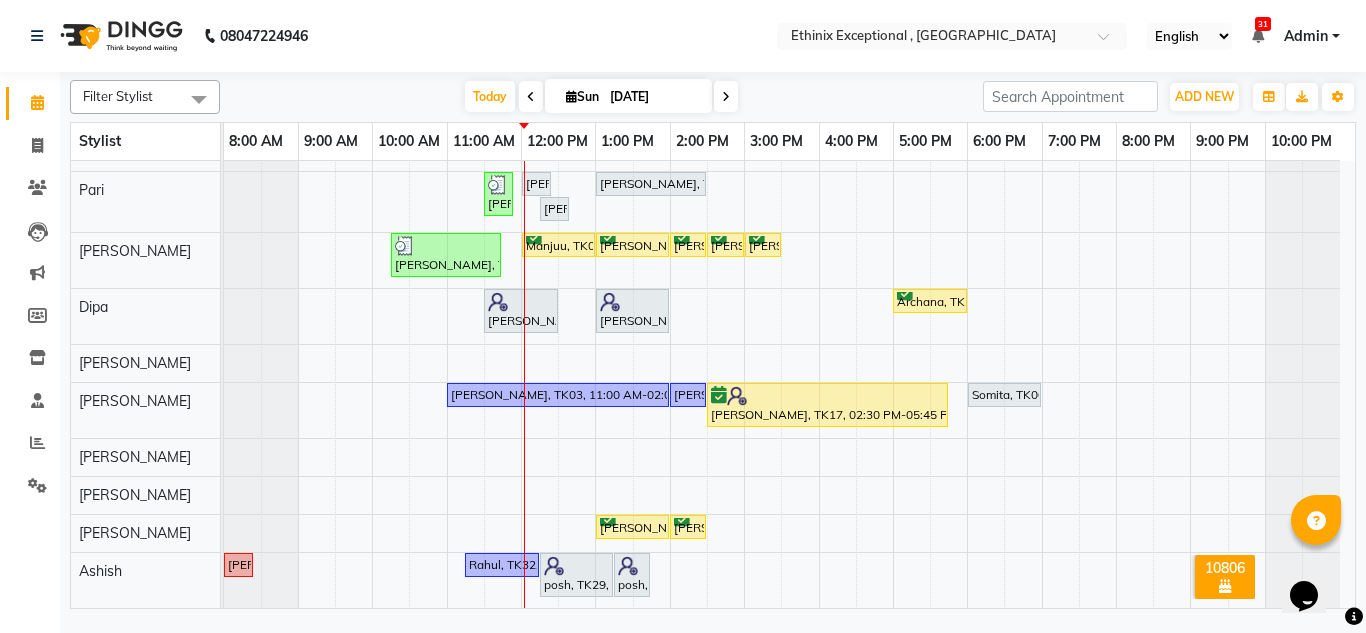 click at bounding box center [261, 363] 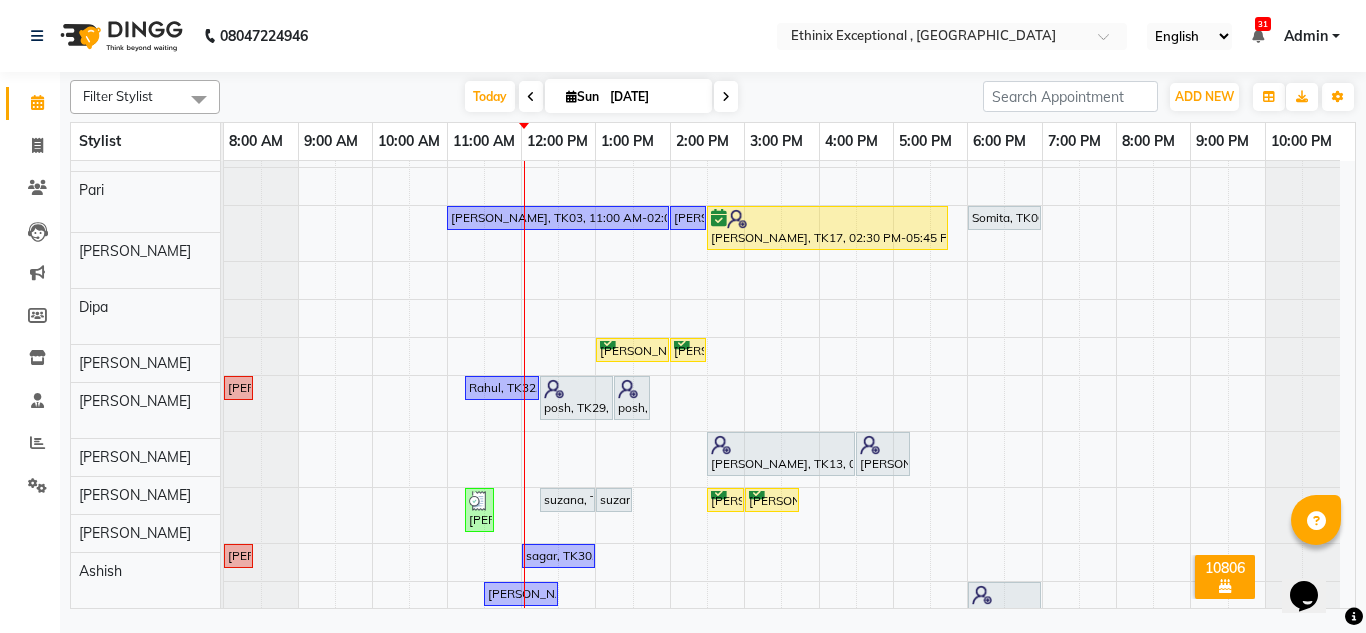 scroll, scrollTop: 336, scrollLeft: 0, axis: vertical 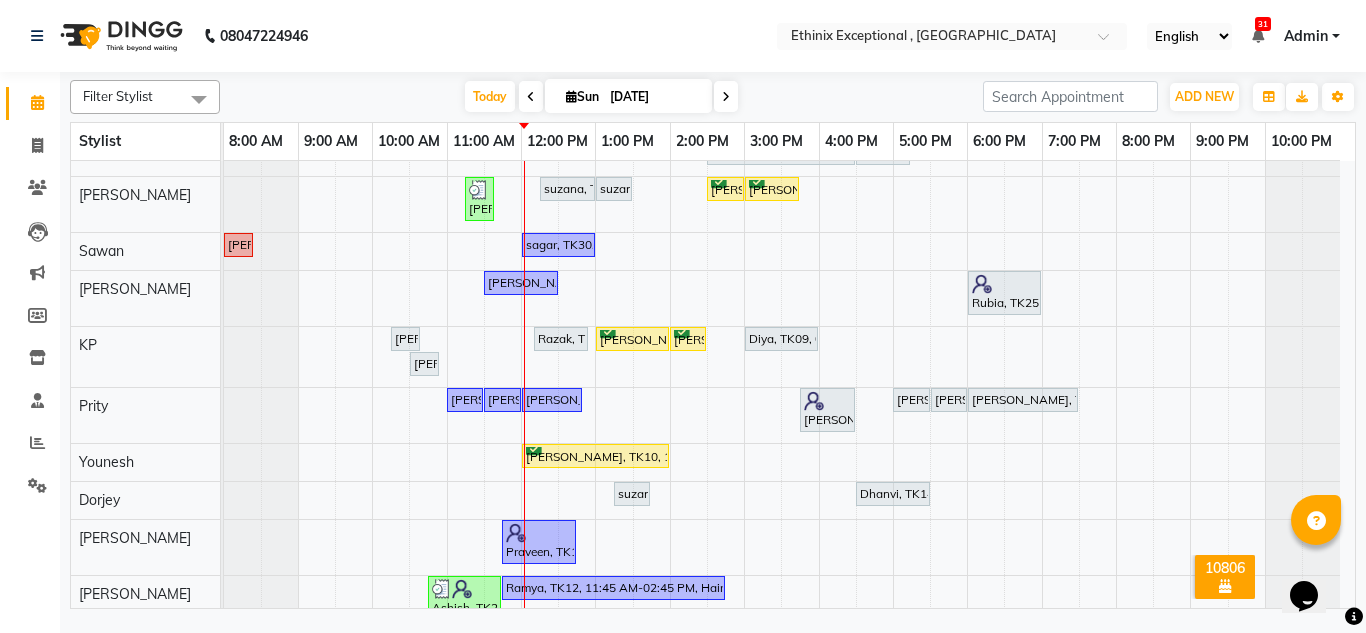 click on "[PERSON_NAME], TK24, 11:30 AM-12:00 PM, Haircut - [PERSON_NAME] Trim  [MEDICAL_DATA]      Ashish, TK21, 10:45 AM-11:45 AM, Stimulate - Head Massage (Men),Threading - Eye Brows    [PERSON_NAME], TK33, 01:00 PM-02:30 PM, Retuals - Power C Range(Unisex)     [PERSON_NAME], TK13, 05:15 PM-06:45 PM, Retuals - Power Hyaluronic Range(Unisex)     [PERSON_NAME], TK31, 11:30 AM-11:45 AM, Threading - Eye Brows    [PERSON_NAME], TK05, 12:00 PM-12:15 PM, Threading - Eye Brows    [PERSON_NAME], TK33, 01:00 PM-02:30 PM, Retuals - Power C Range(Unisex)    [PERSON_NAME], TK05, 12:15 PM-12:30 PM, Threading- Upper Lips     [PERSON_NAME], TK35, 10:15 AM-11:45 AM, Haircut - Premier Men Hair Cut ,Haircut - [PERSON_NAME] Trim     Manjuu, TK08, 12:00 PM-01:00 PM, Haircut - Premier Men Hair Cut      [PERSON_NAME], TK01, 01:00 PM-02:00 PM, Haircut - Premier Men Hair Cut      [PERSON_NAME], TK04, 02:00 PM-02:30 PM, Haircut - Premier Men Hair Cut      [PERSON_NAME], TK01, 02:30 PM-03:00 PM, Haircut - [PERSON_NAME] Trim     [PERSON_NAME], TK04, 03:00 PM-03:30 PM, Haircut - [PERSON_NAME] Trim" at bounding box center [789, 166] 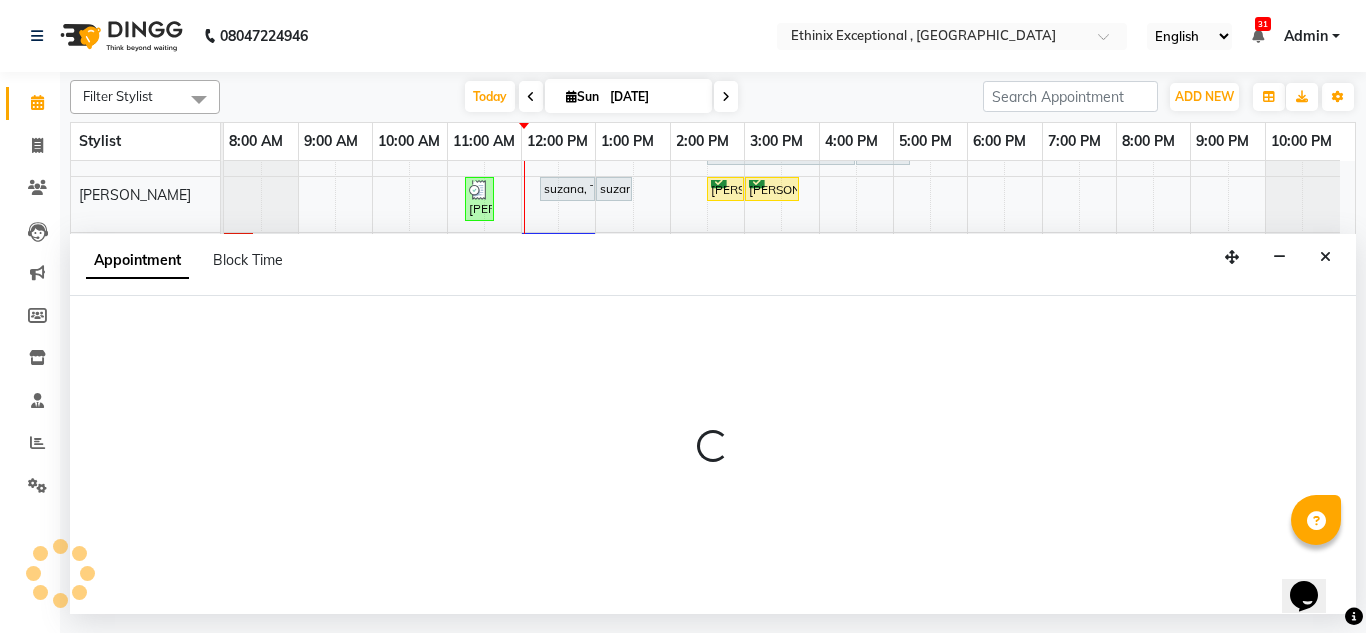select on "75682" 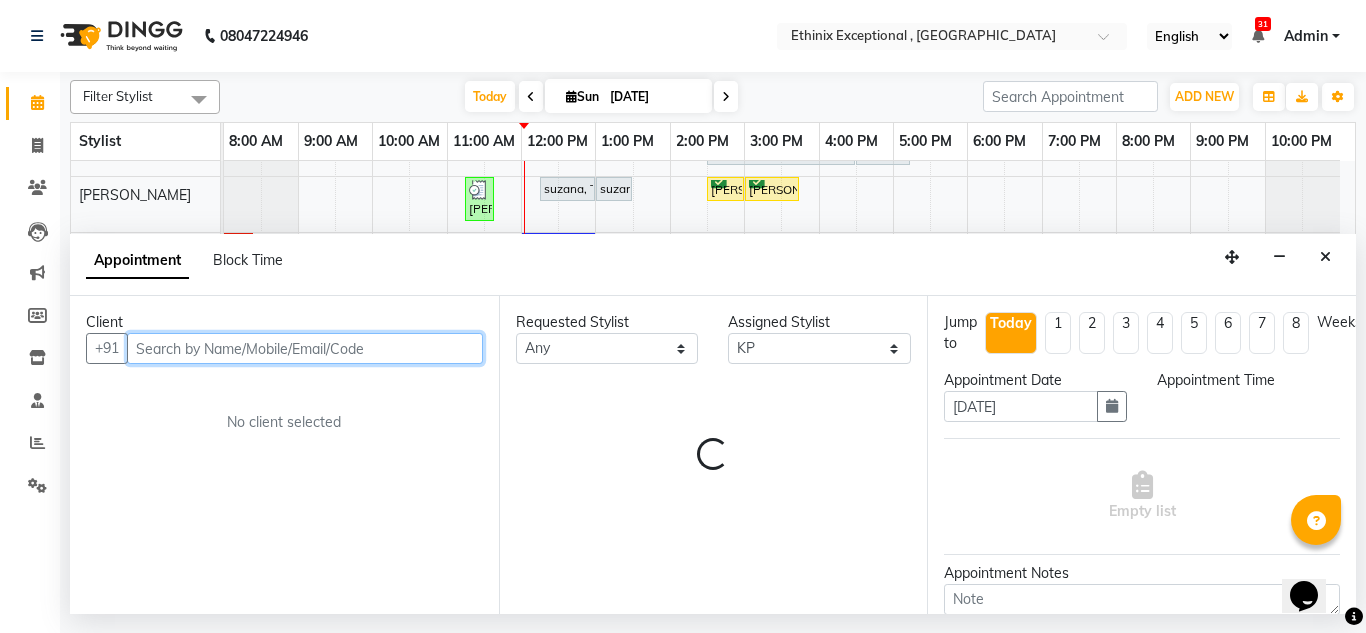 select on "960" 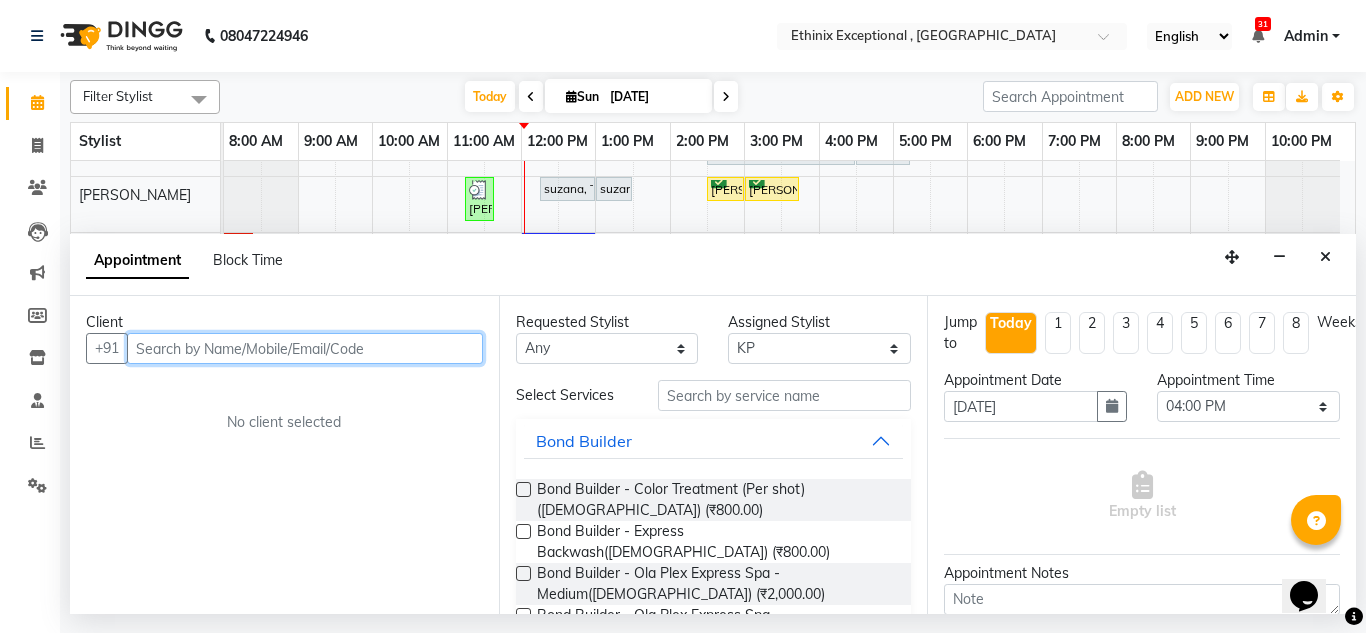 click at bounding box center (305, 348) 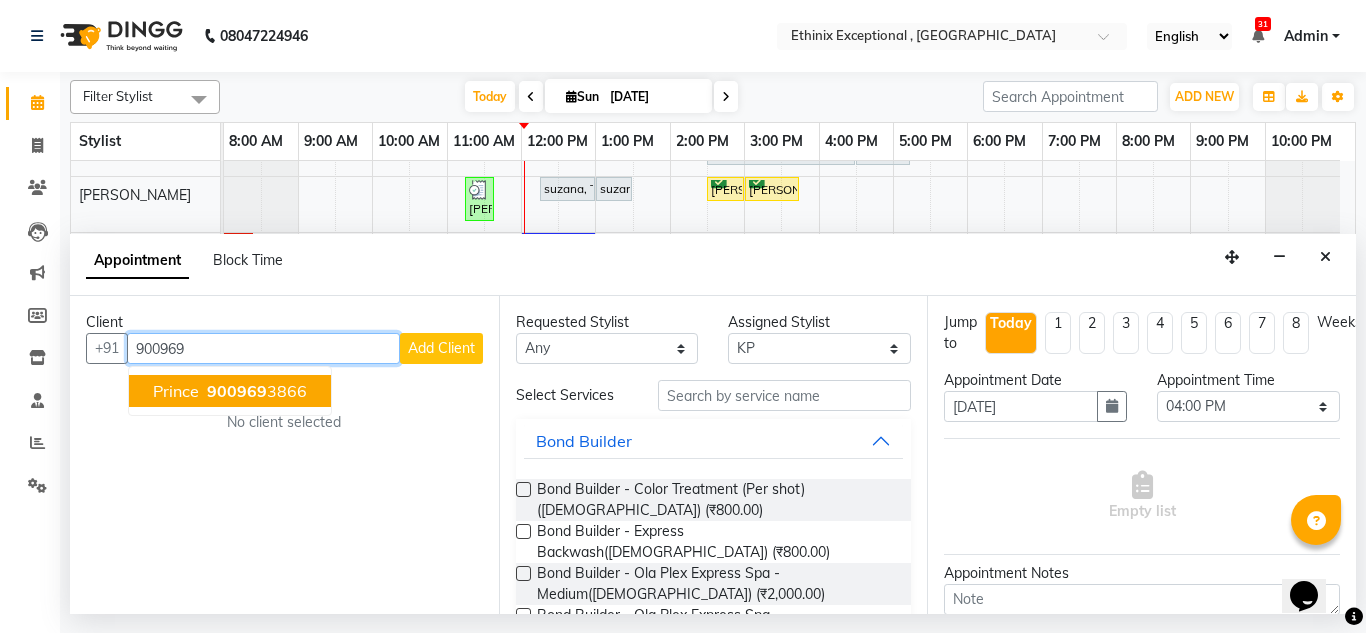 click on "Prince   900969 3866" at bounding box center [230, 391] 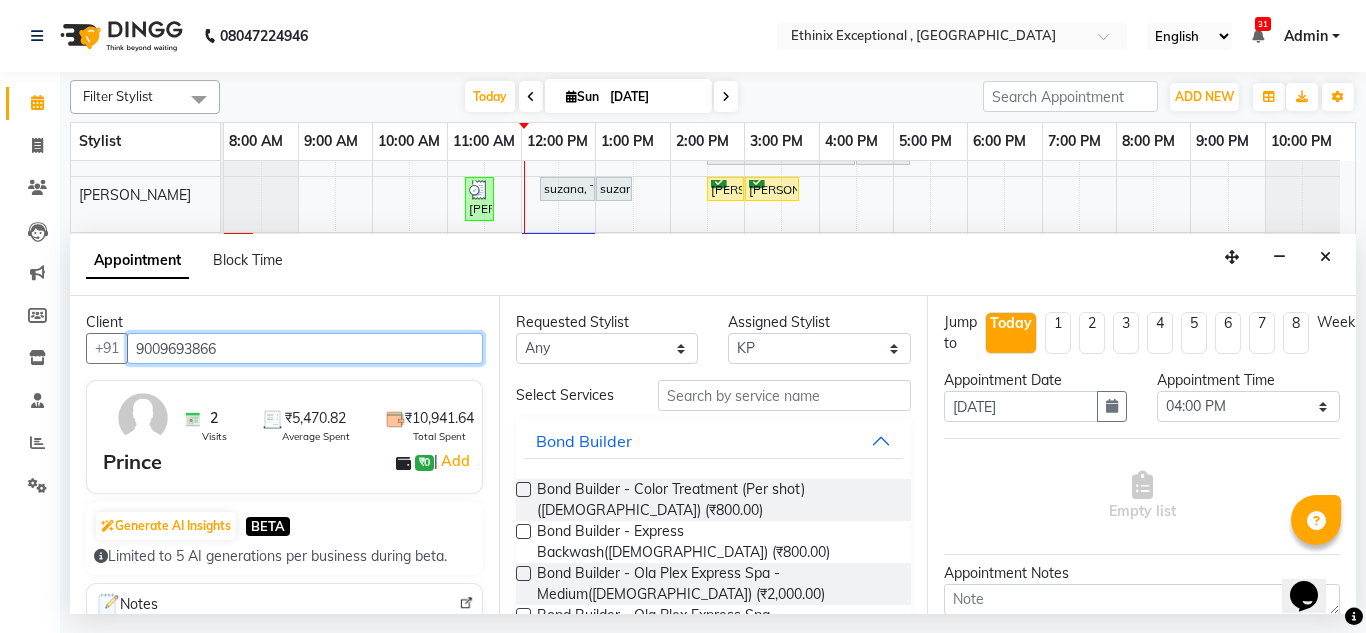 type on "9009693866" 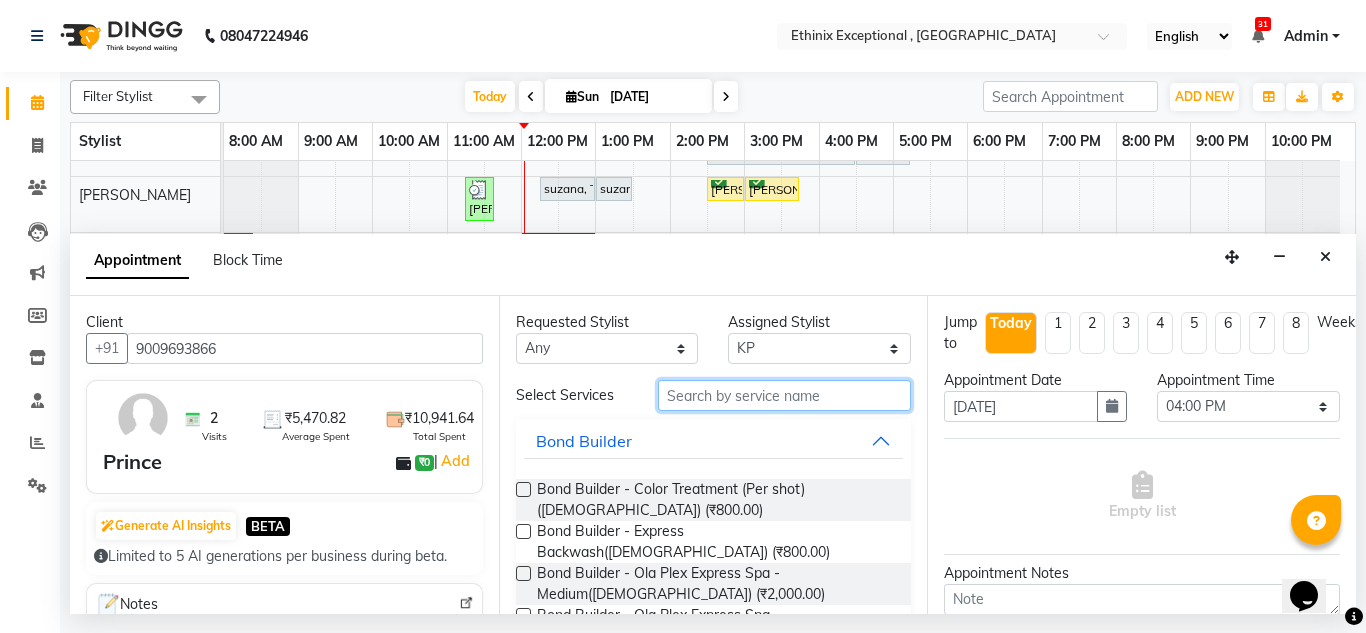 click at bounding box center (785, 395) 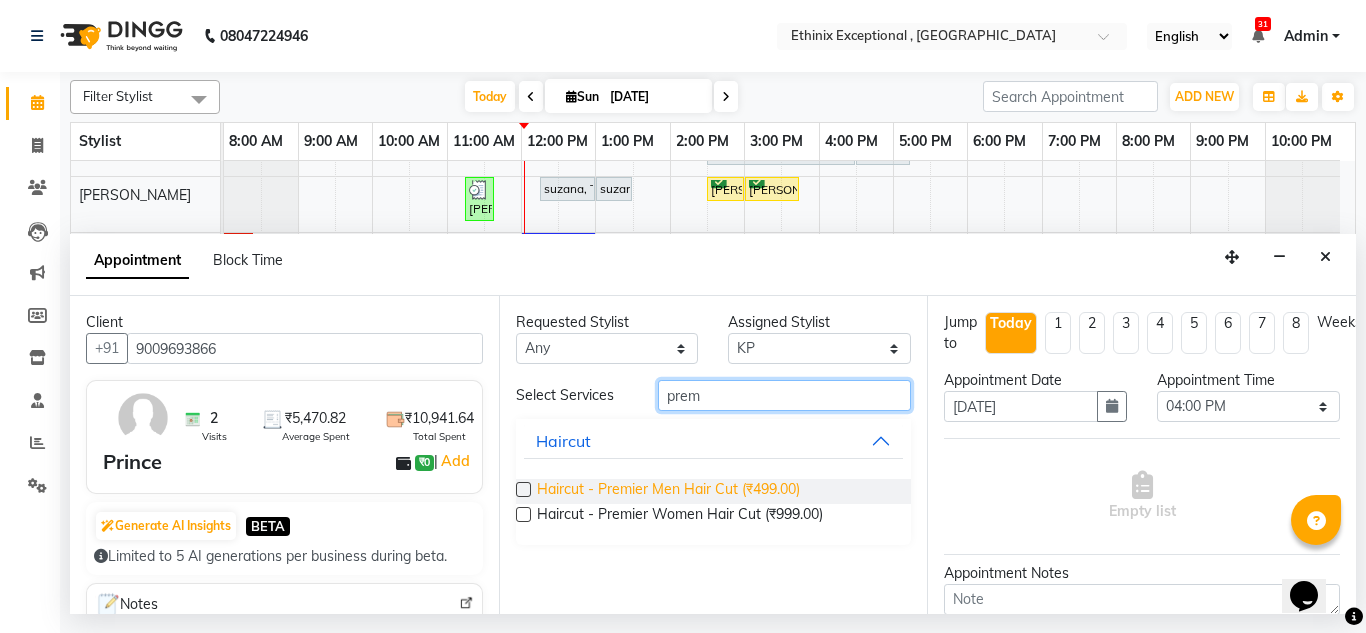 type on "prem" 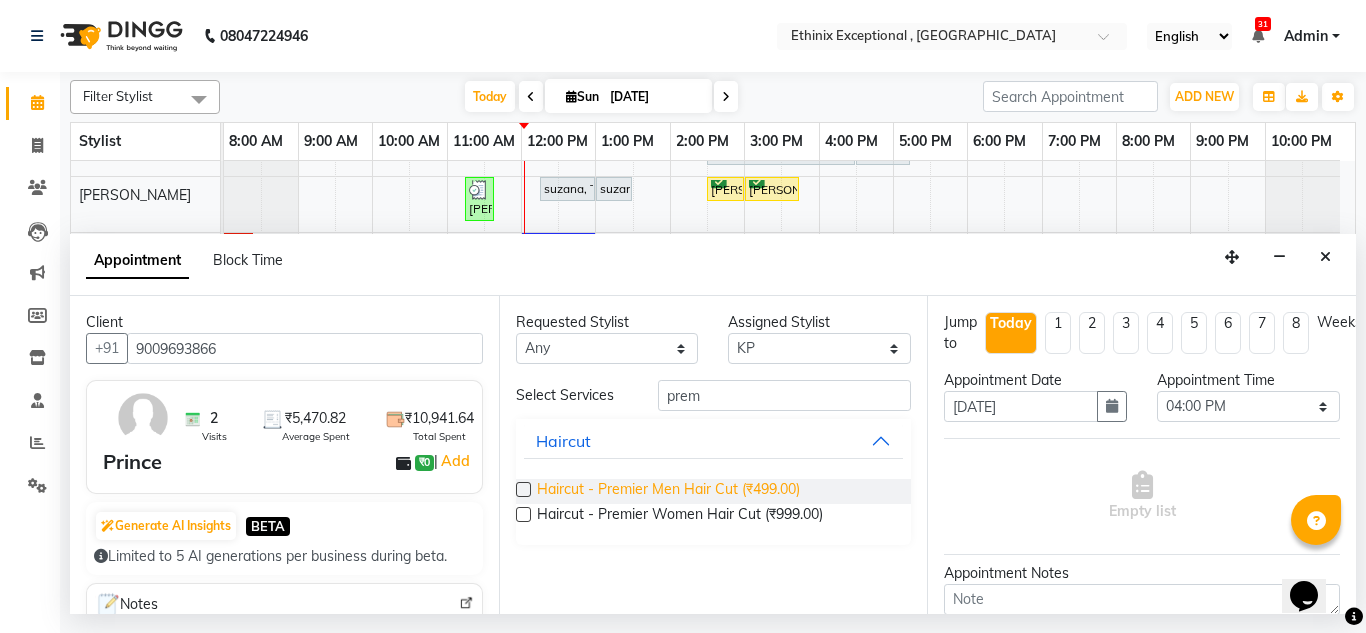click on "Haircut - Premier Men Hair Cut  (₹499.00)" at bounding box center [668, 491] 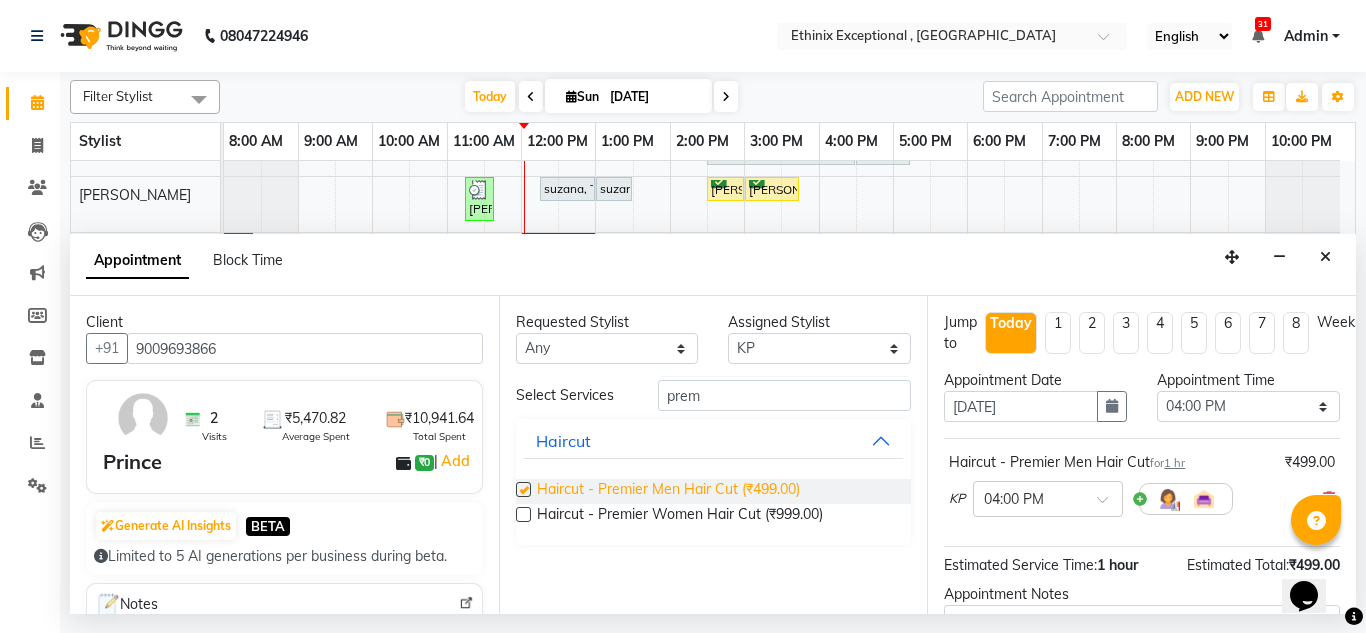 checkbox on "false" 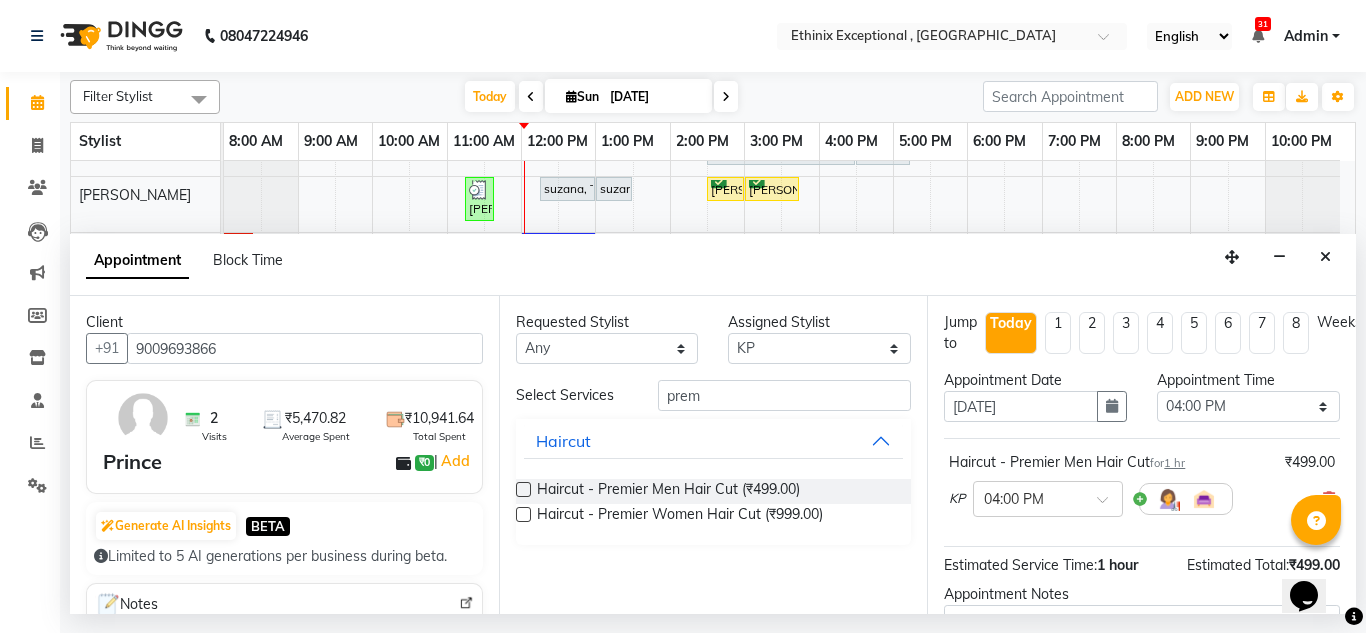 scroll, scrollTop: 223, scrollLeft: 0, axis: vertical 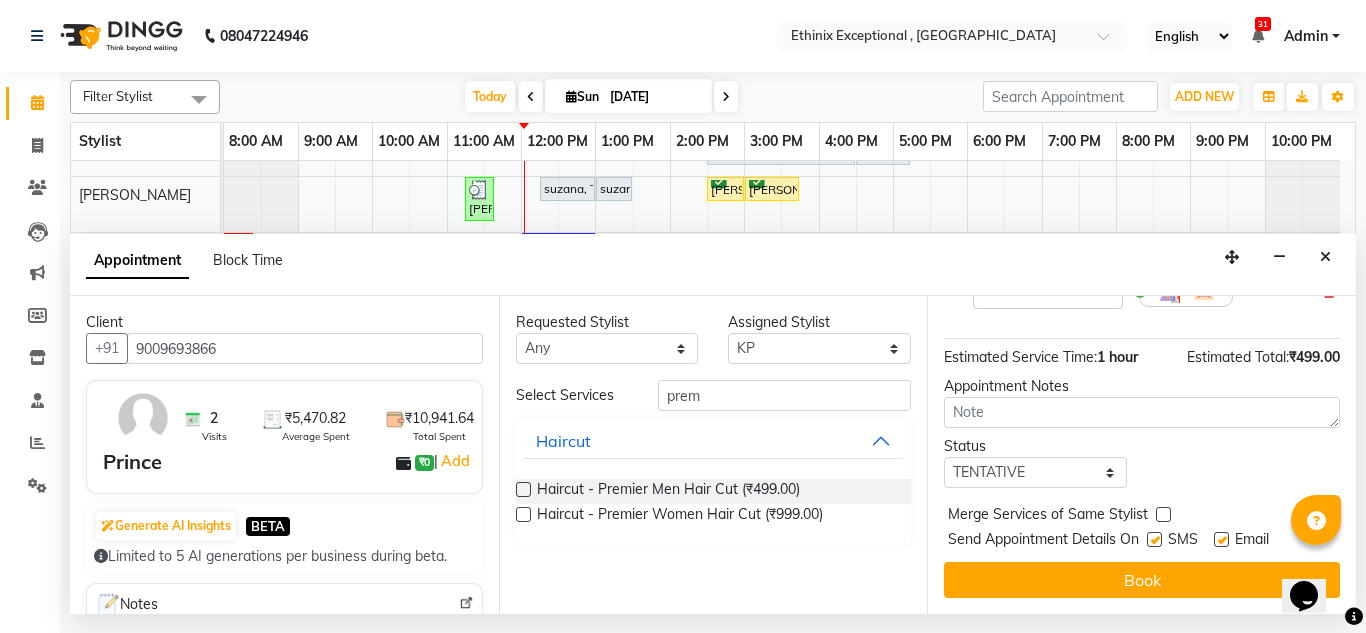click at bounding box center [1221, 539] 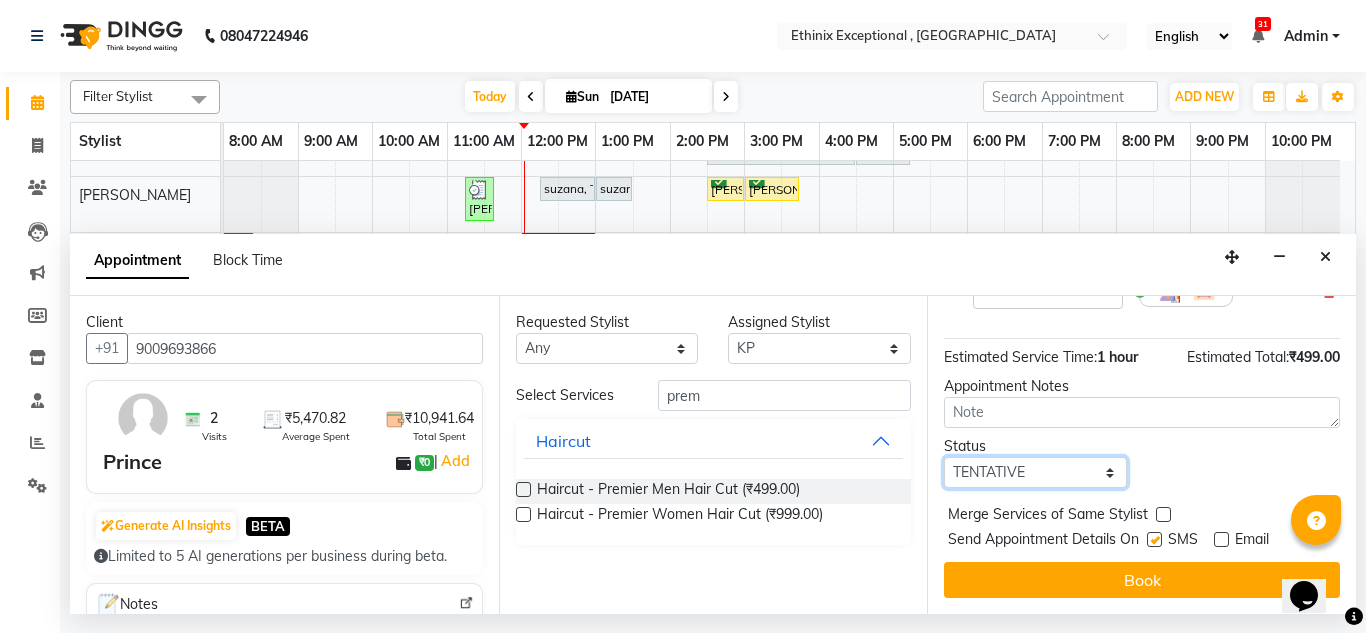 click on "Select TENTATIVE CONFIRM CHECK-IN UPCOMING" at bounding box center [1035, 472] 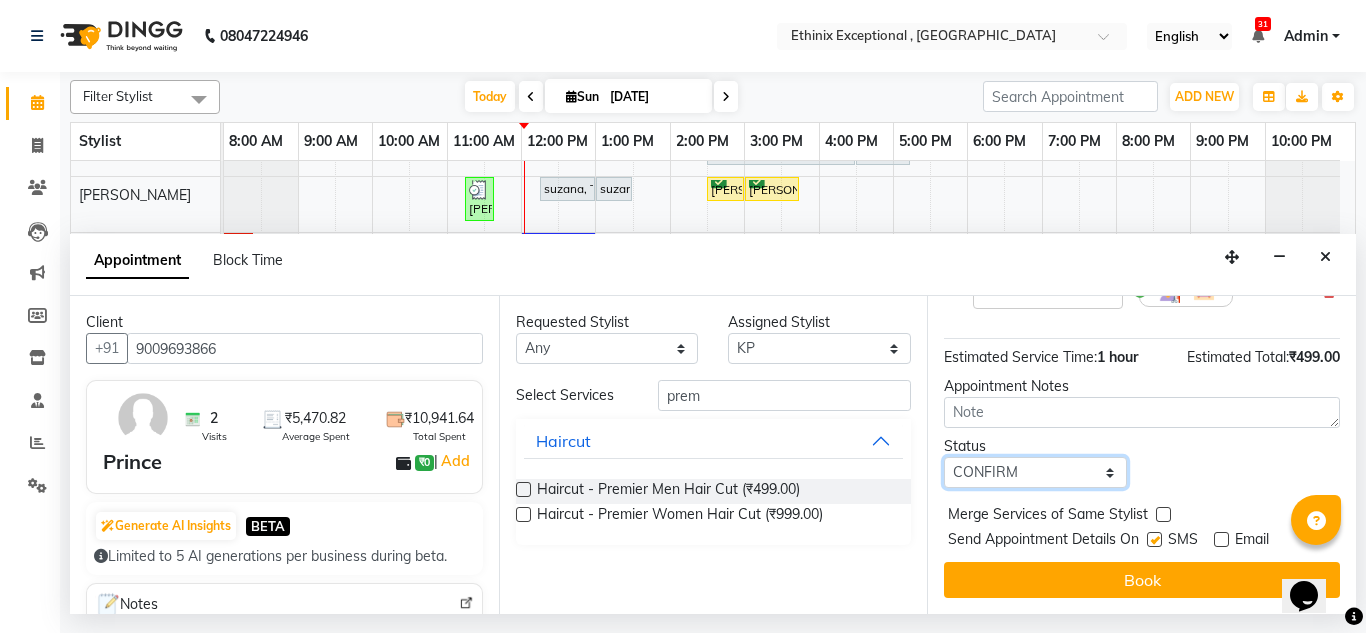 click on "Select TENTATIVE CONFIRM CHECK-IN UPCOMING" at bounding box center (1035, 472) 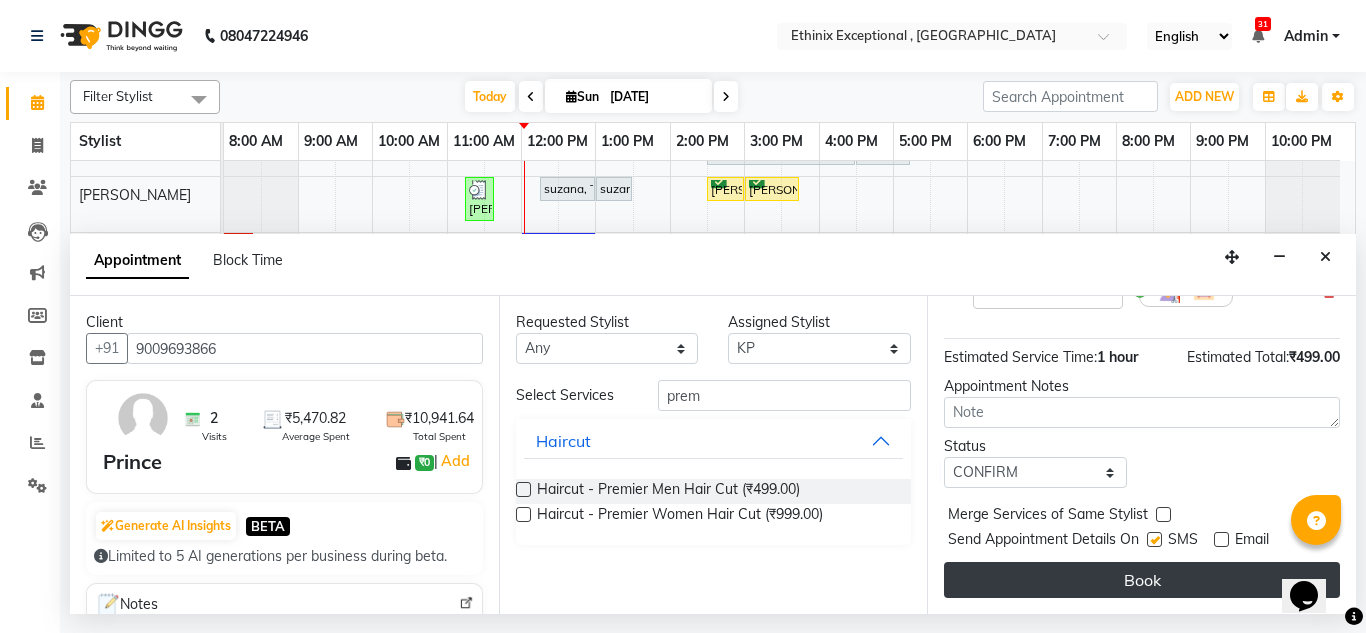click on "Book" at bounding box center (1142, 580) 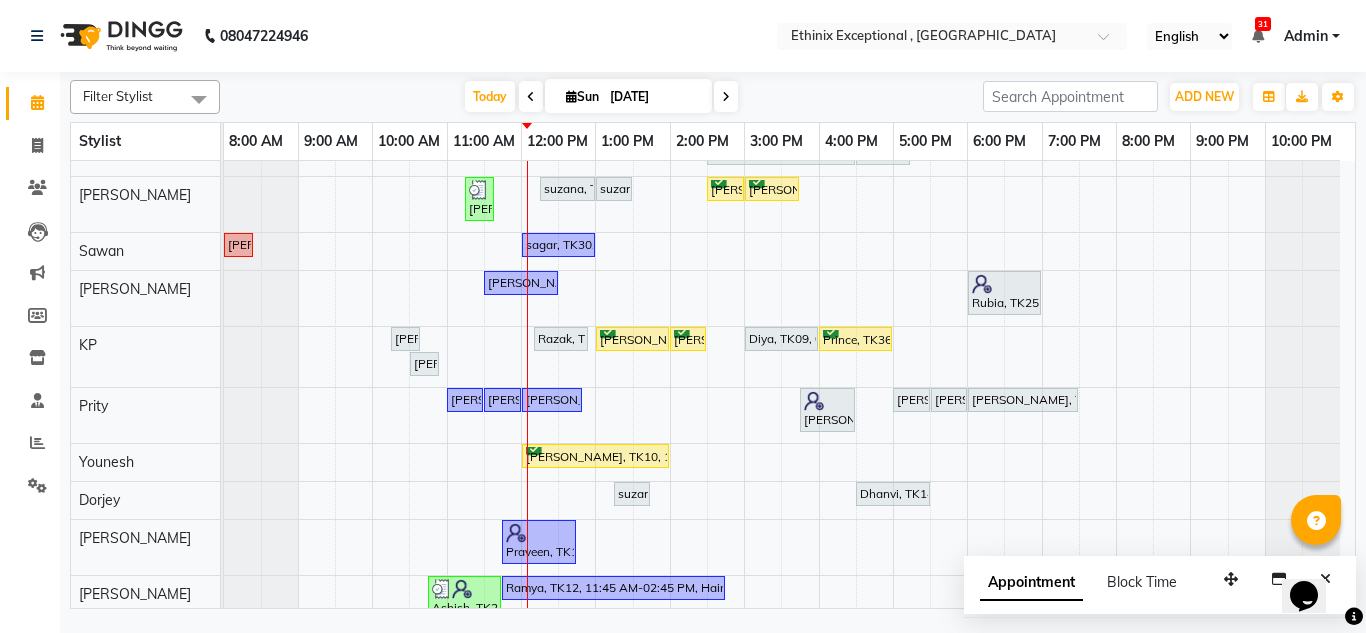 scroll, scrollTop: 490, scrollLeft: 0, axis: vertical 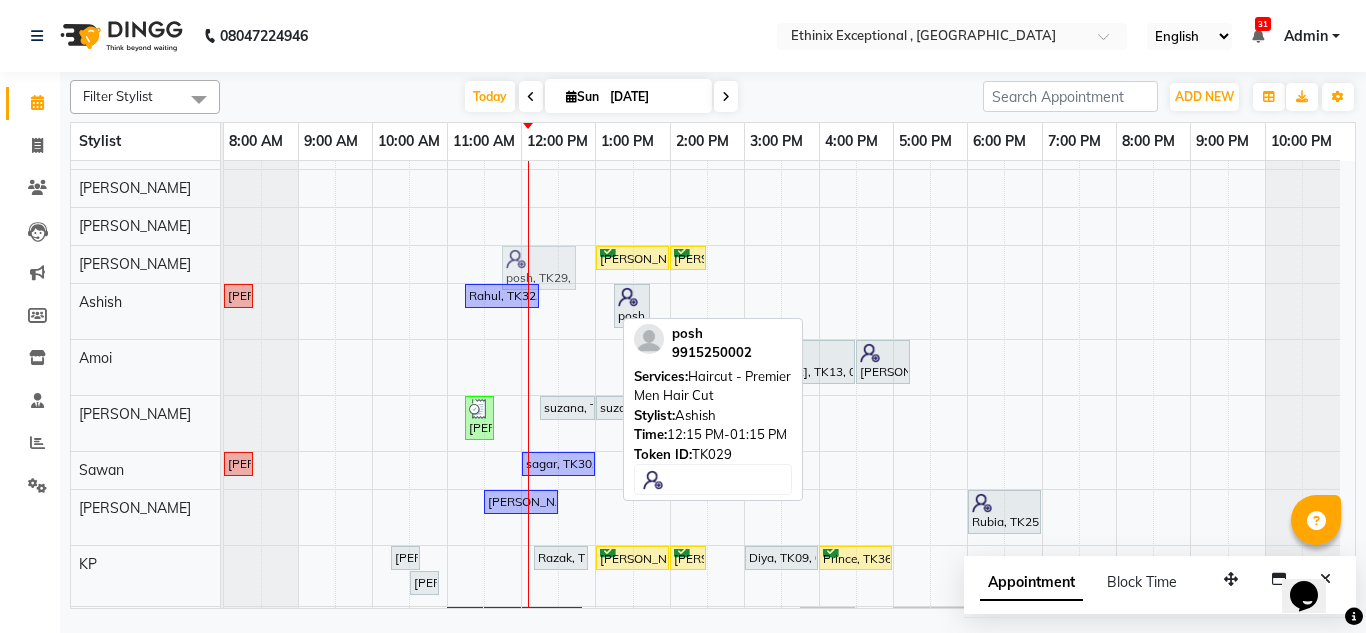 drag, startPoint x: 576, startPoint y: 307, endPoint x: 560, endPoint y: 283, distance: 28.84441 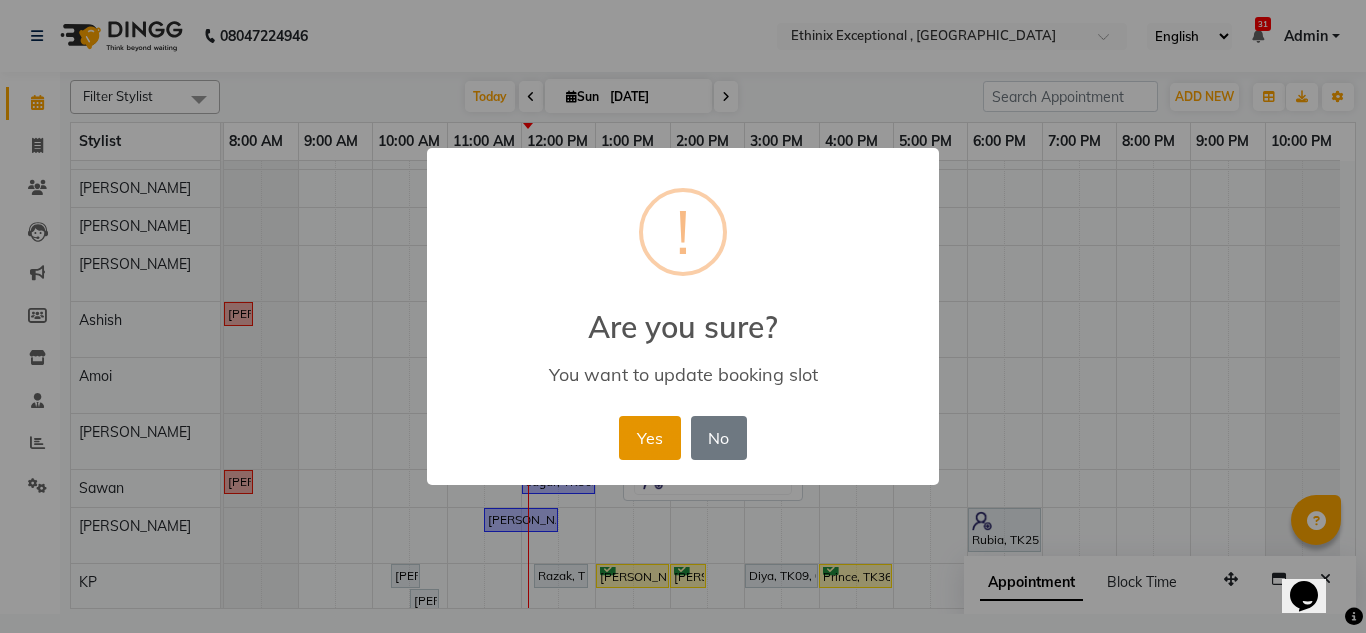 click on "Yes" at bounding box center (649, 438) 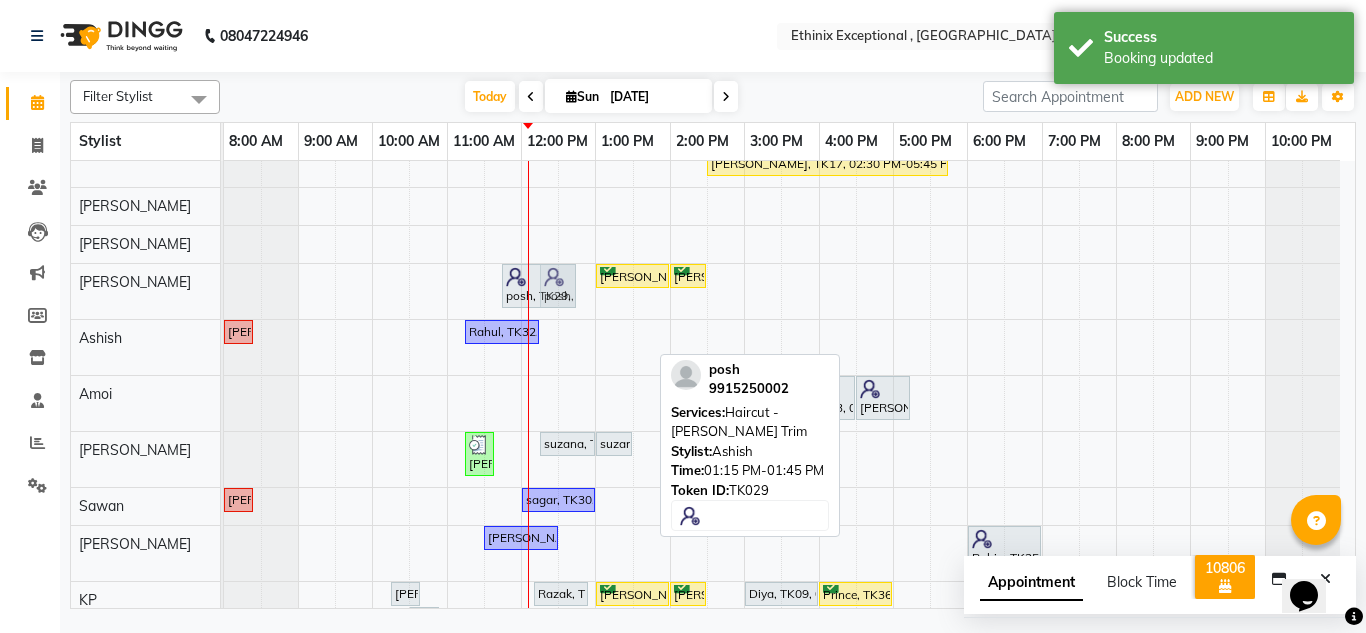 drag, startPoint x: 628, startPoint y: 343, endPoint x: 561, endPoint y: 304, distance: 77.52419 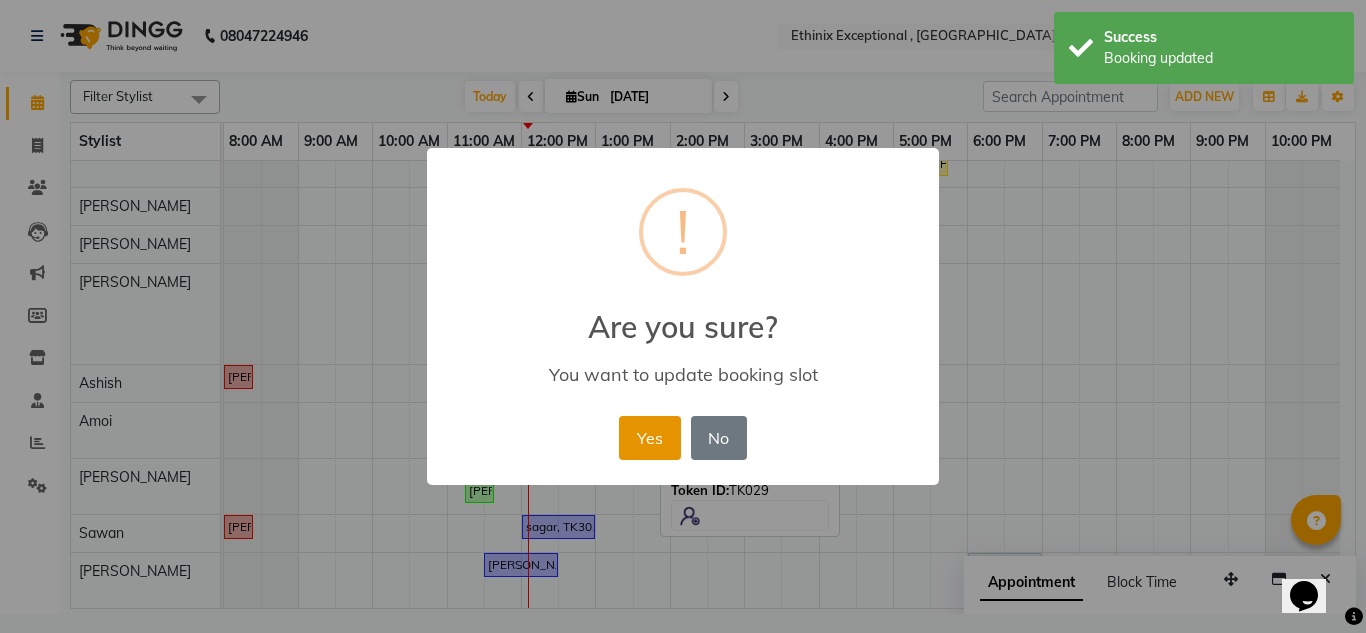 click on "Yes" at bounding box center [649, 438] 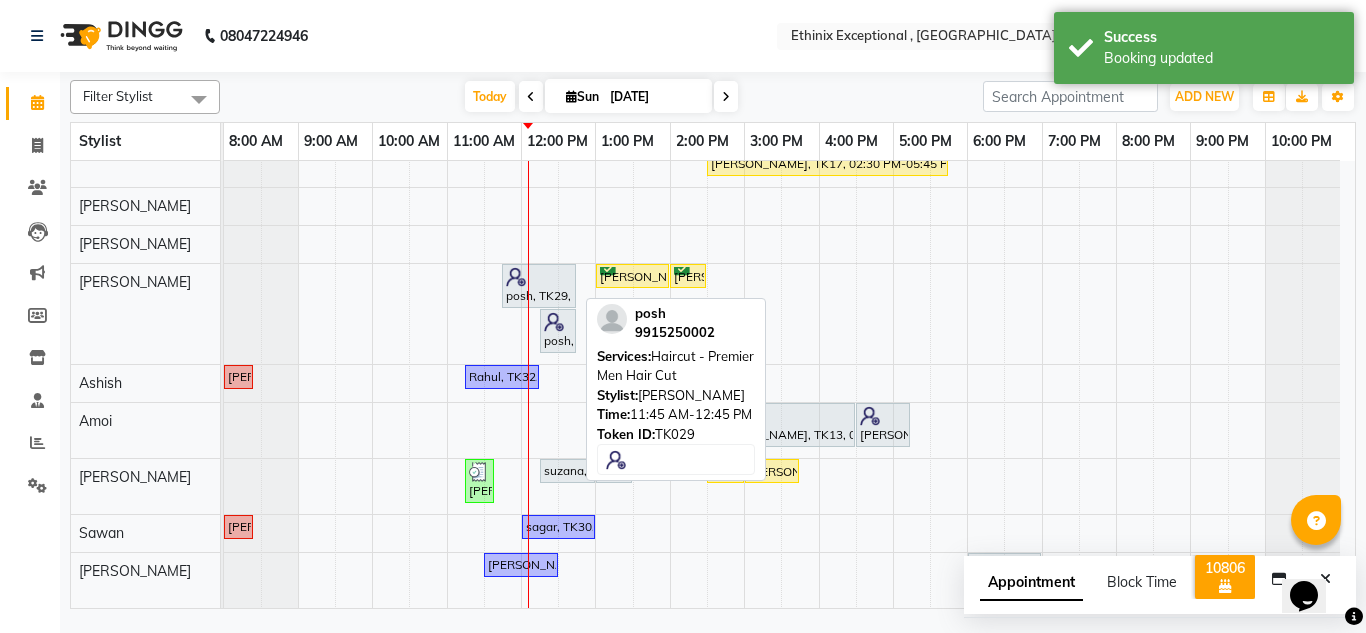 click on "posh, TK29, 11:45 AM-12:45 PM, Haircut - Premier Men Hair Cut" at bounding box center (539, 286) 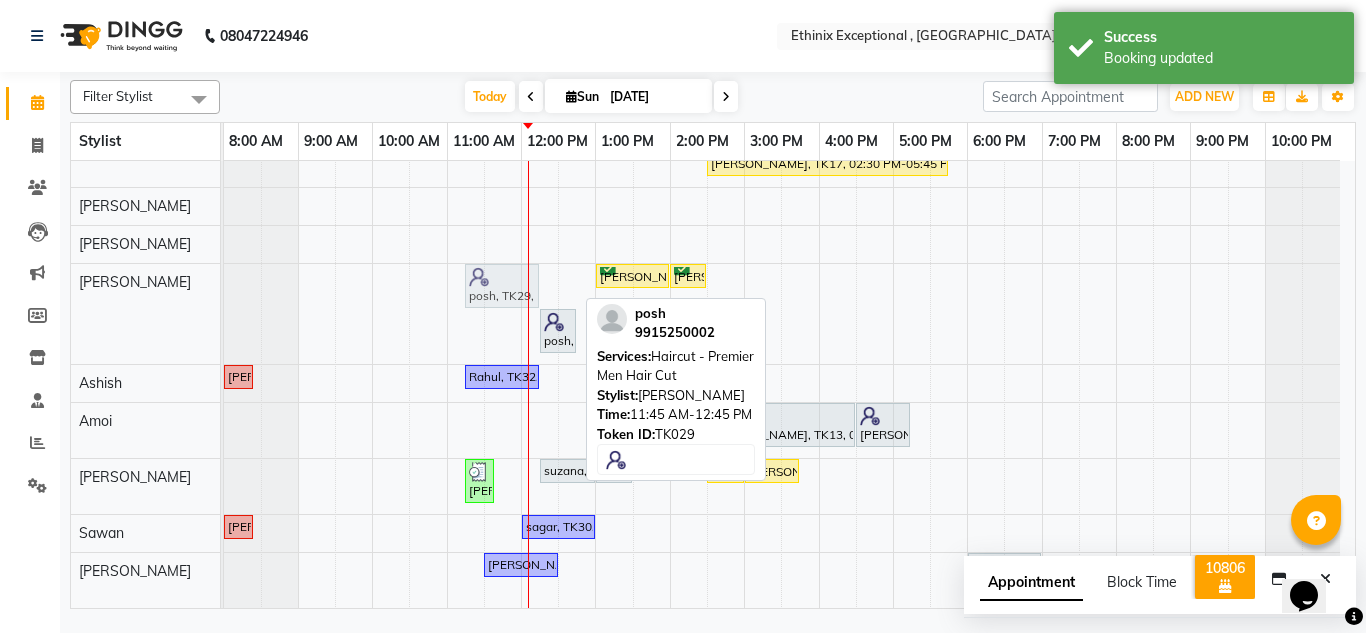 drag, startPoint x: 561, startPoint y: 284, endPoint x: 542, endPoint y: 285, distance: 19.026299 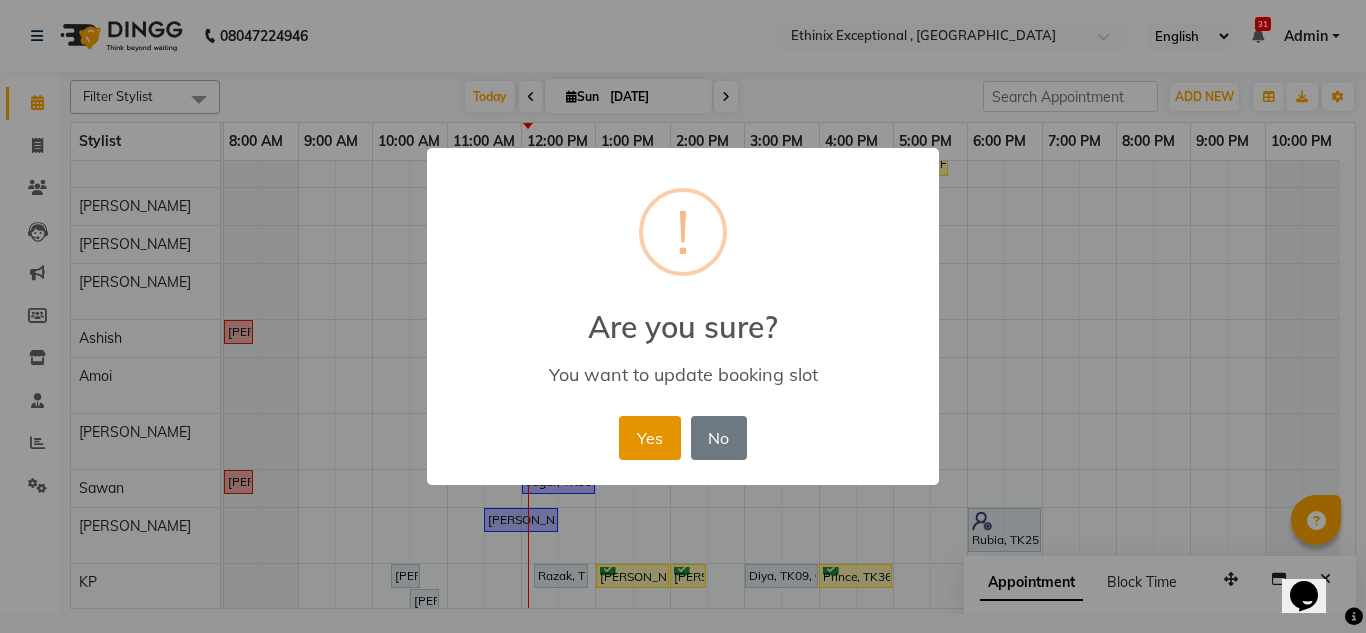 click on "Yes" at bounding box center [649, 438] 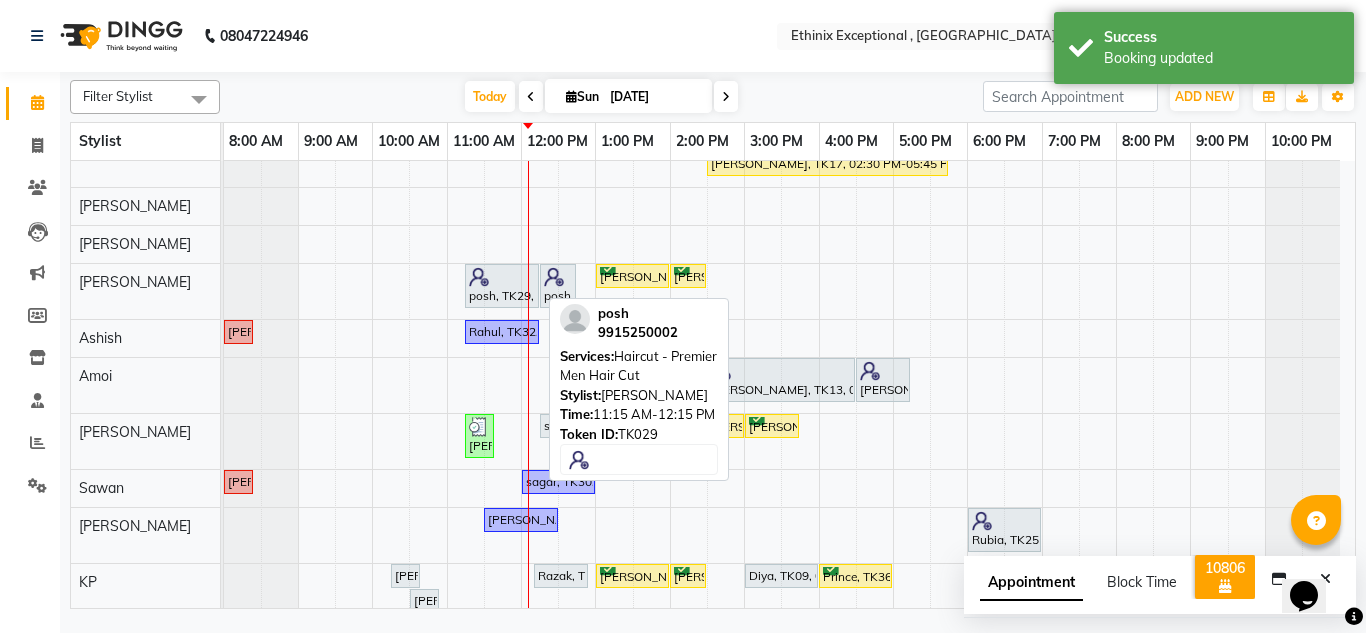 click on "posh, TK29, 11:15 AM-12:15 PM, Haircut - Premier Men Hair Cut" at bounding box center (502, 286) 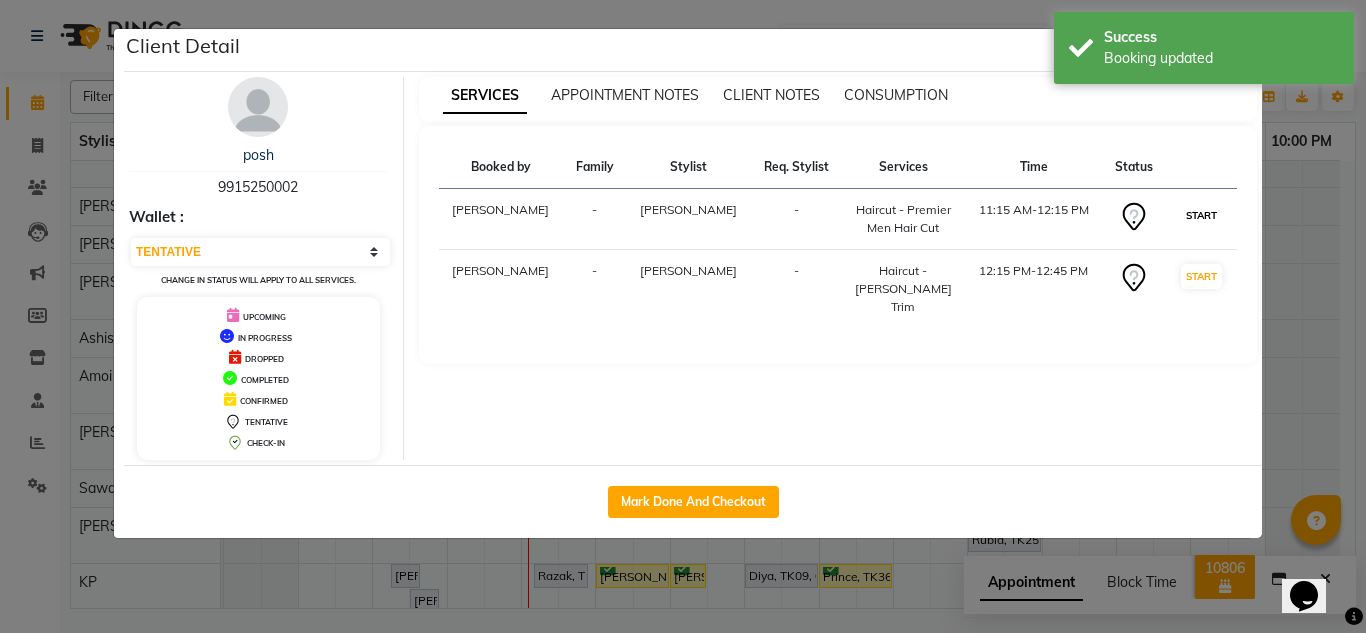 click on "START" at bounding box center (1201, 215) 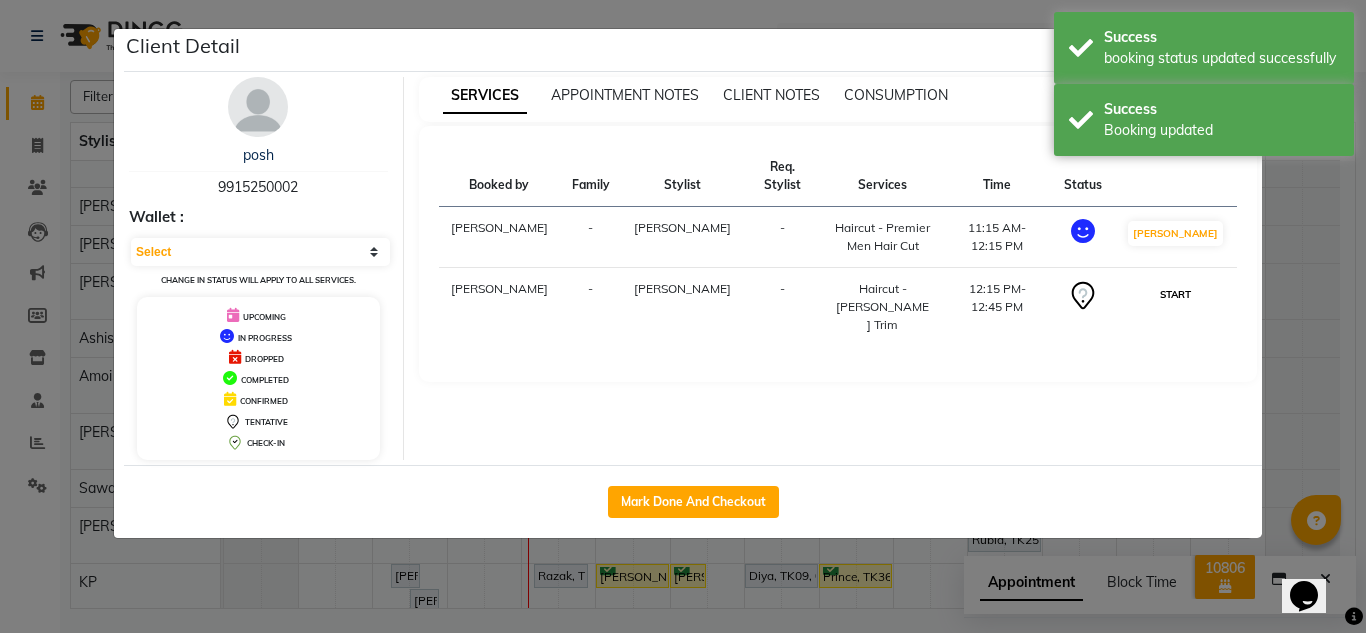 click on "START" at bounding box center [1175, 294] 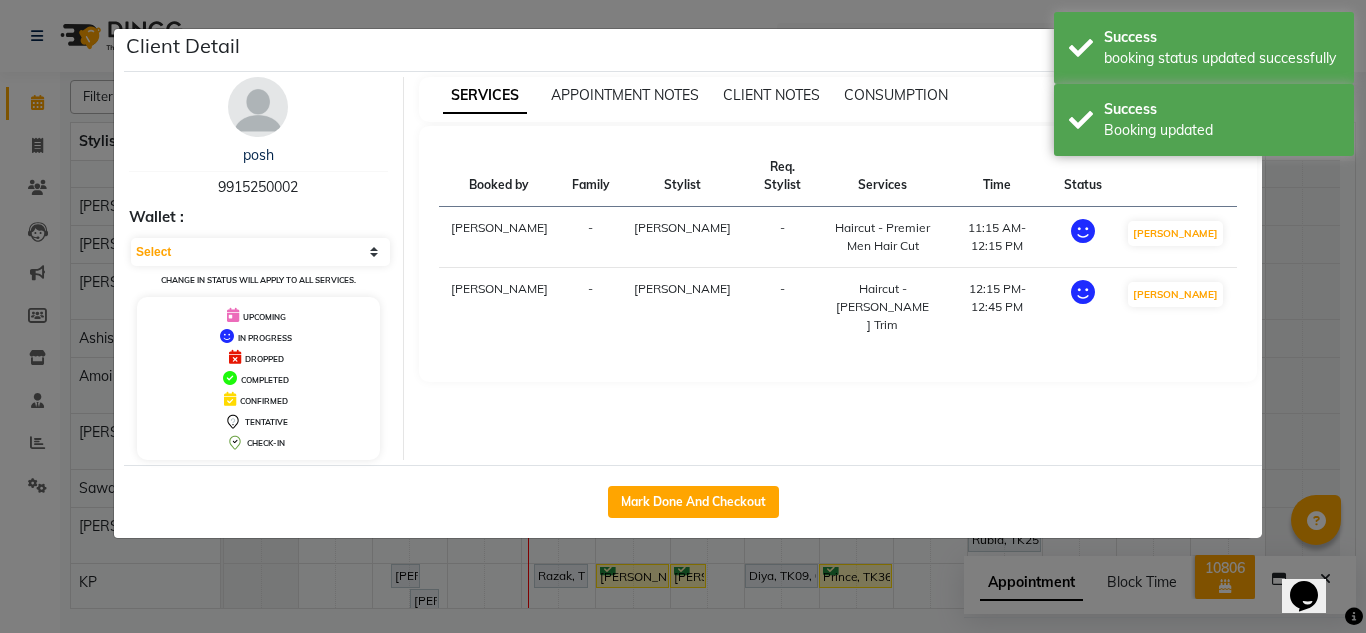 select on "1" 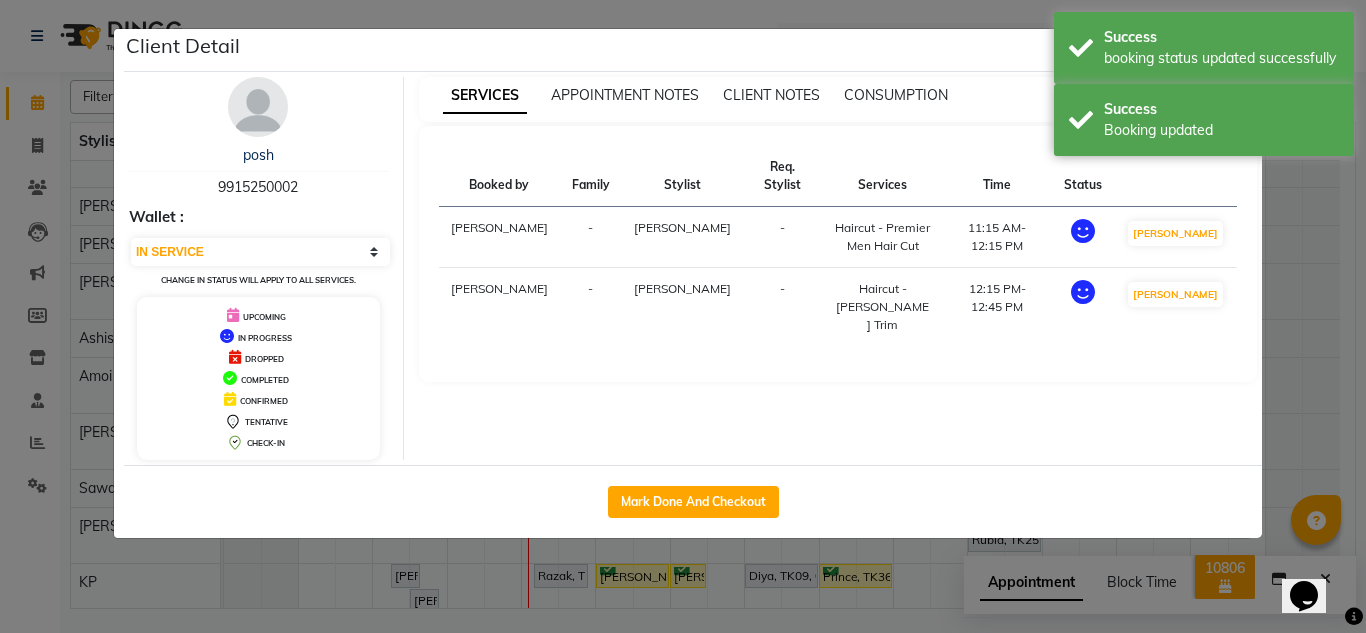 click on "SERVICES APPOINTMENT NOTES CLIENT NOTES CONSUMPTION Booked by Family Stylist Req. Stylist Services Time Status  [PERSON_NAME] -  Haircut - Premier Men Hair Cut    11:15 AM-12:15 PM   MARK DONE   [PERSON_NAME] -  Haircut - [PERSON_NAME] Trim   12:15 PM-12:45 PM   MARK DONE" at bounding box center [838, 268] 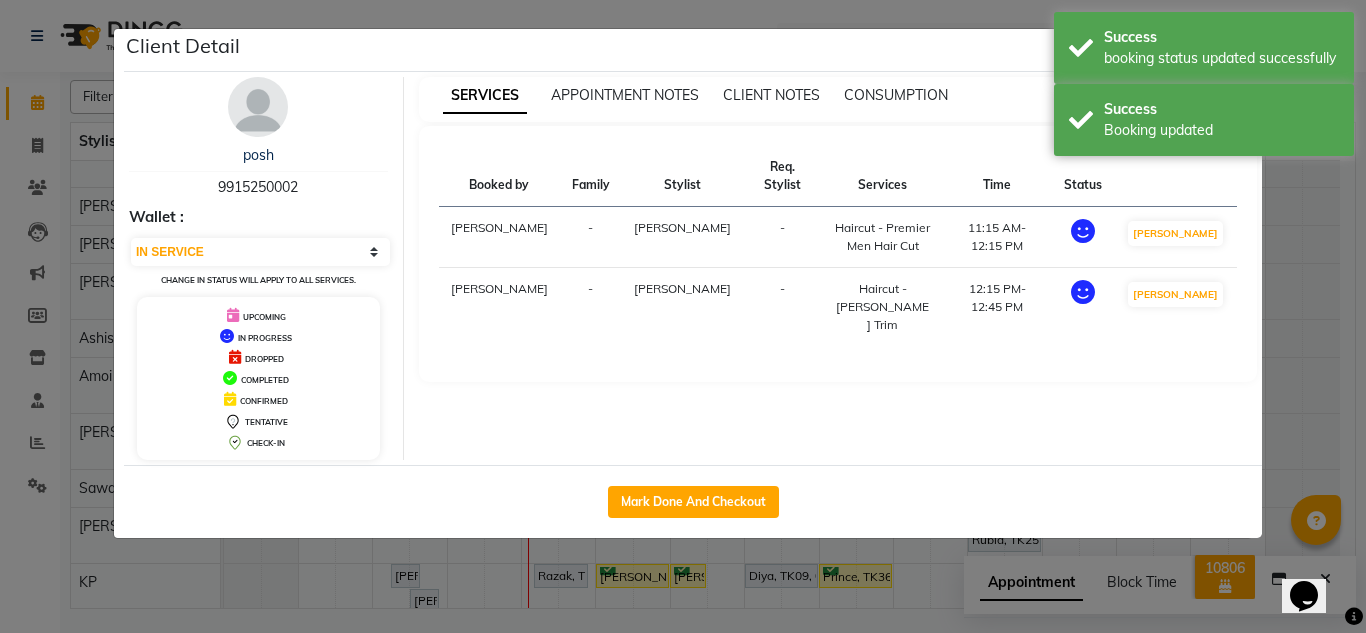 click on "Client Detail  posh    9915250002 Wallet : Select IN SERVICE CONFIRMED TENTATIVE CHECK IN MARK DONE DROPPED UPCOMING Change in status will apply to all services. UPCOMING IN PROGRESS DROPPED COMPLETED CONFIRMED TENTATIVE CHECK-IN SERVICES APPOINTMENT NOTES CLIENT NOTES CONSUMPTION Booked by Family Stylist Req. Stylist Services Time Status  [PERSON_NAME] -  Haircut - Premier Men Hair Cut    11:15 AM-12:15 PM   MARK DONE   [PERSON_NAME] -  Haircut - [PERSON_NAME] Trim   12:15 PM-12:45 PM   MARK DONE   Mark Done And Checkout" 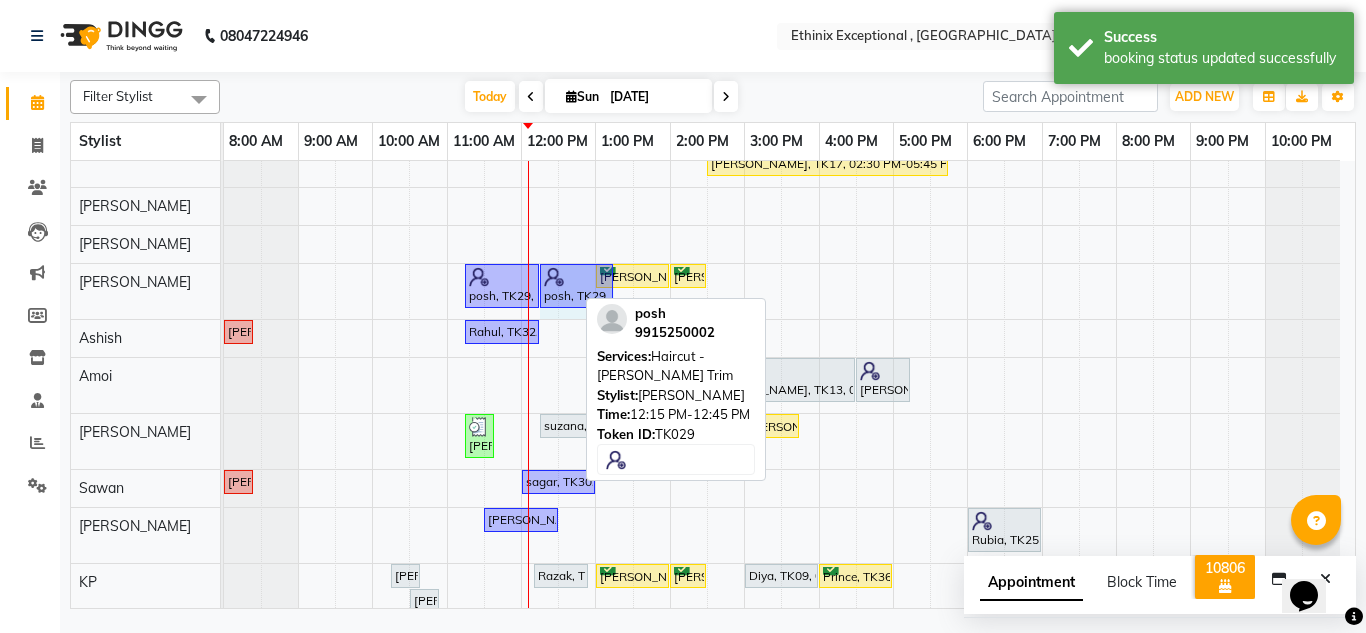 drag, startPoint x: 572, startPoint y: 287, endPoint x: 602, endPoint y: 281, distance: 30.594116 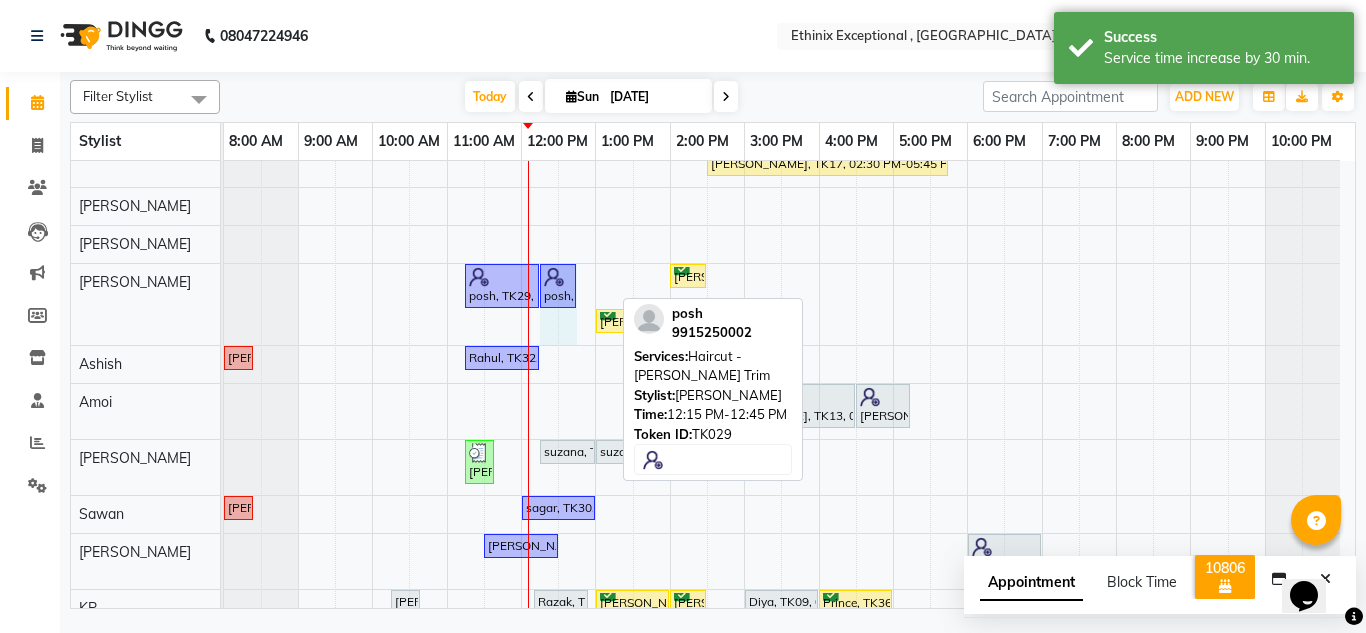 drag, startPoint x: 614, startPoint y: 280, endPoint x: 581, endPoint y: 284, distance: 33.24154 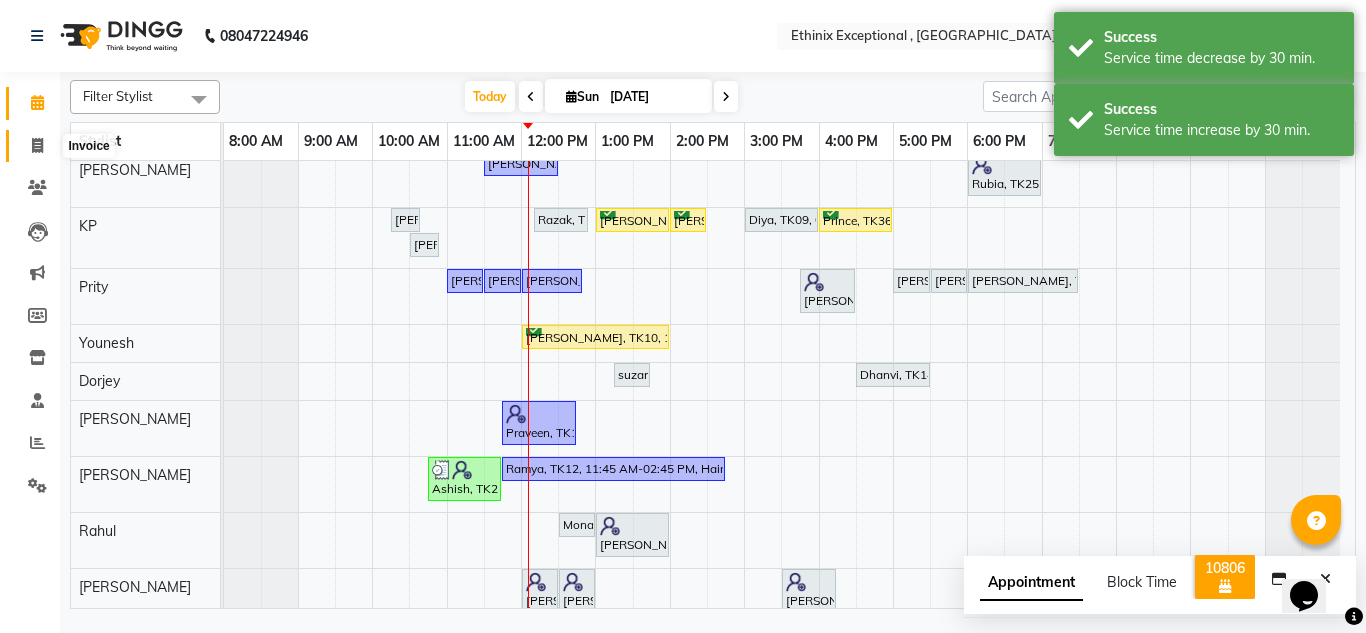 click 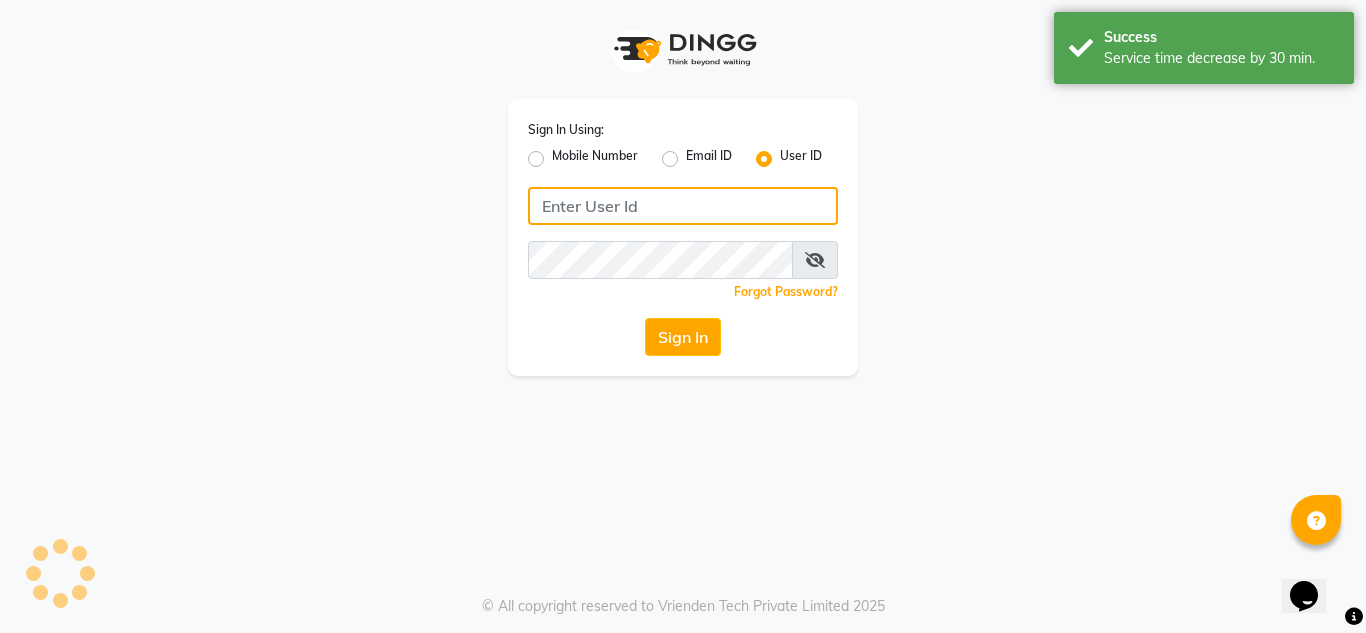 type on "ethinixexceptional" 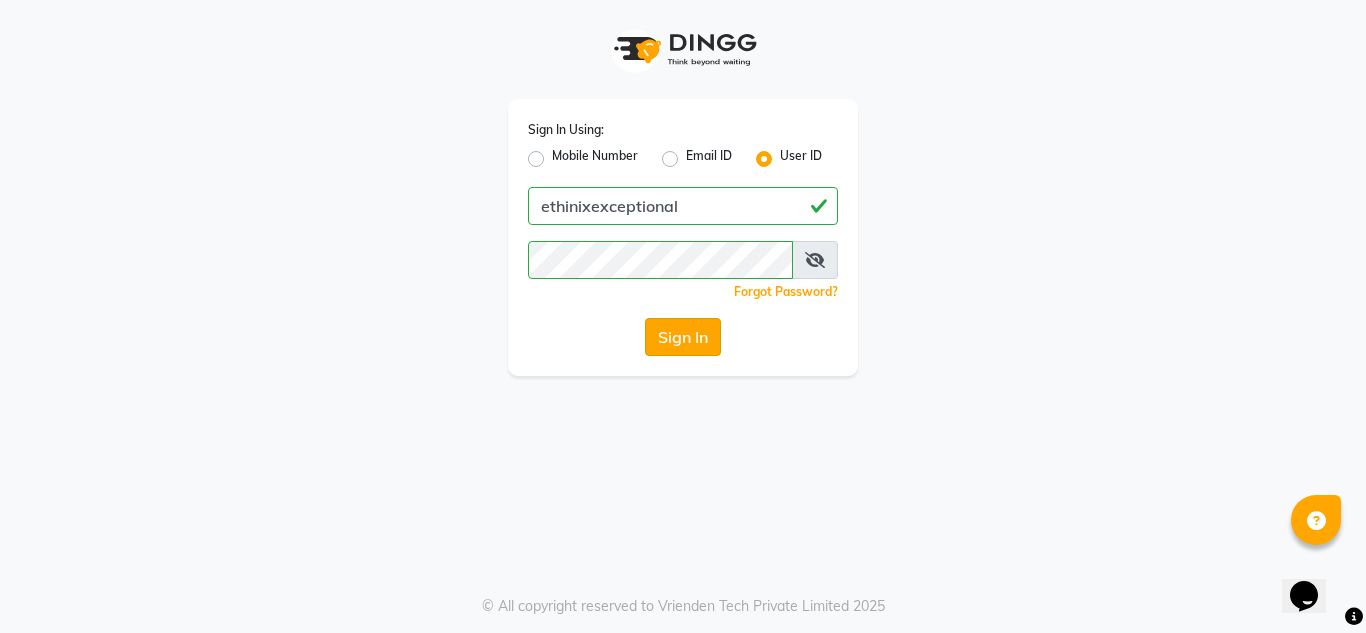click on "Sign In" 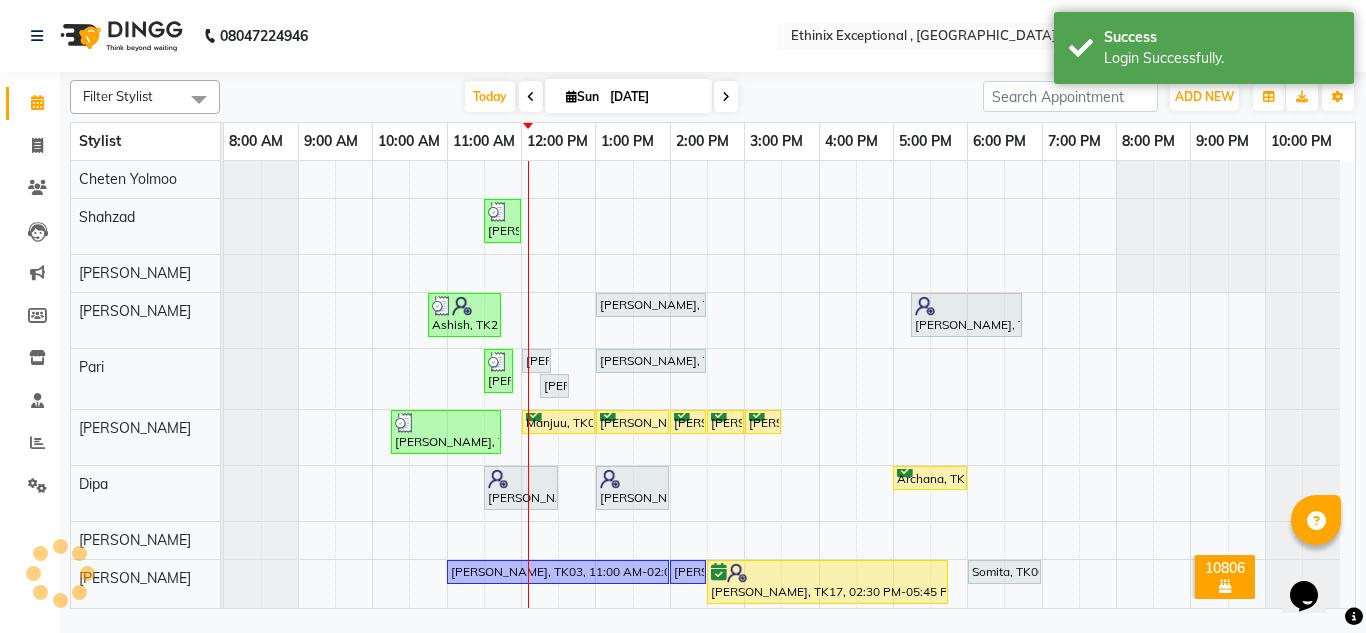 select on "en" 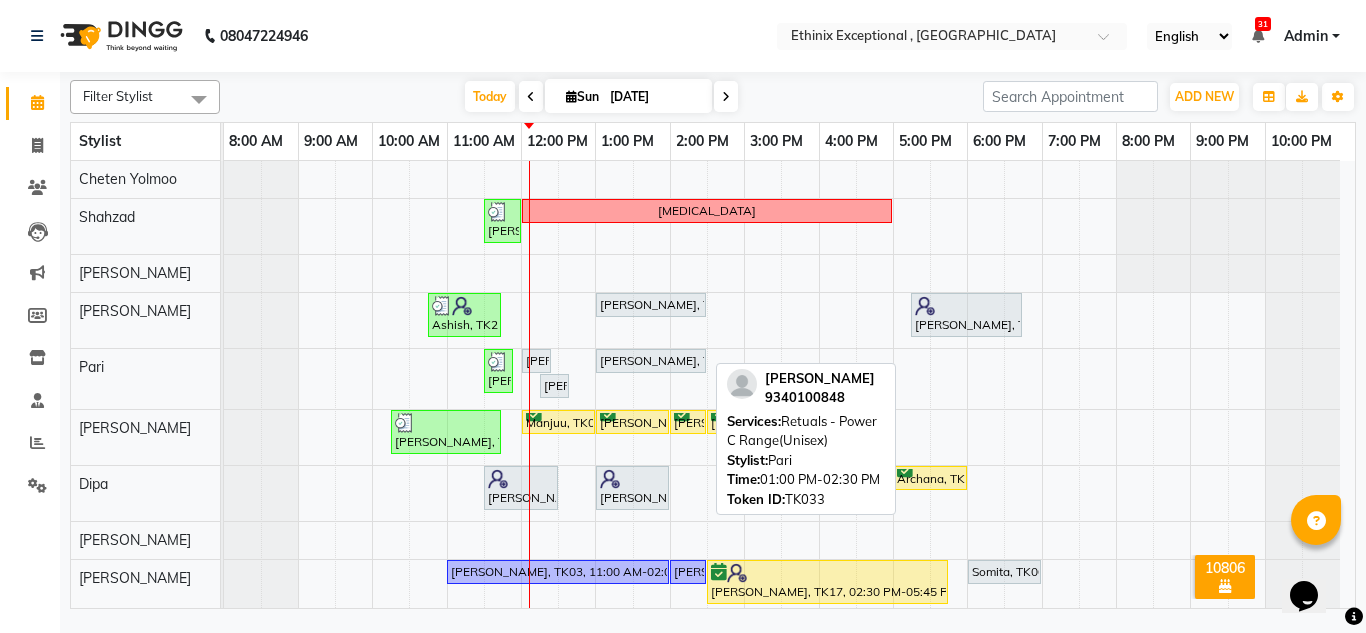 click on "[PERSON_NAME], TK33, 01:00 PM-02:30 PM, Retuals - Power C Range(Unisex)" at bounding box center (651, 361) 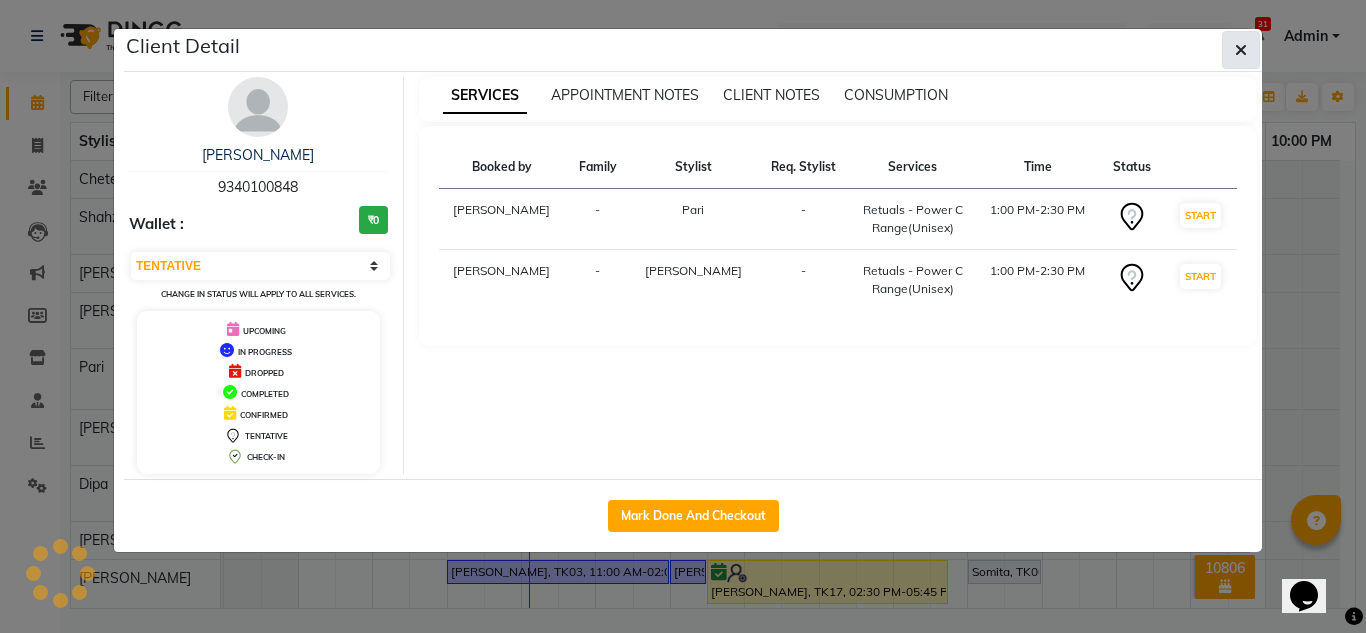 click 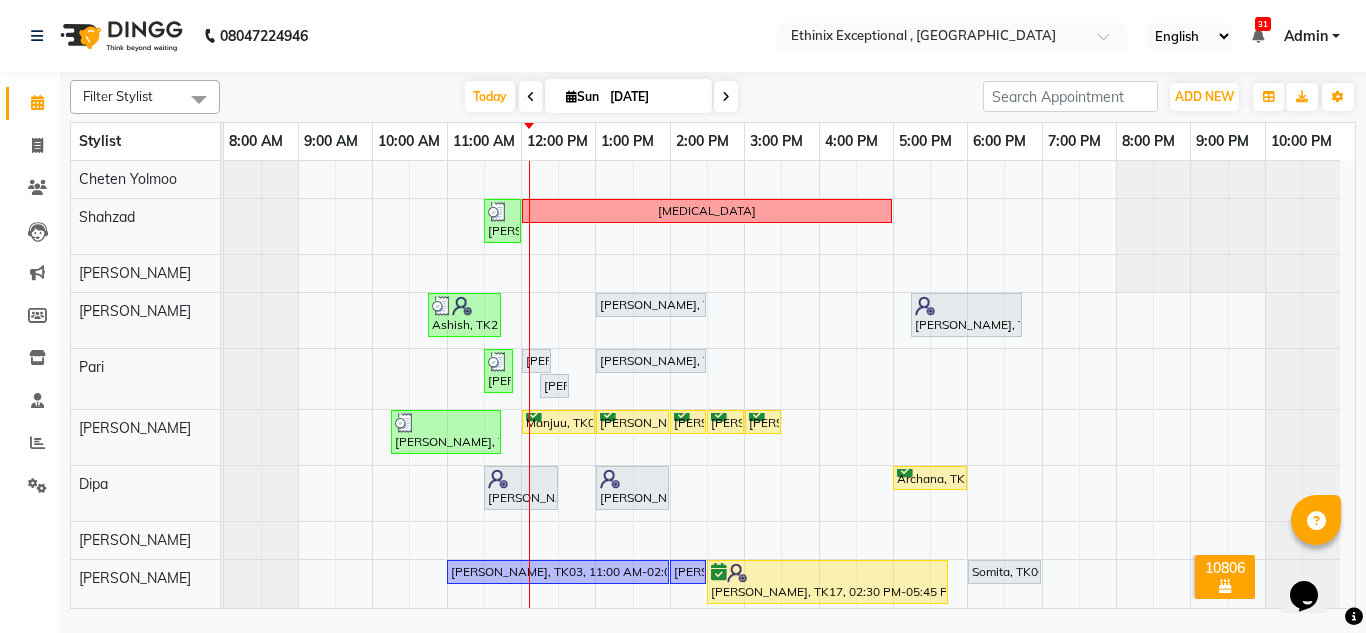scroll, scrollTop: 119, scrollLeft: 0, axis: vertical 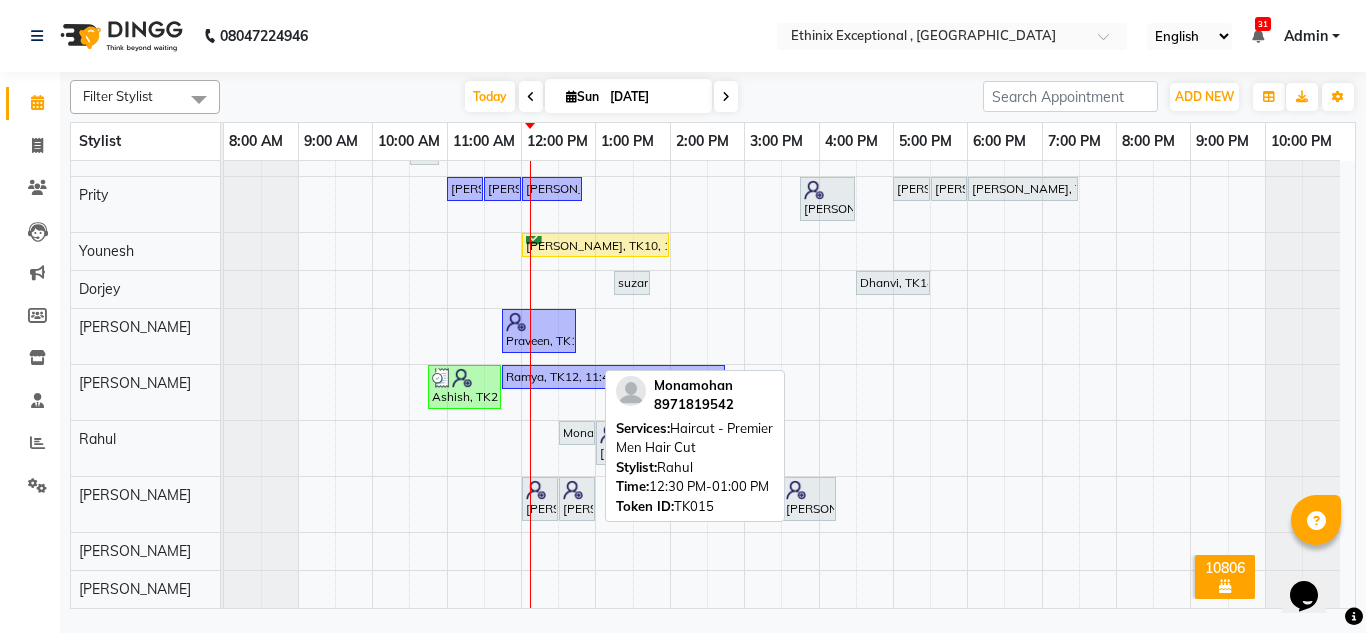 click on "Monamohan, TK15, 12:30 PM-01:00 PM, Haircut - Premier Men Hair Cut" at bounding box center [577, 433] 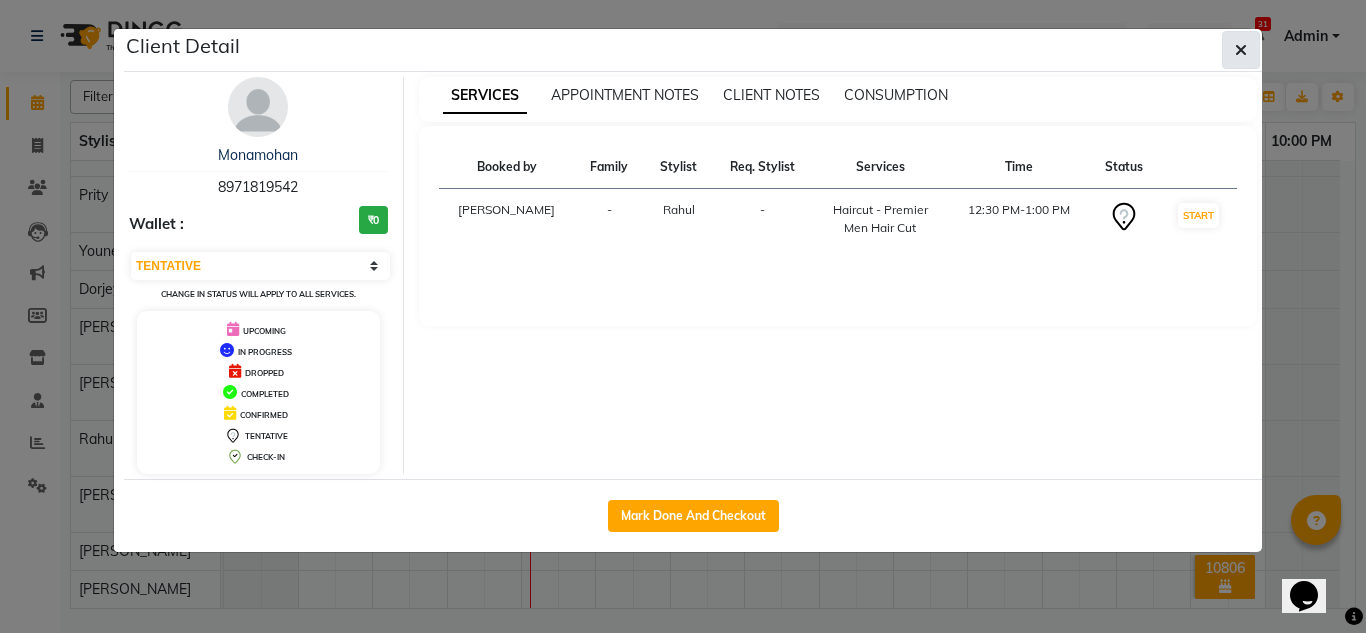 click 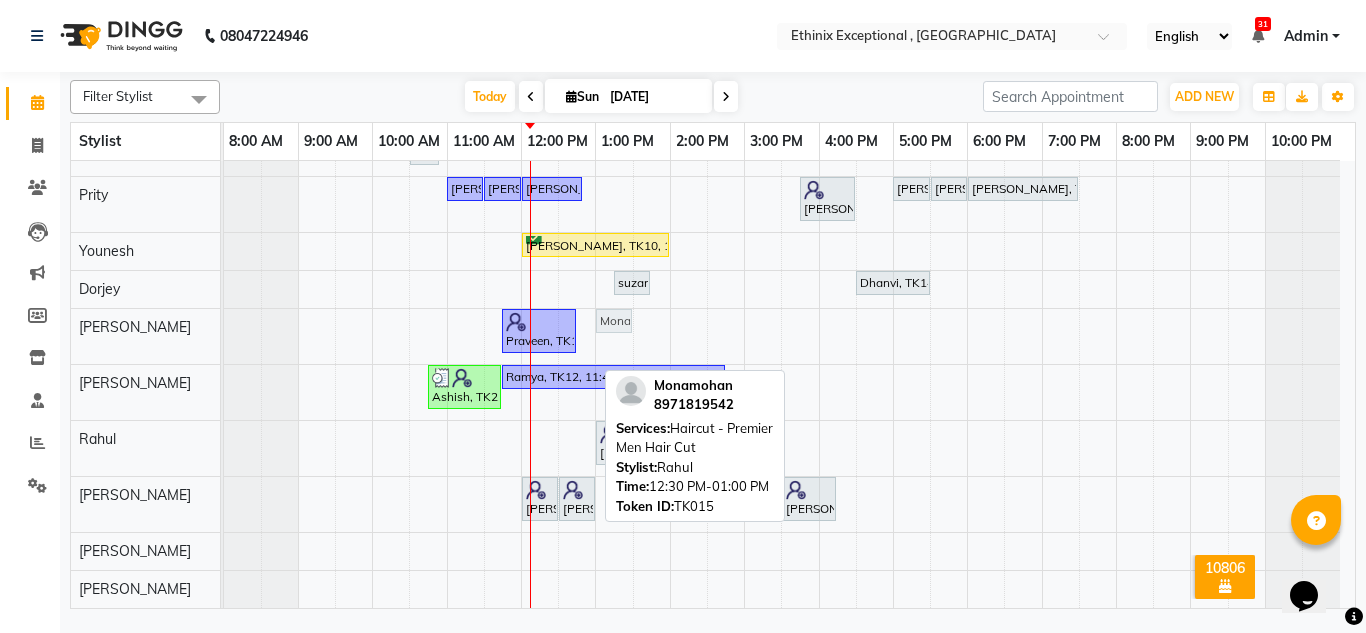 drag, startPoint x: 580, startPoint y: 430, endPoint x: 601, endPoint y: 347, distance: 85.61542 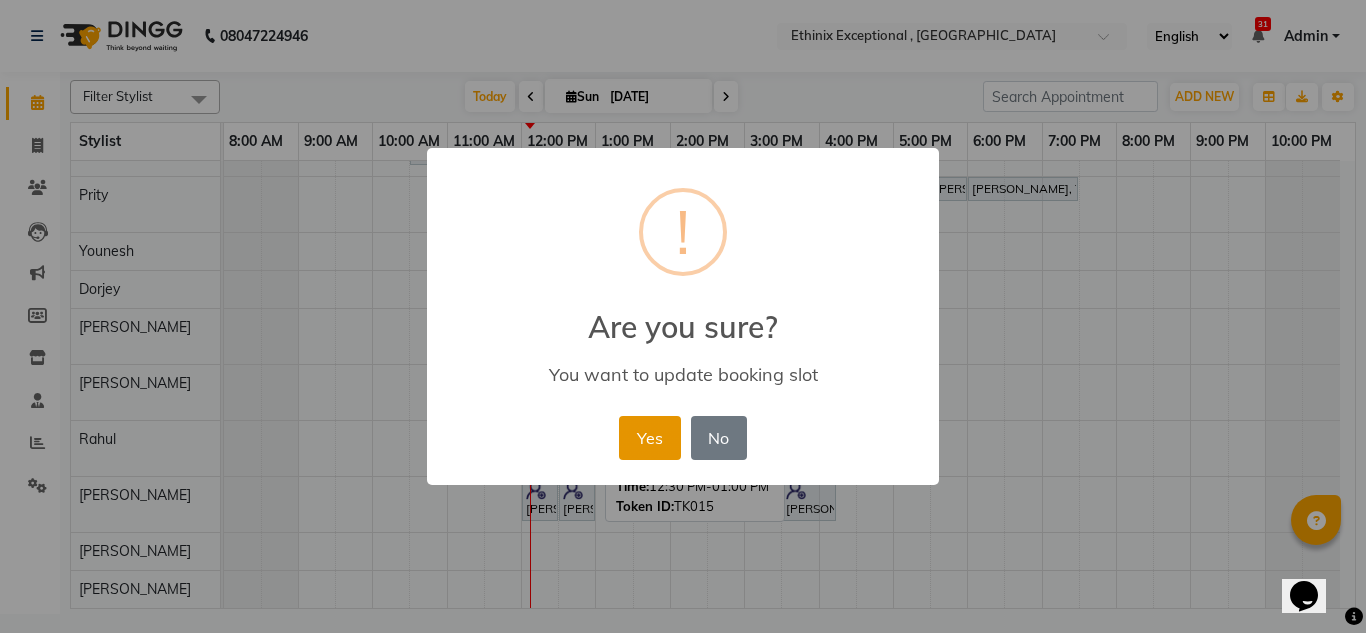 click on "Yes" at bounding box center [649, 438] 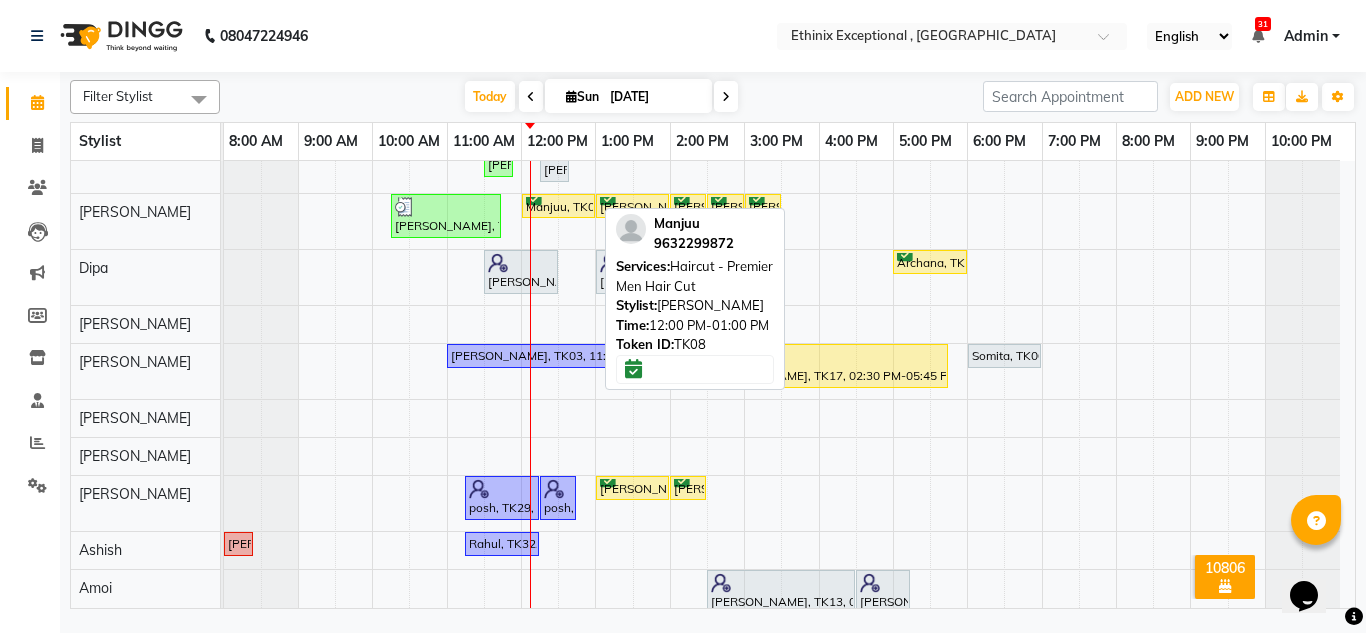 click on "Manjuu, TK08, 12:00 PM-01:00 PM, Haircut - Premier Men Hair Cut" at bounding box center (558, 206) 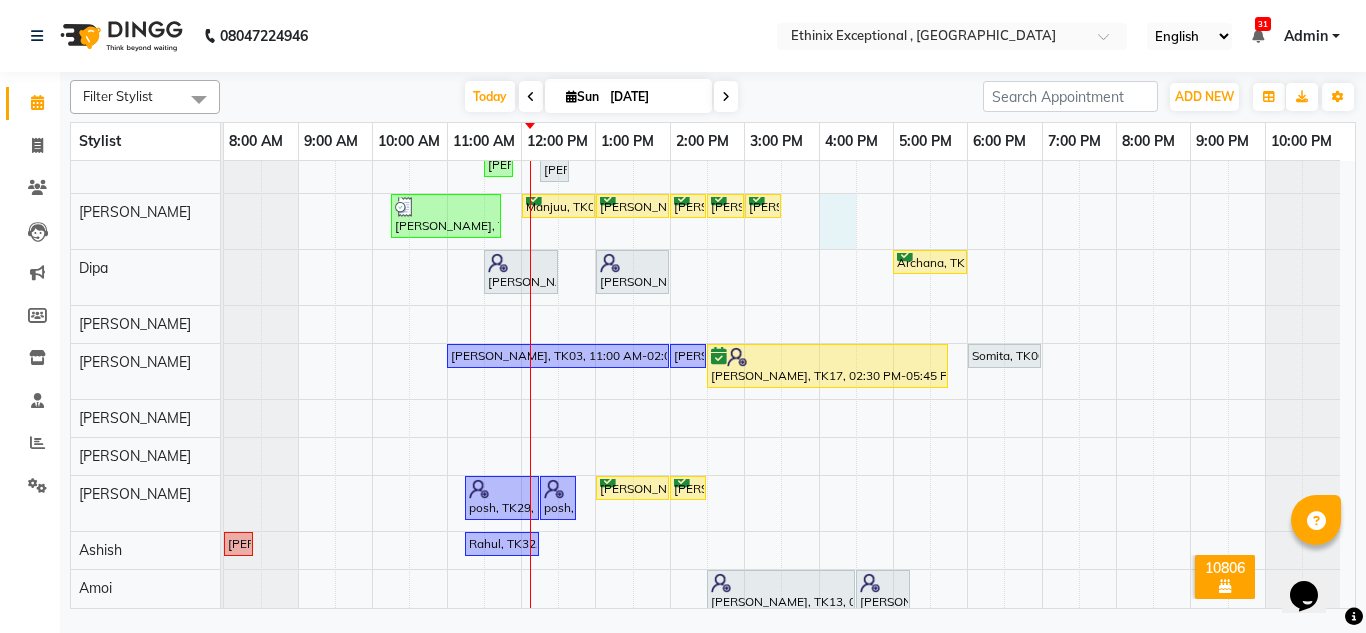 click on "[PERSON_NAME], TK24, 11:30 AM-12:00 PM, Haircut - [PERSON_NAME] Trim  [MEDICAL_DATA]      Ashish, TK21, 10:45 AM-11:45 AM, Stimulate - Head Massage (Men),Threading - Eye Brows    [PERSON_NAME], TK33, 01:00 PM-02:30 PM, Retuals - Power C Range(Unisex)     [PERSON_NAME], TK13, 05:15 PM-06:45 PM, Retuals - Power Hyaluronic Range(Unisex)     [PERSON_NAME], TK31, 11:30 AM-11:45 AM, Threading - Eye Brows    [PERSON_NAME], TK05, 12:00 PM-12:15 PM, Threading - Eye Brows    [PERSON_NAME], TK33, 01:00 PM-02:30 PM, Retuals - Power C Range(Unisex)    [PERSON_NAME], TK05, 12:15 PM-12:30 PM, Threading- Upper Lips     [PERSON_NAME], TK35, 10:15 AM-11:45 AM, Haircut - Premier Men Hair Cut ,Haircut - [PERSON_NAME] Trim     Manjuu, TK08, 12:00 PM-01:00 PM, Haircut - Premier Men Hair Cut      [PERSON_NAME], TK01, 01:00 PM-02:00 PM, Haircut - Premier Men Hair Cut      [PERSON_NAME], TK04, 02:00 PM-02:30 PM, Haircut - Premier Men Hair Cut      [PERSON_NAME], TK01, 02:30 PM-03:00 PM, Haircut - [PERSON_NAME] Trim     [PERSON_NAME], TK04, 03:00 PM-03:30 PM, Haircut - [PERSON_NAME] Trim" at bounding box center (789, 606) 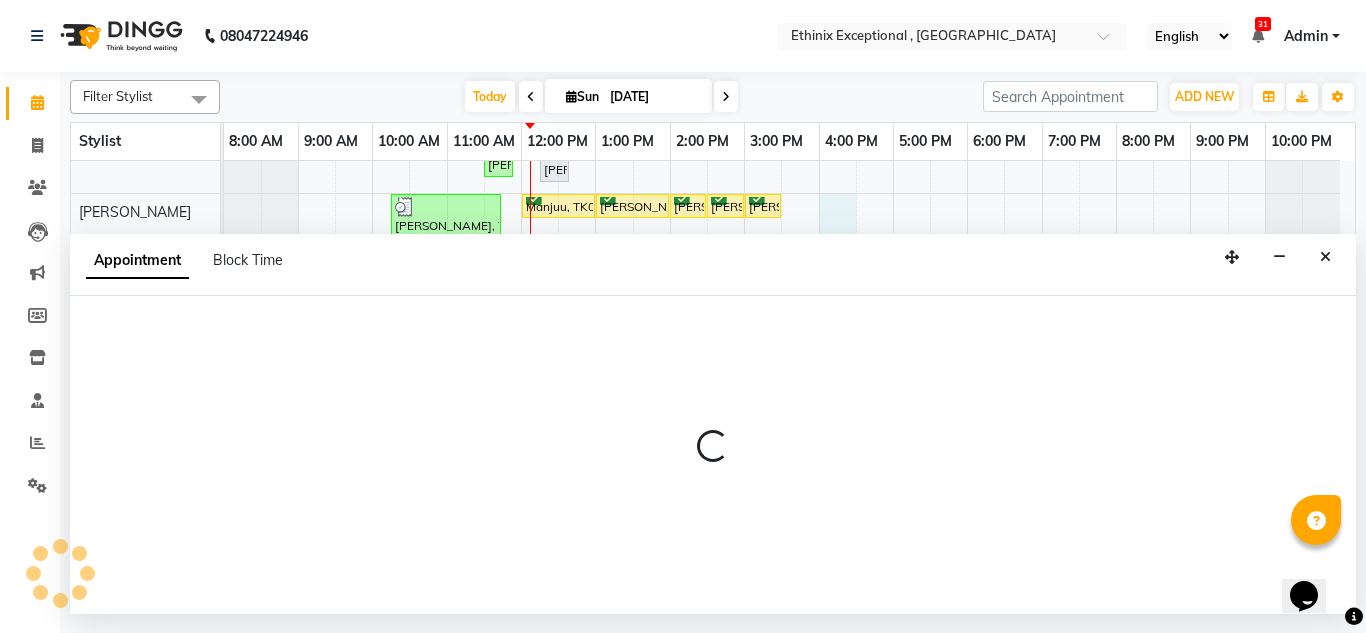 select on "31070" 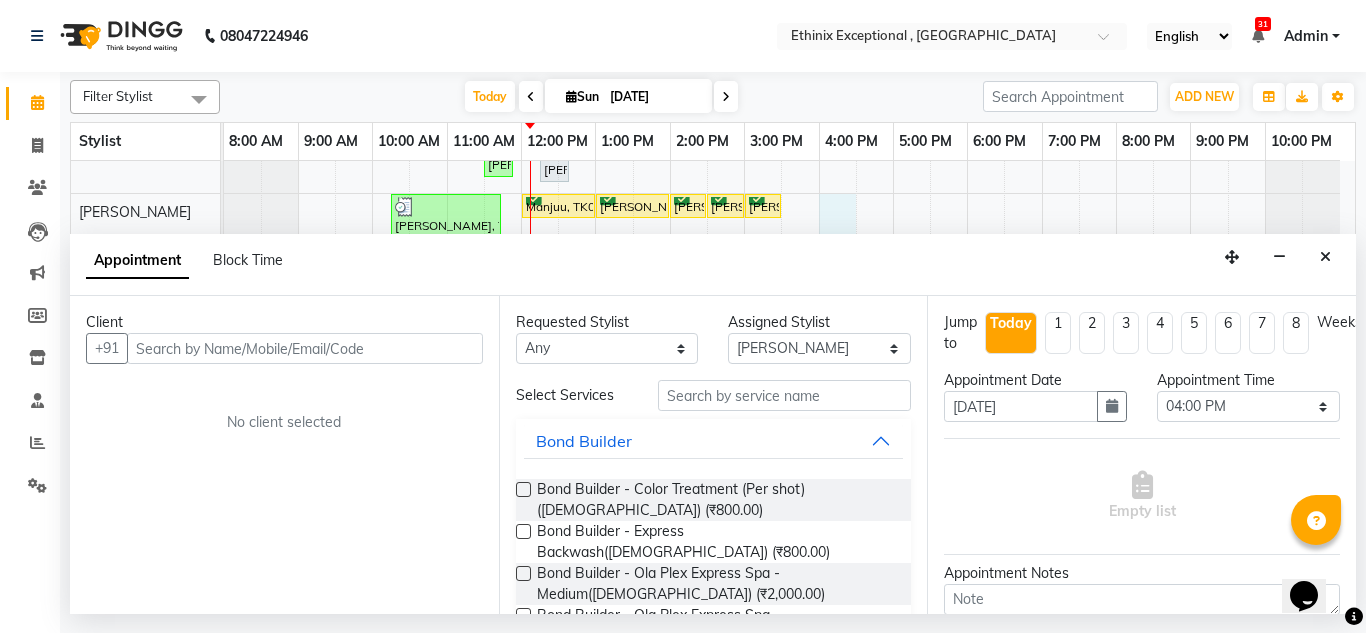click at bounding box center (305, 348) 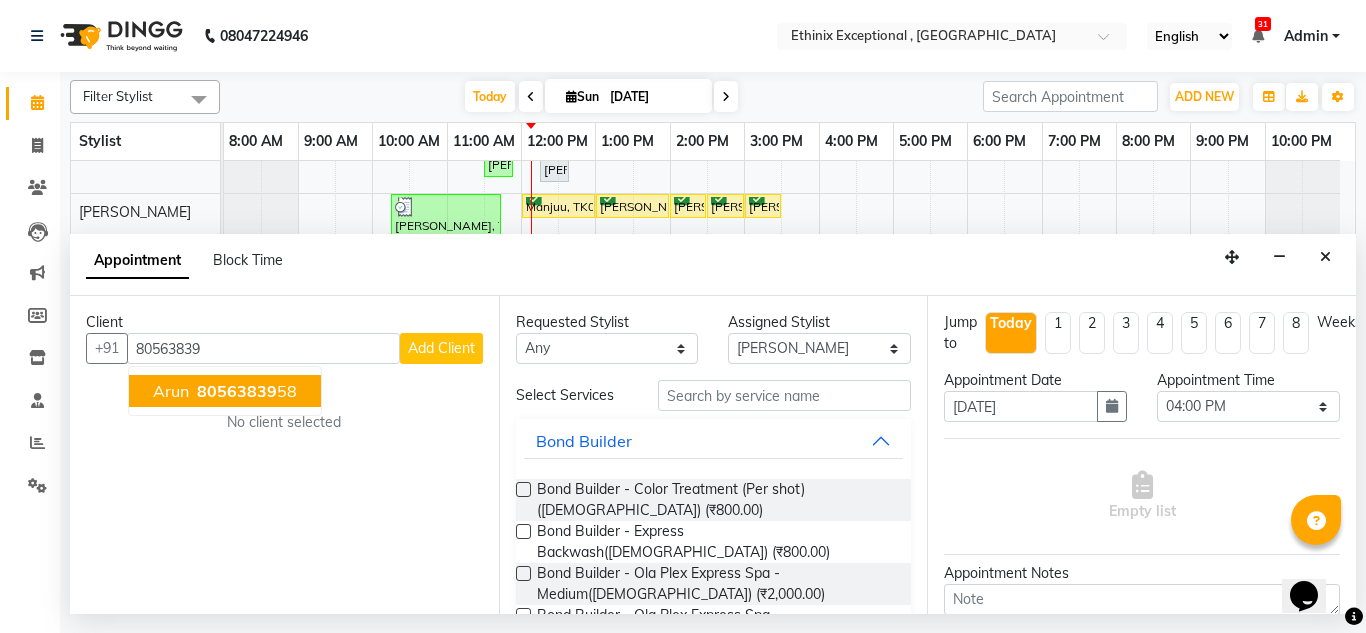 click on "80563839" at bounding box center [237, 391] 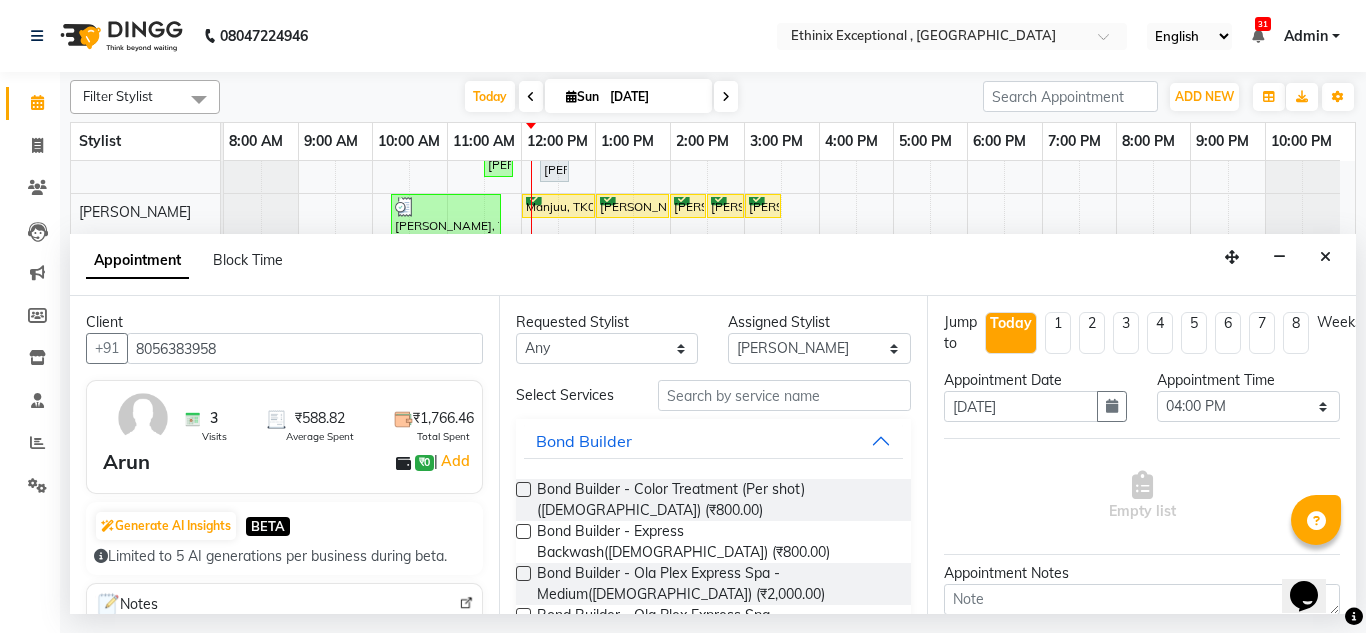 type on "8056383958" 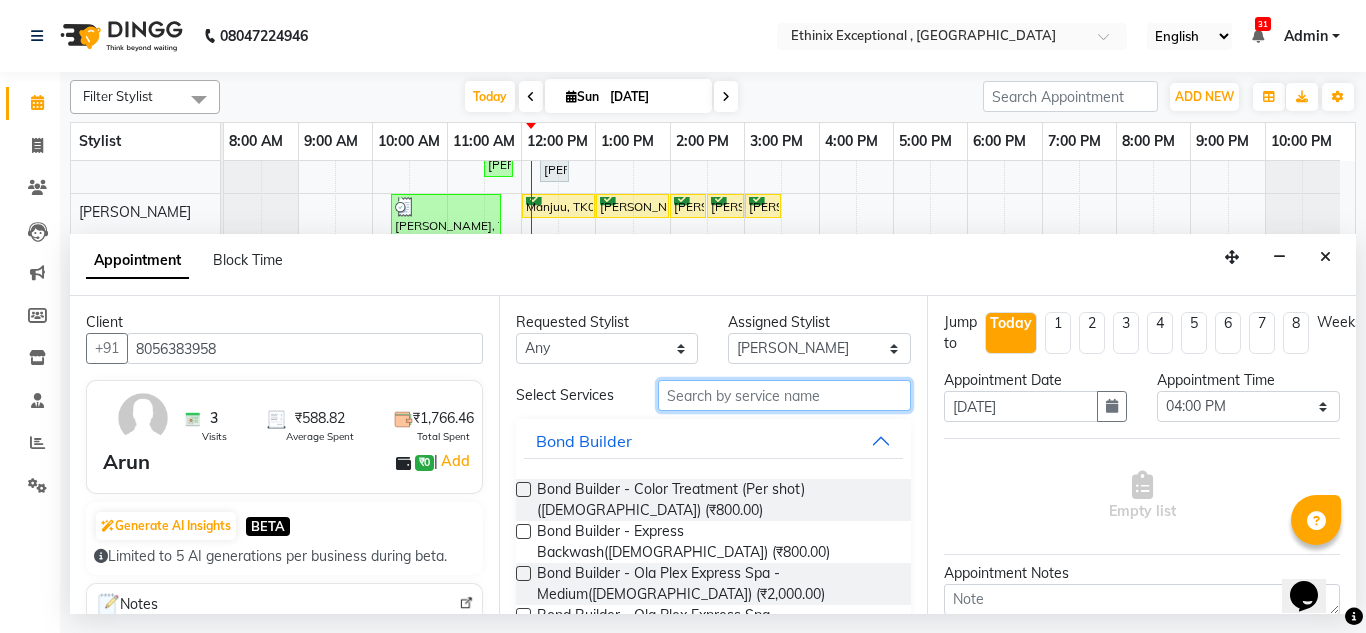 click at bounding box center [785, 395] 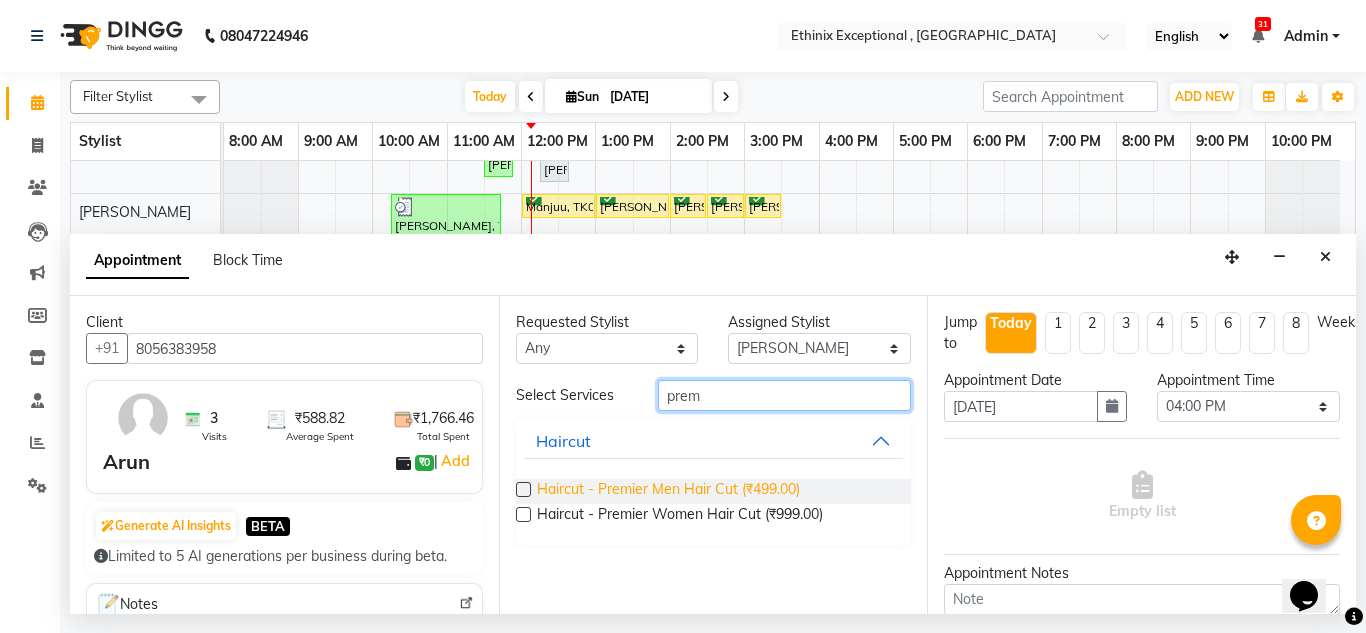 type on "prem" 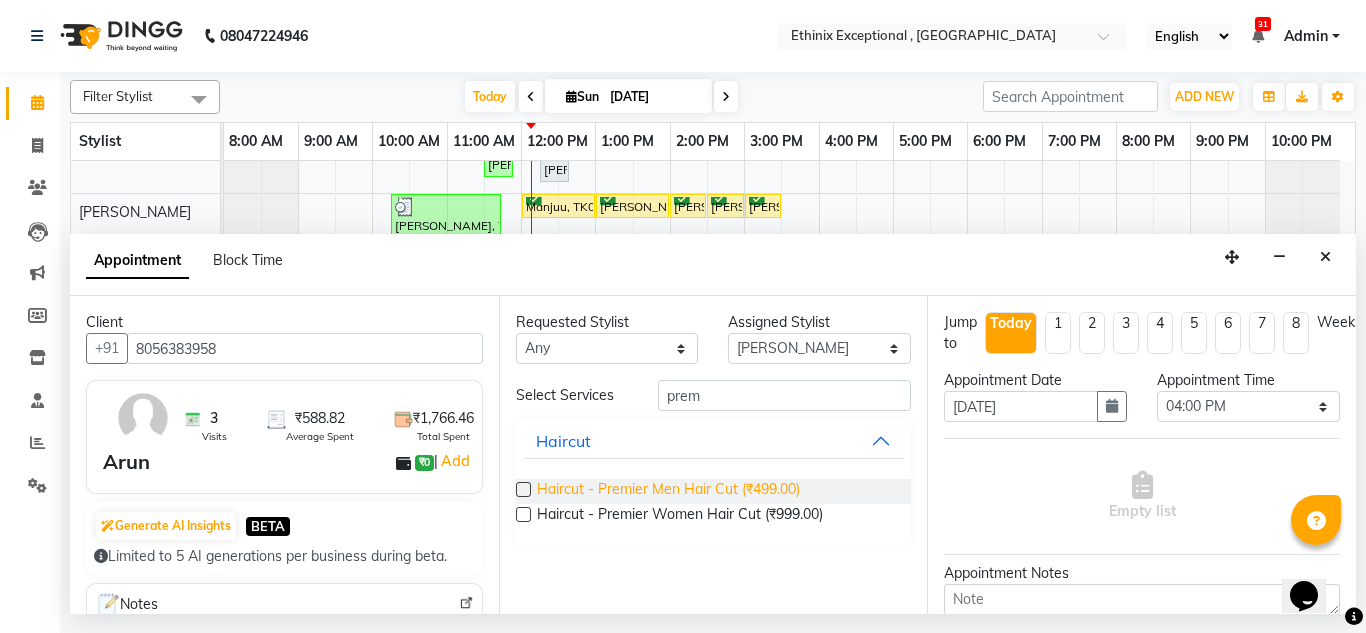 click on "Haircut - Premier Men Hair Cut  (₹499.00)" at bounding box center [668, 491] 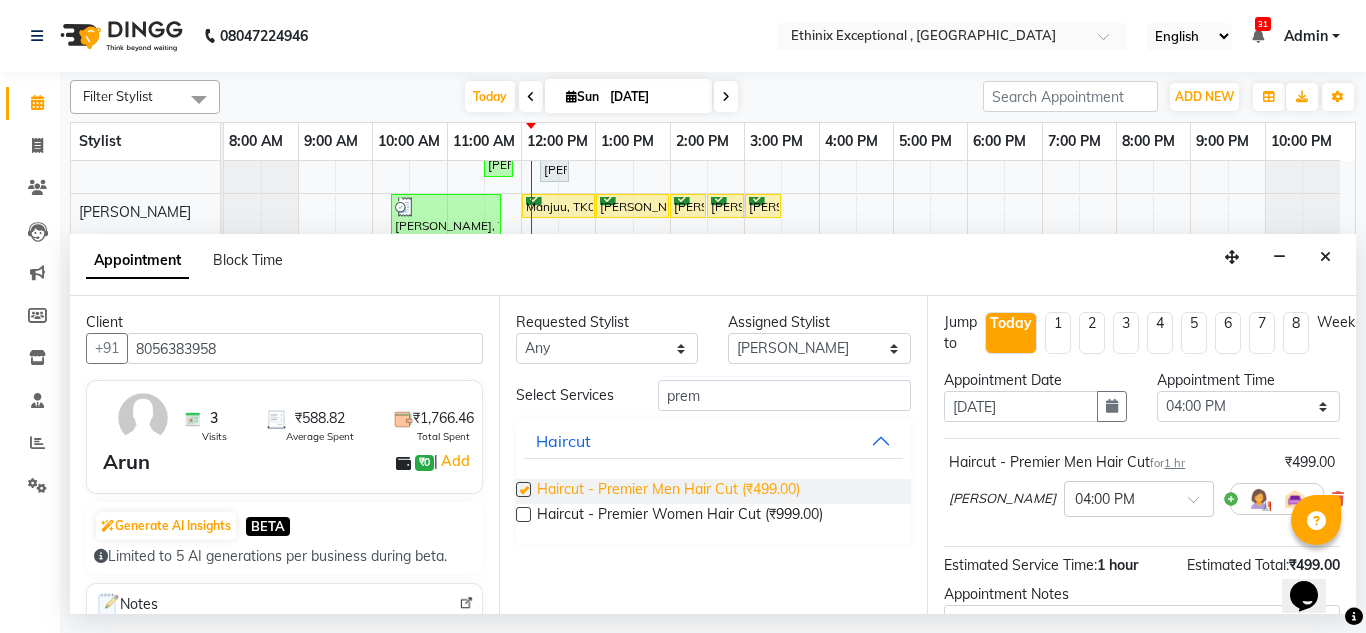 checkbox on "false" 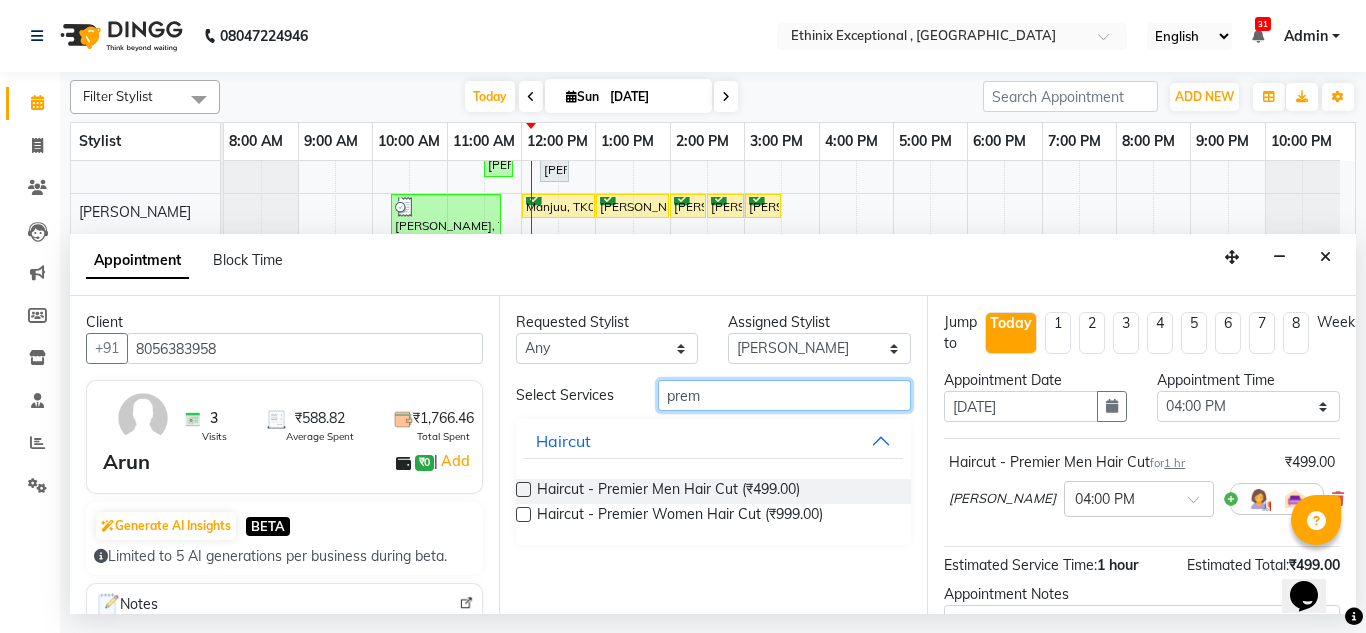 click on "prem" at bounding box center [785, 395] 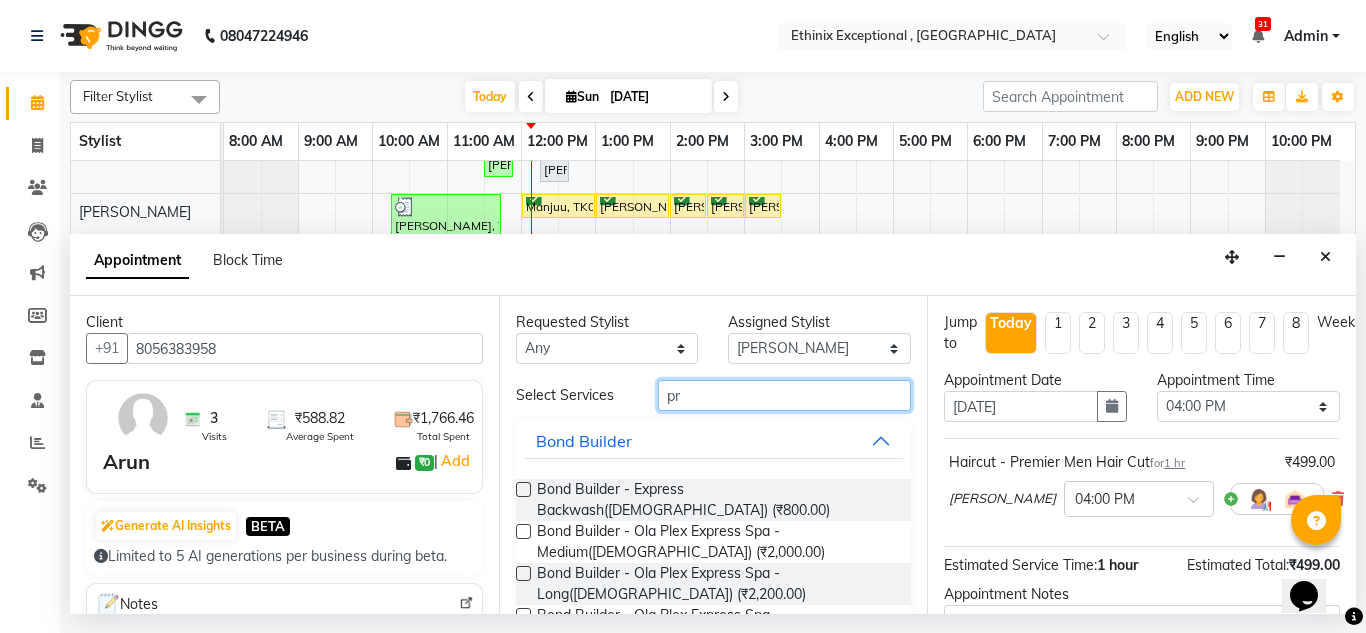 type on "p" 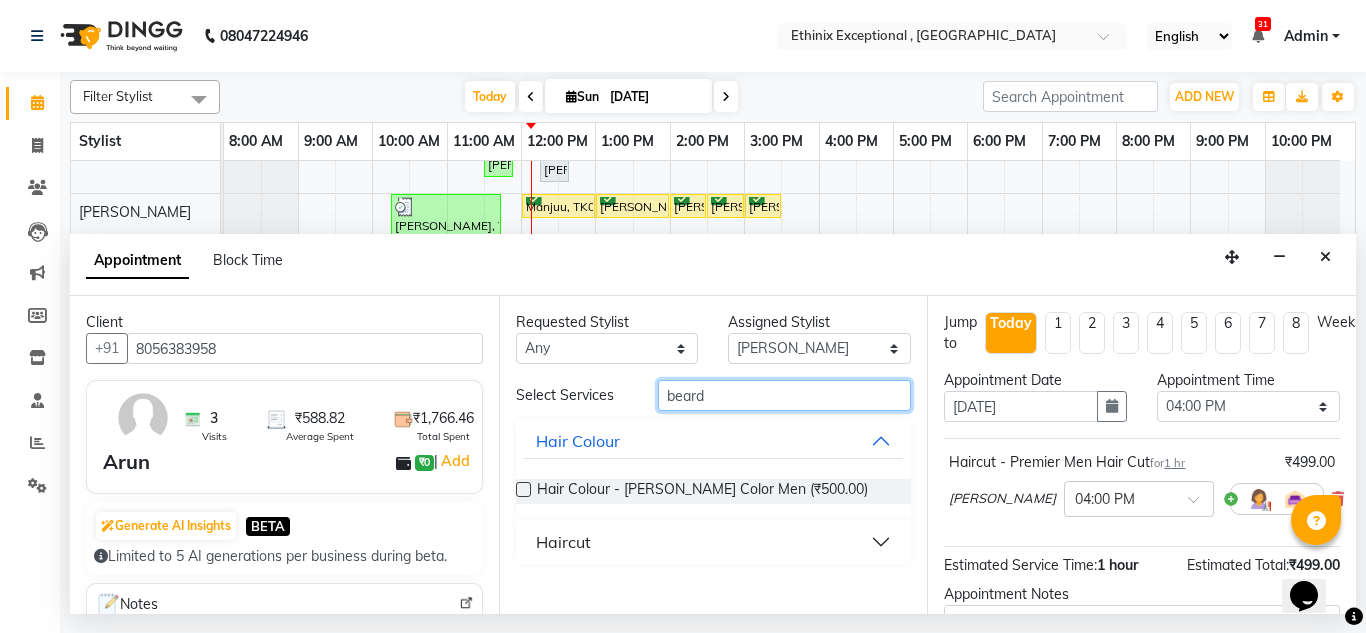 type on "beard" 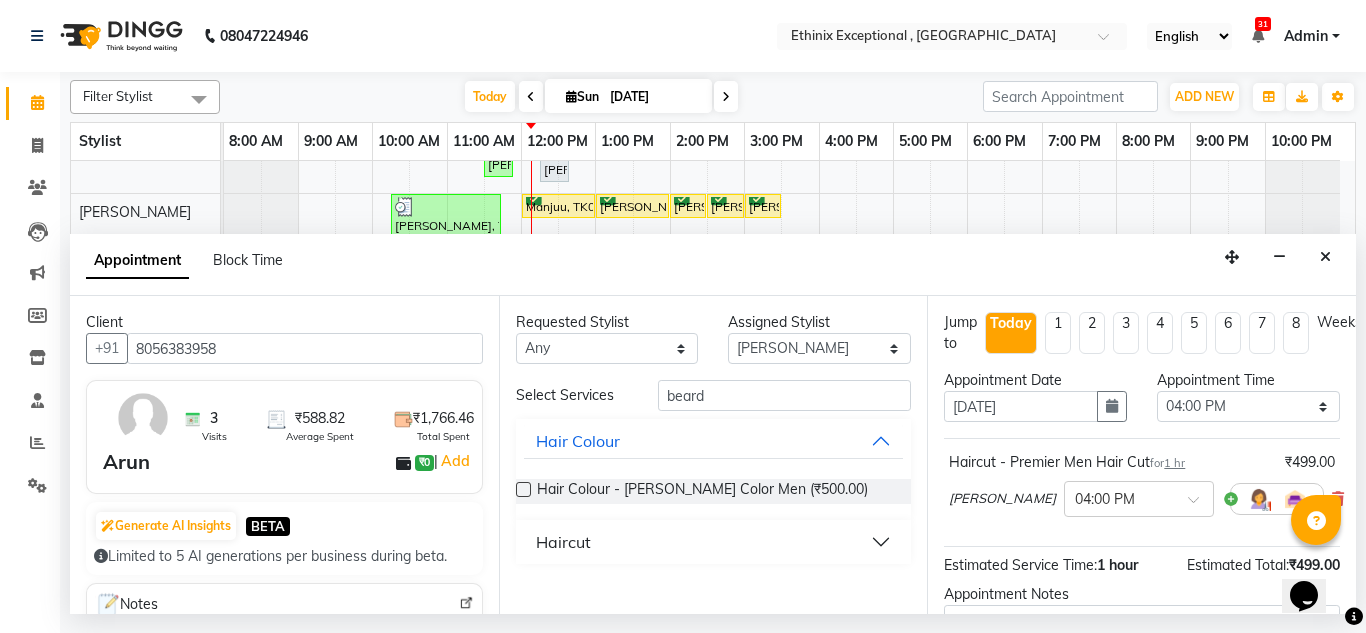 click on "Haircut" at bounding box center (563, 542) 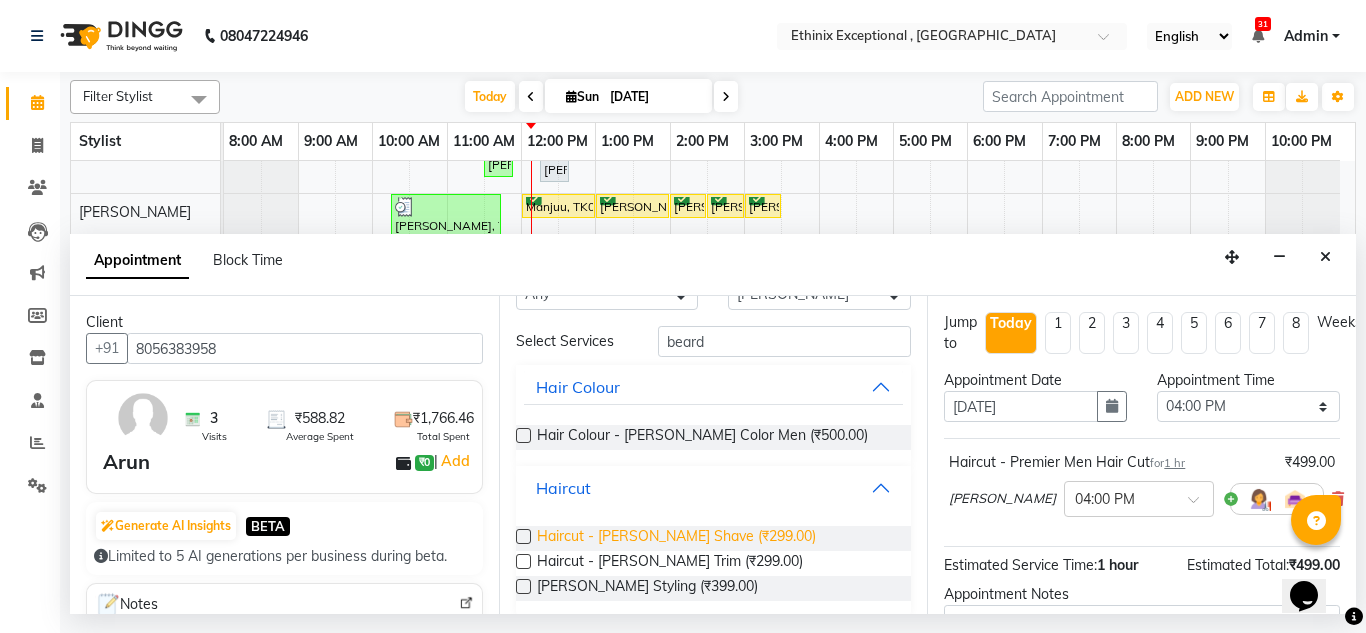 scroll, scrollTop: 55, scrollLeft: 0, axis: vertical 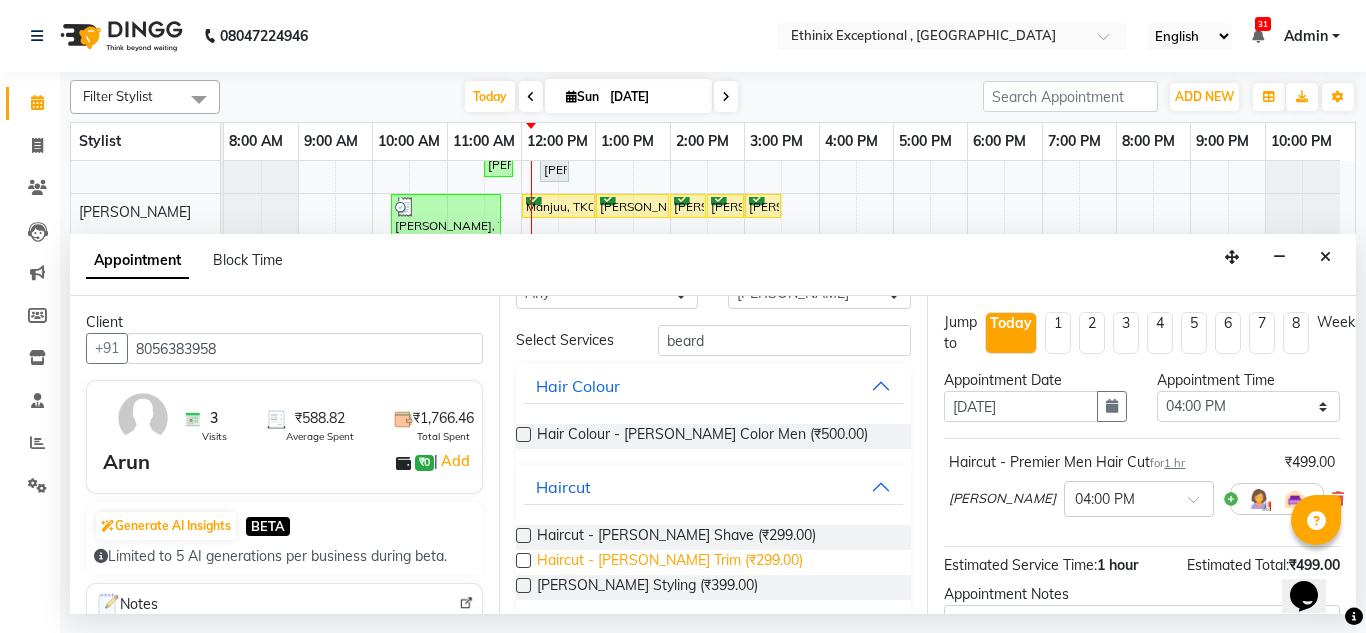 click on "Haircut - [PERSON_NAME] Trim (₹299.00)" at bounding box center [670, 562] 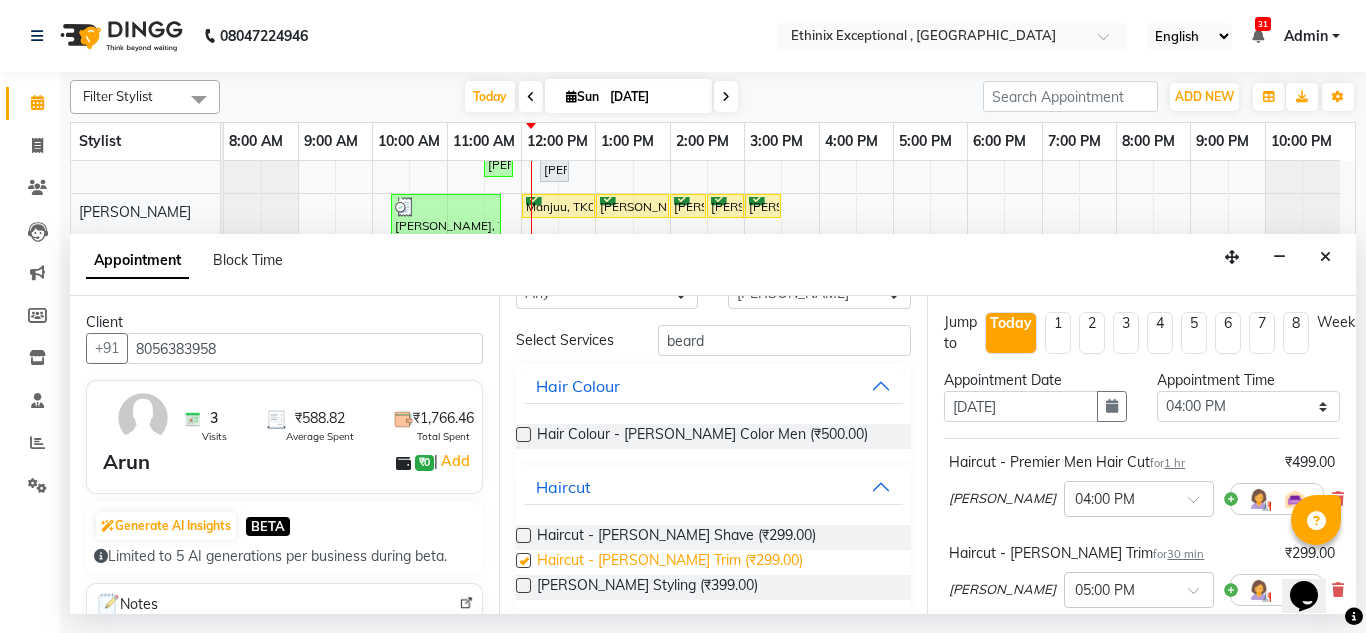 checkbox on "false" 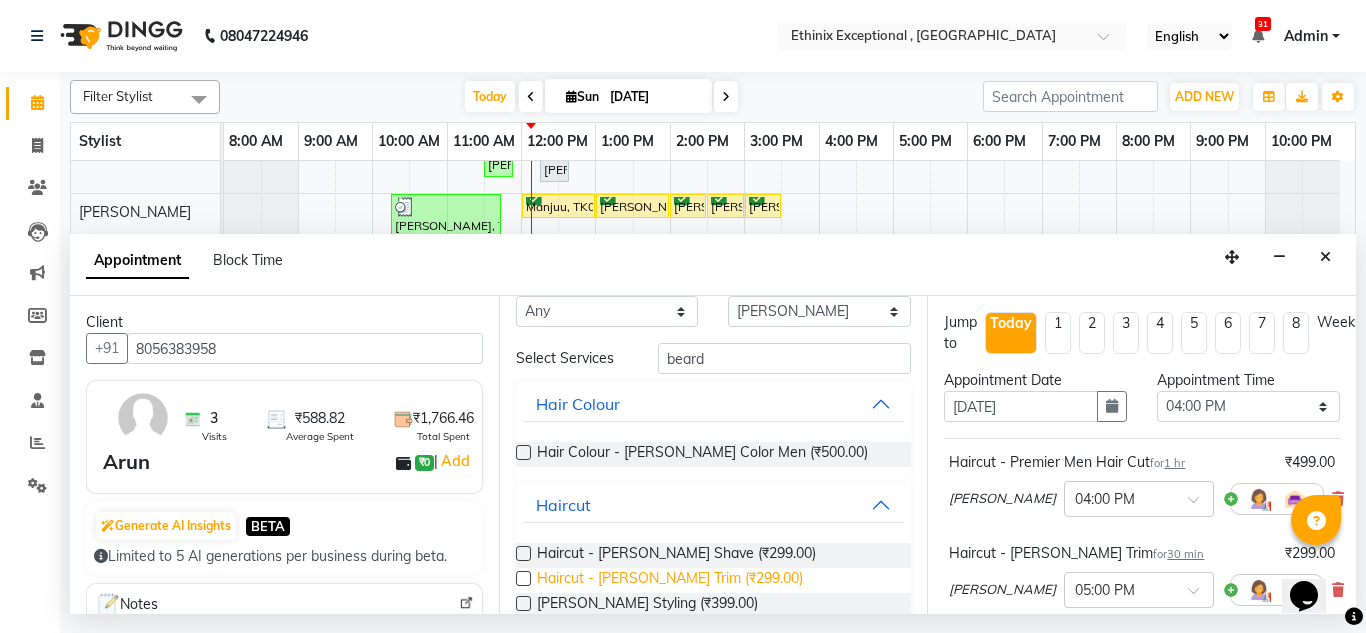 scroll, scrollTop: 41, scrollLeft: 0, axis: vertical 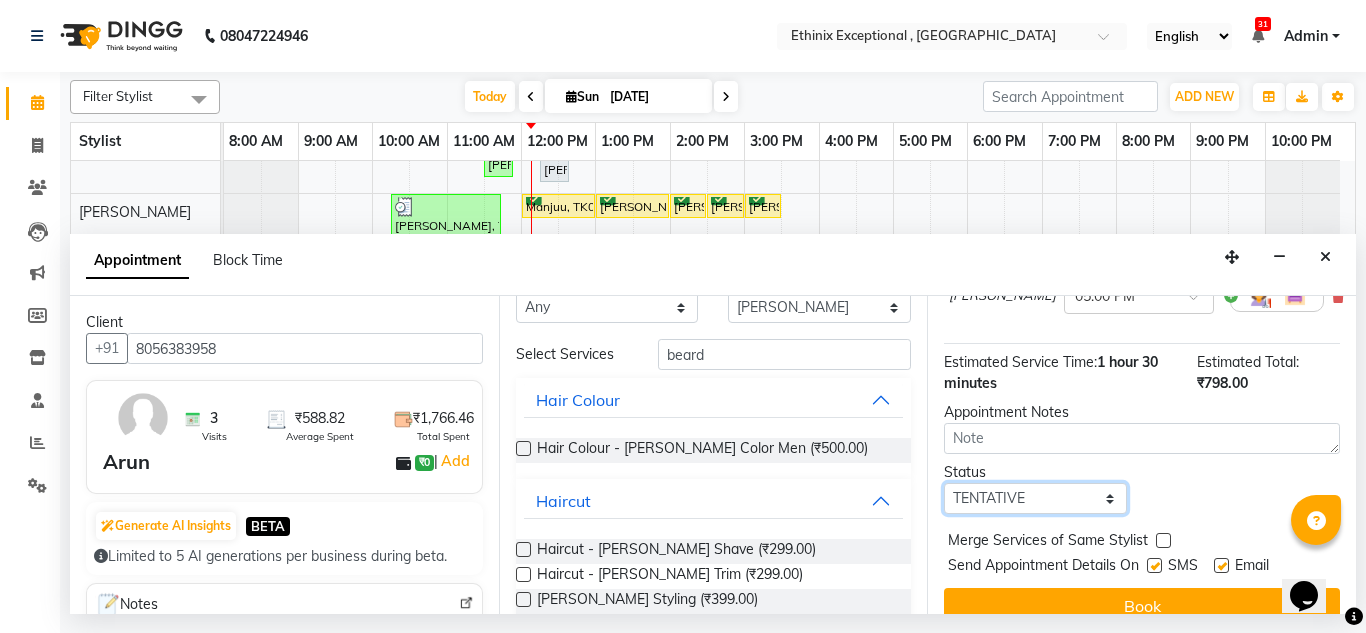 click on "Select TENTATIVE CONFIRM CHECK-IN UPCOMING" at bounding box center [1035, 498] 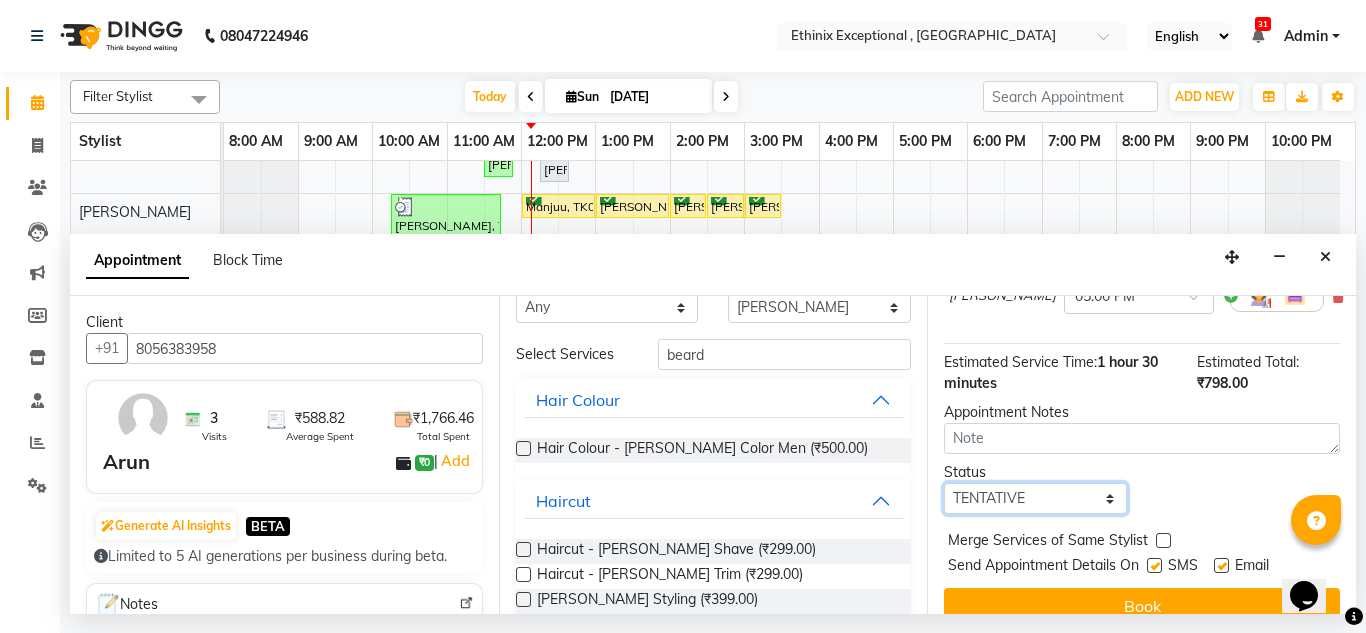 select on "confirm booking" 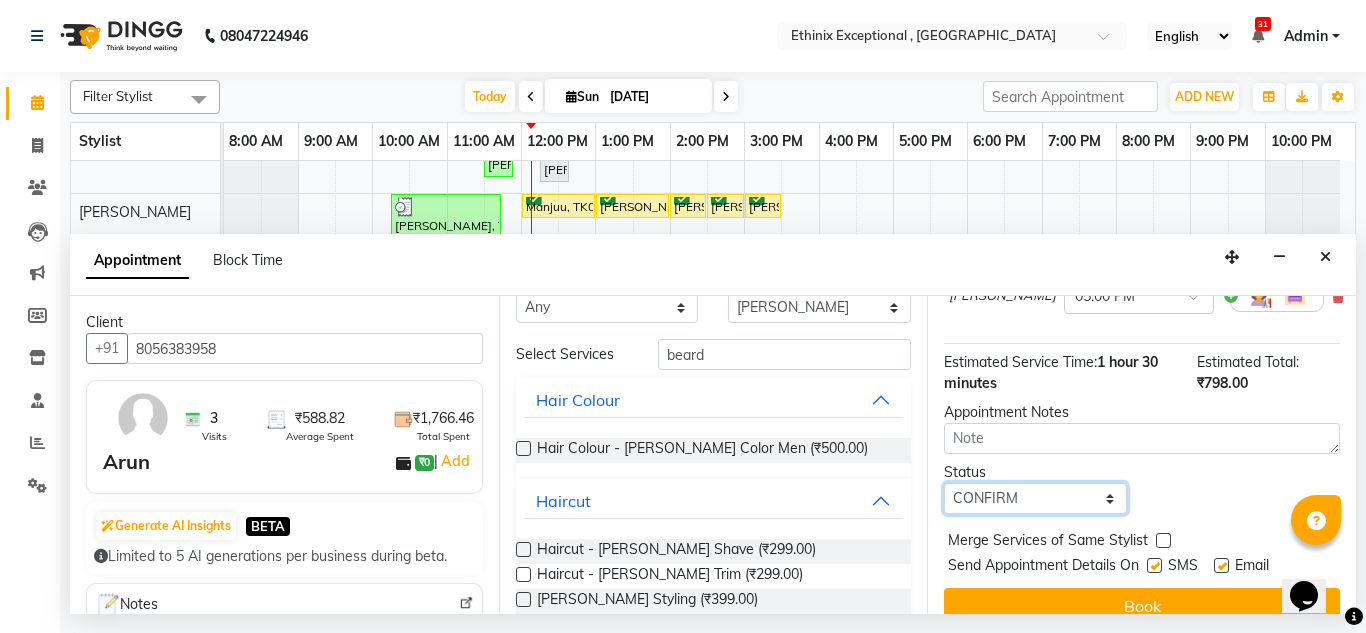 click on "Select TENTATIVE CONFIRM CHECK-IN UPCOMING" at bounding box center (1035, 498) 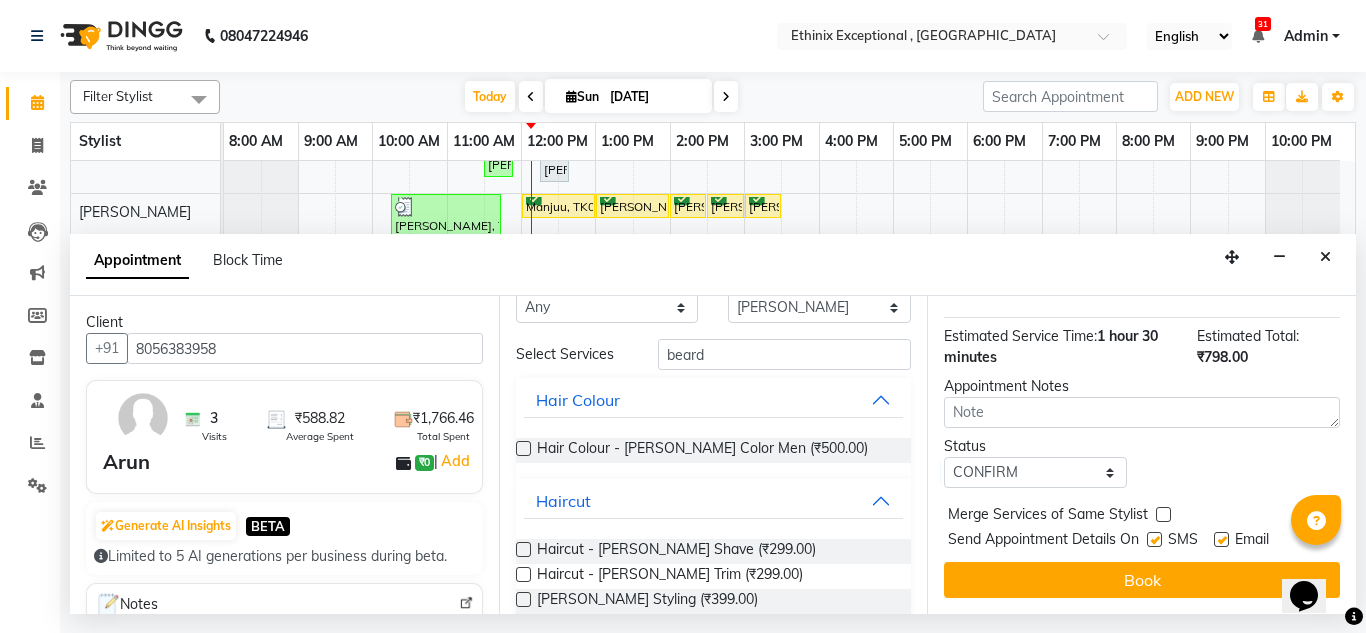 click at bounding box center [1221, 539] 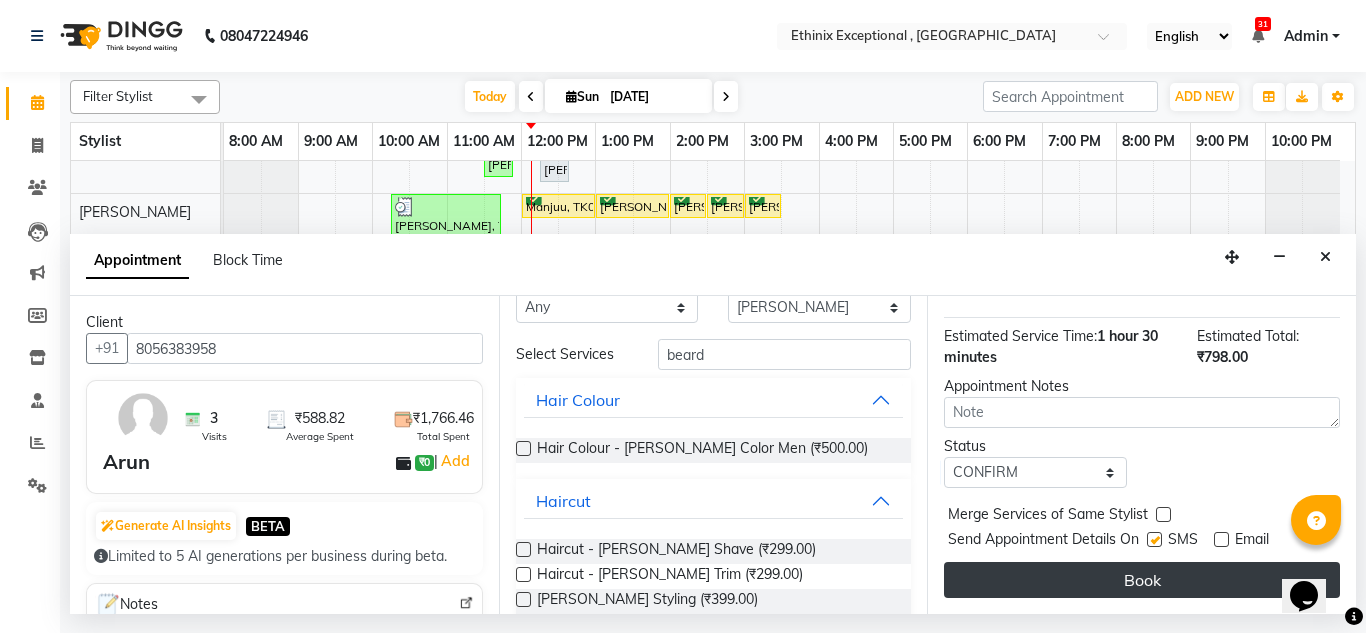click on "Book" at bounding box center (1142, 580) 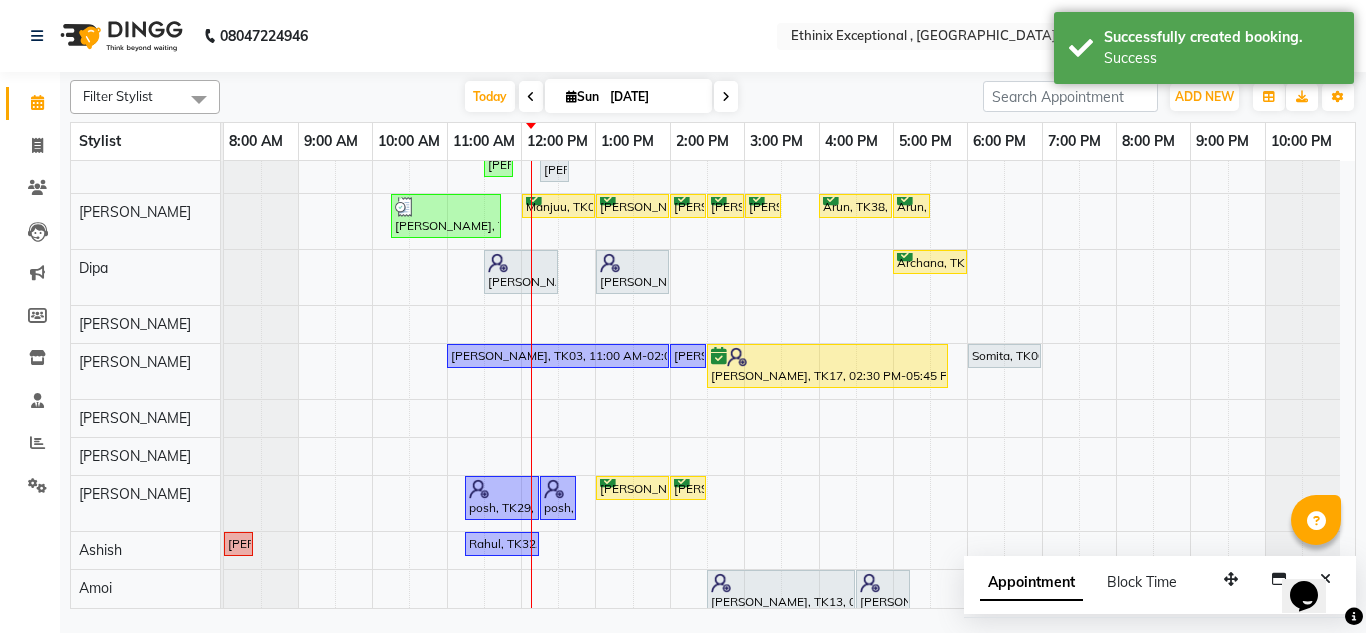 scroll, scrollTop: 0, scrollLeft: 0, axis: both 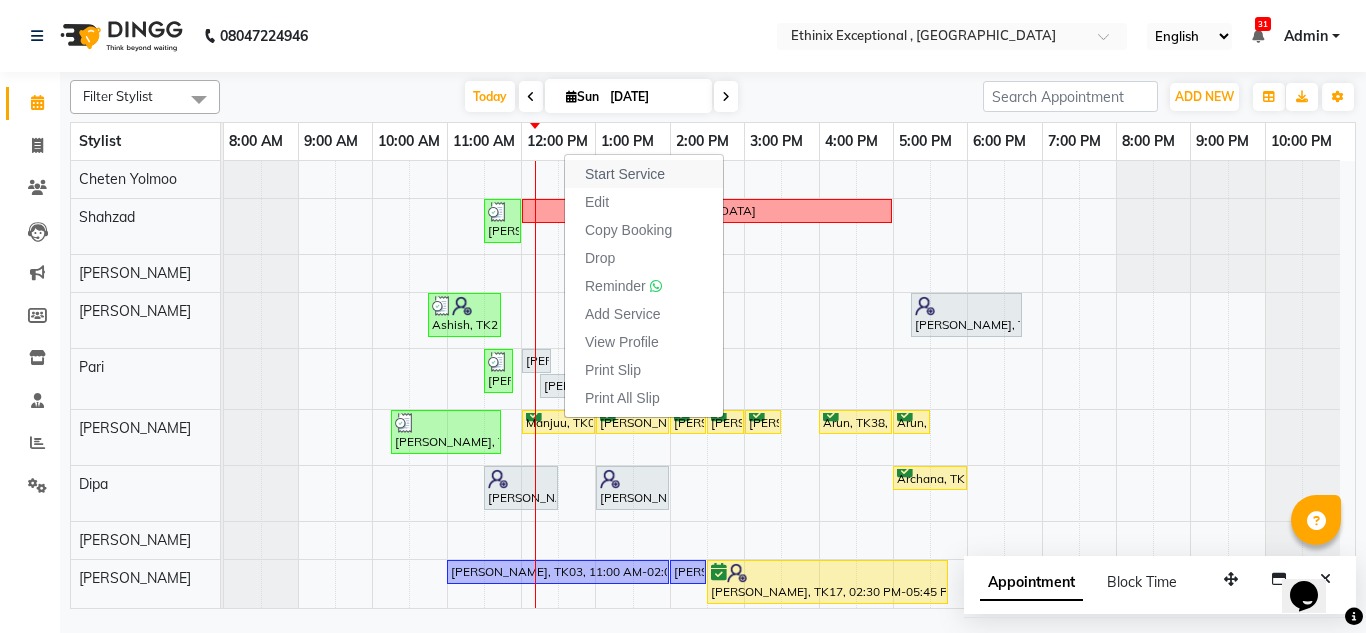 click on "Start Service" at bounding box center (625, 174) 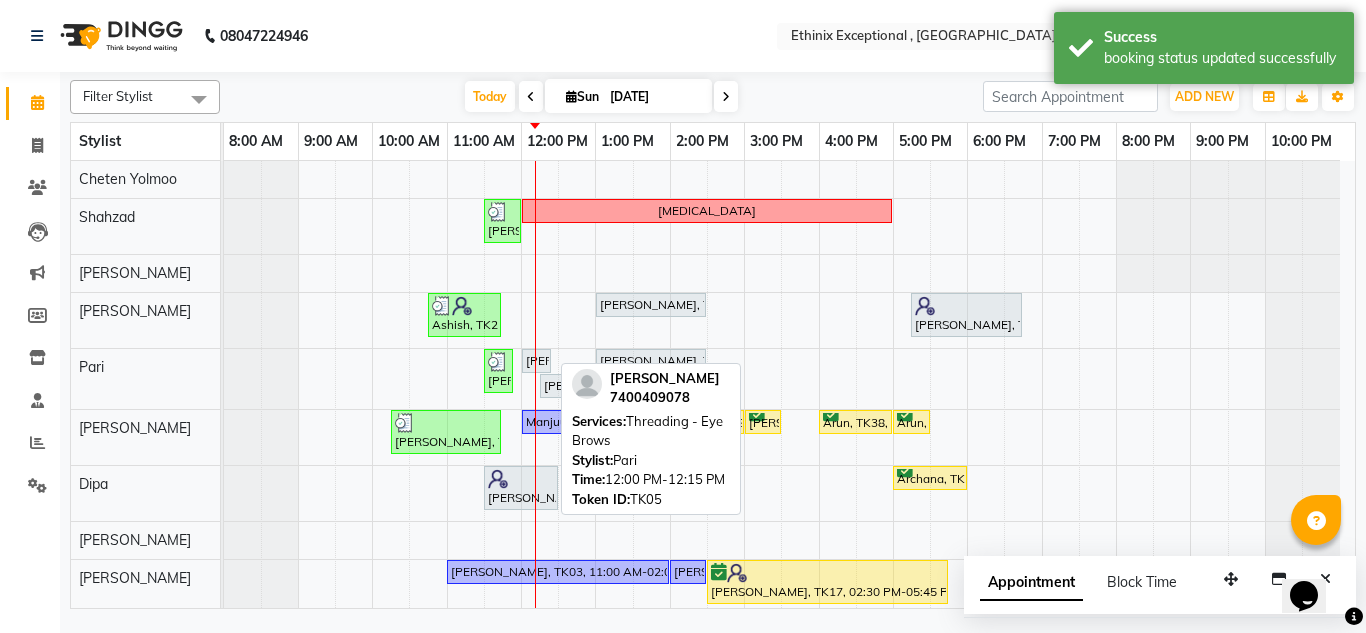 click at bounding box center [550, 361] 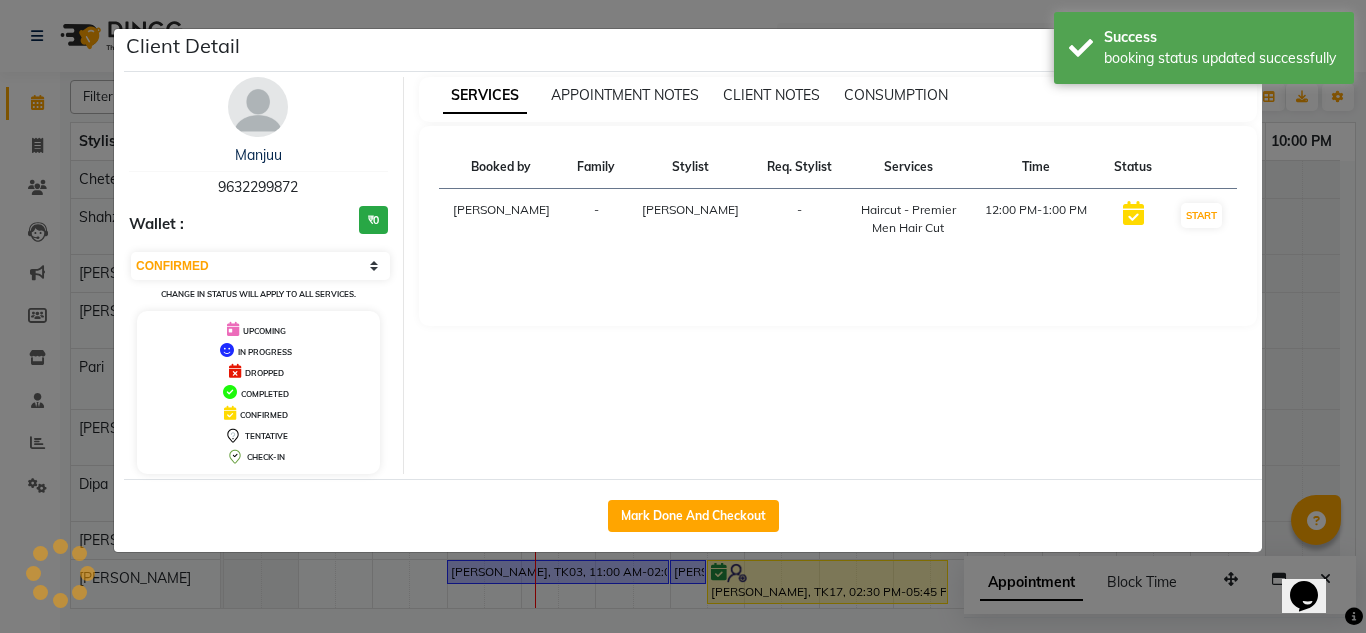 select on "select" 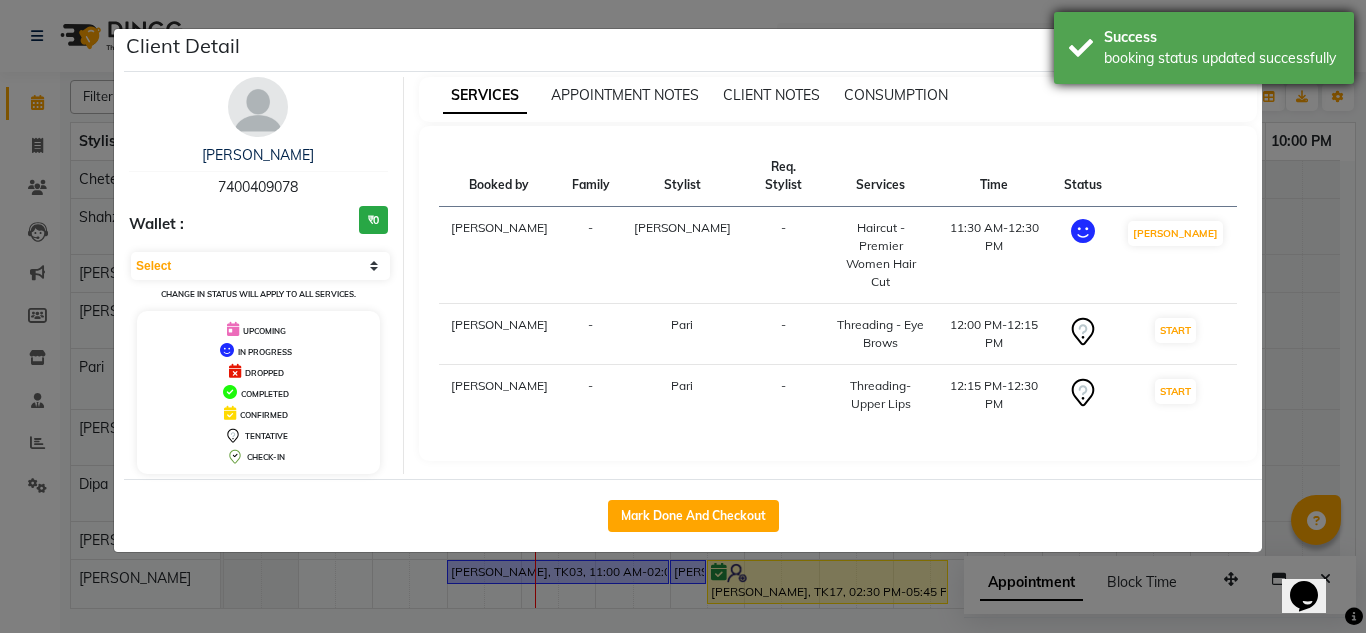 click on "booking status updated successfully" at bounding box center [1221, 58] 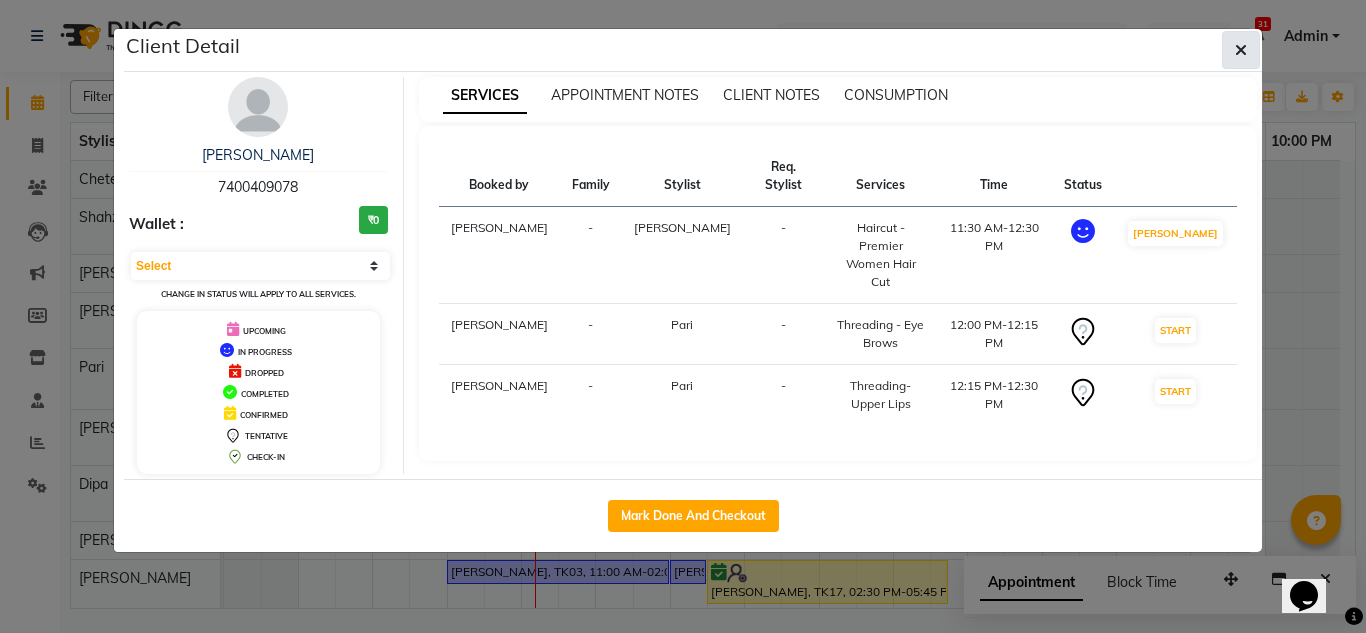 click 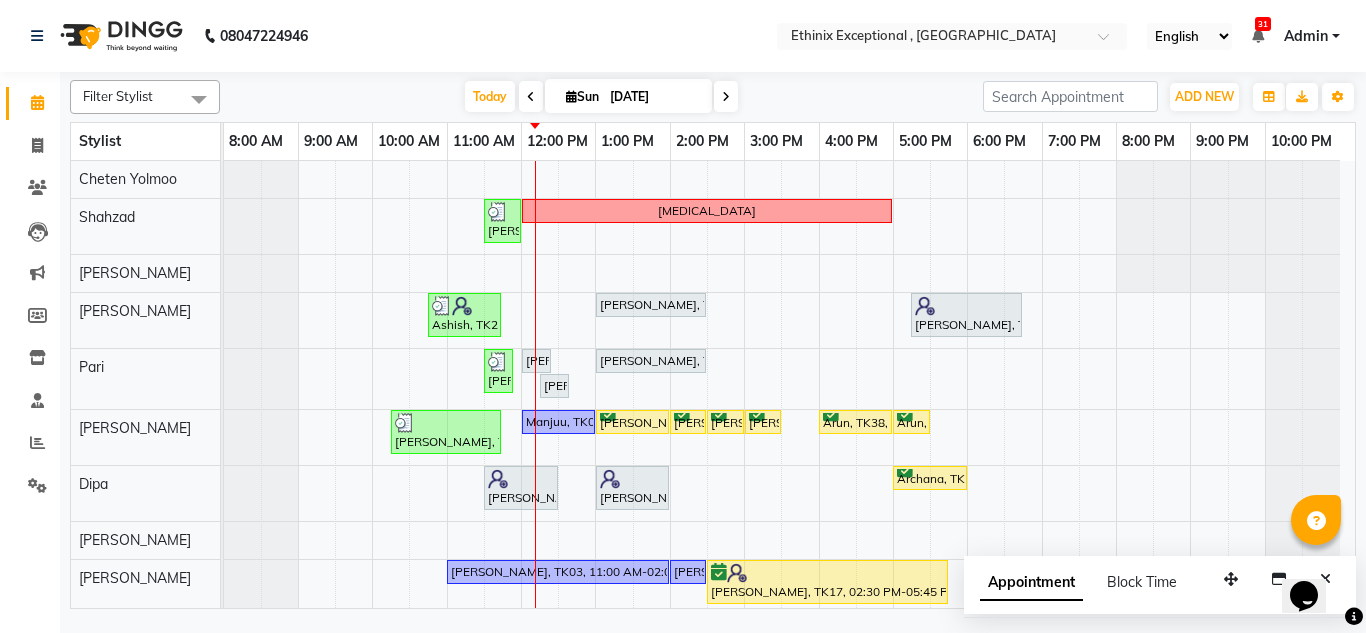 scroll, scrollTop: 218, scrollLeft: 0, axis: vertical 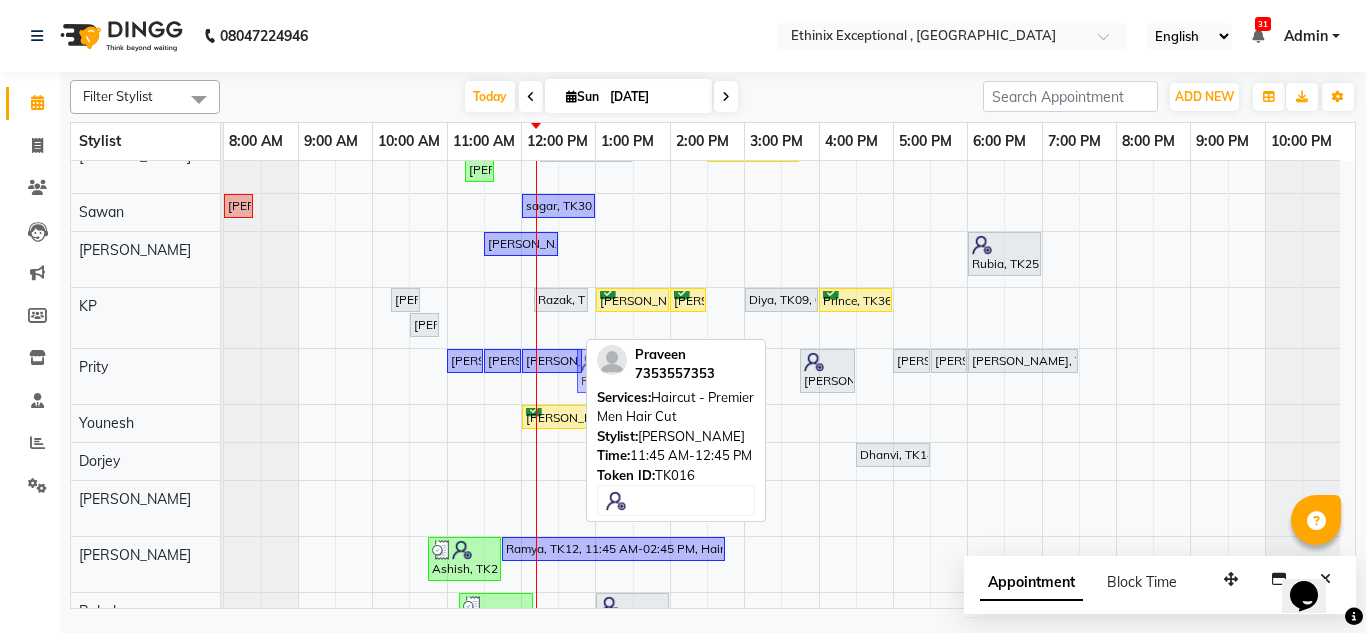 drag, startPoint x: 569, startPoint y: 508, endPoint x: 641, endPoint y: 379, distance: 147.73286 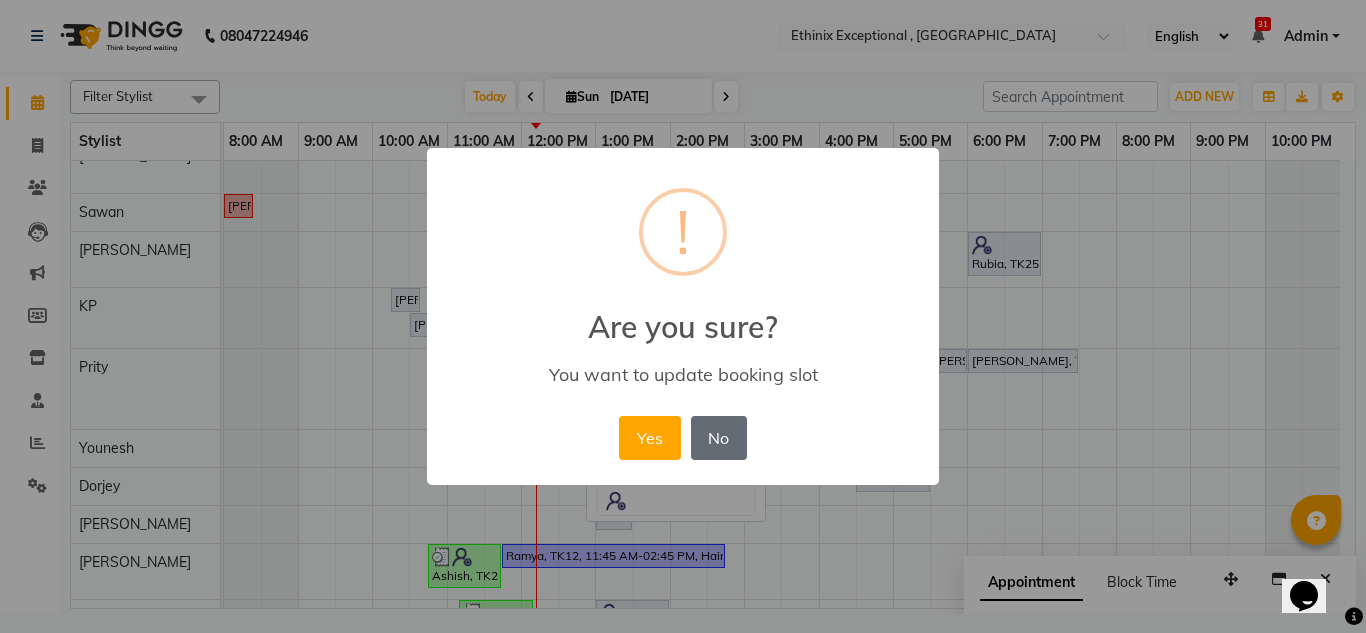 click on "No" at bounding box center (719, 438) 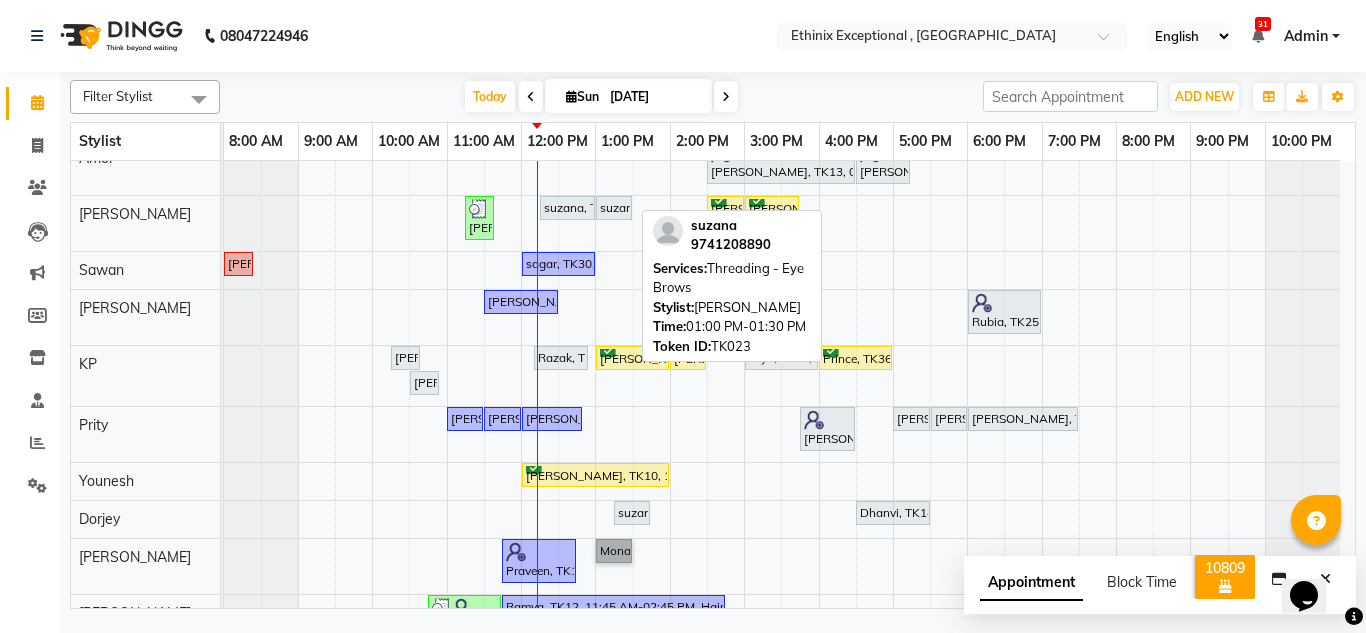 drag, startPoint x: 611, startPoint y: 550, endPoint x: 613, endPoint y: 213, distance: 337.00592 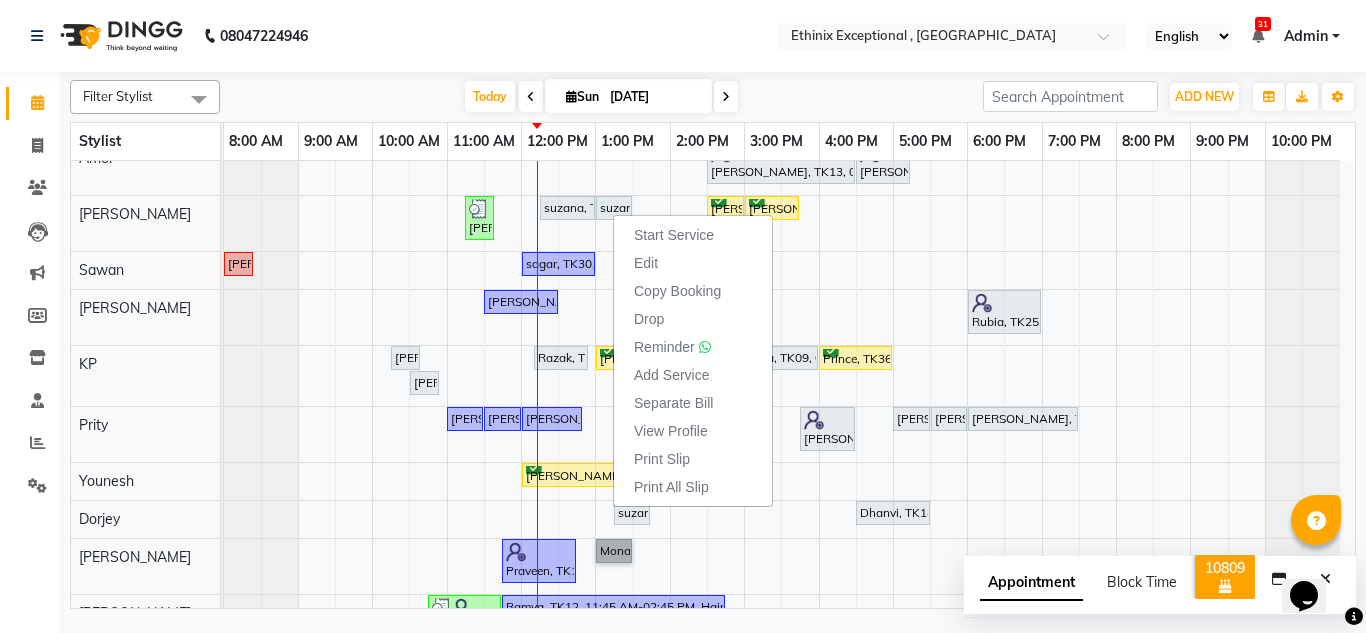 drag, startPoint x: 608, startPoint y: 551, endPoint x: 602, endPoint y: 447, distance: 104.172935 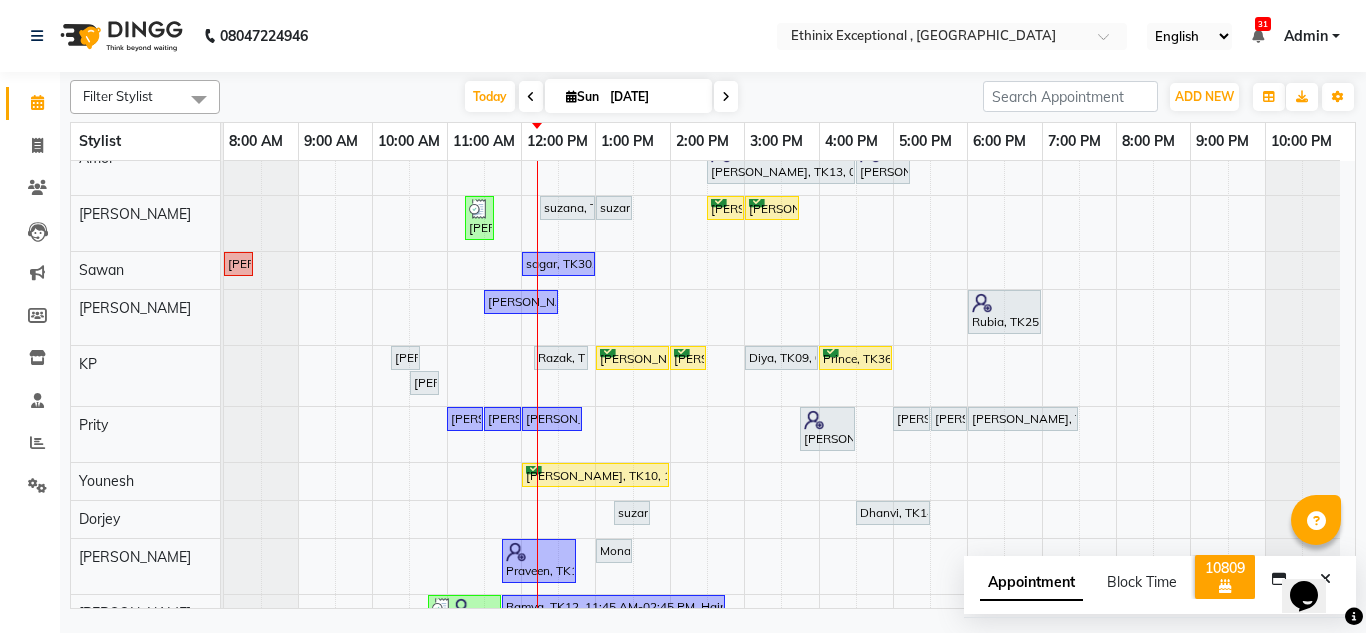 drag, startPoint x: 602, startPoint y: 447, endPoint x: 1063, endPoint y: 63, distance: 599.98083 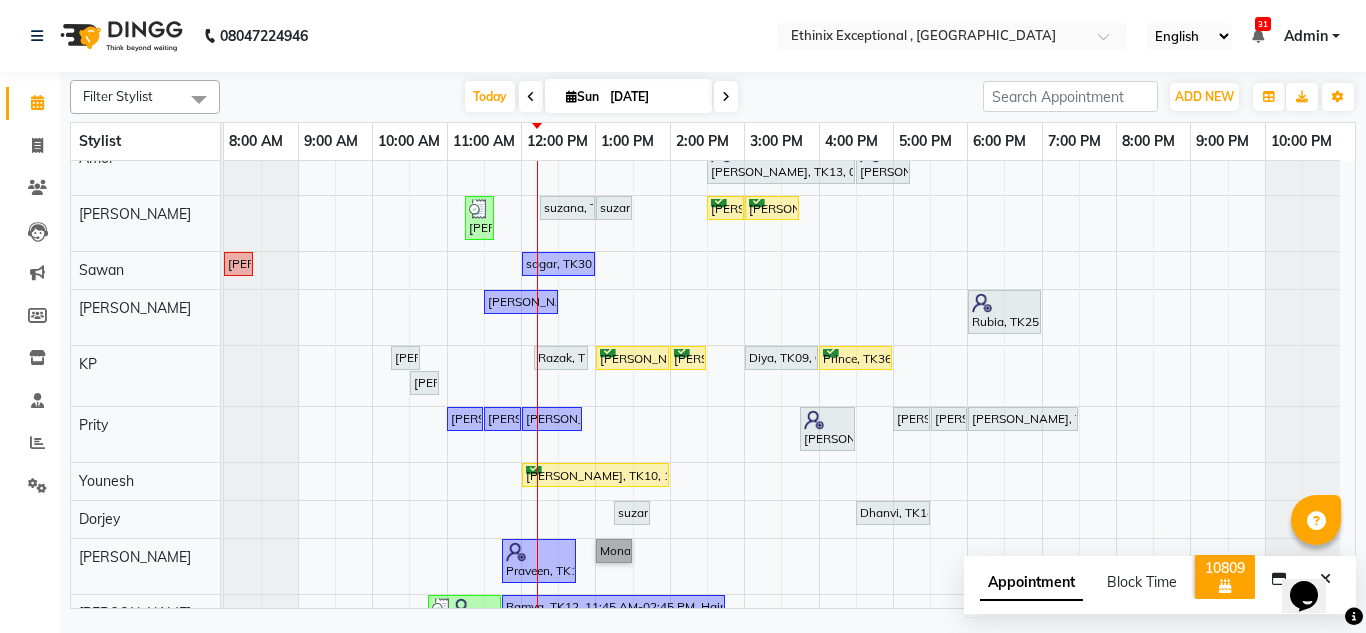 drag, startPoint x: 622, startPoint y: 547, endPoint x: 610, endPoint y: 298, distance: 249.28899 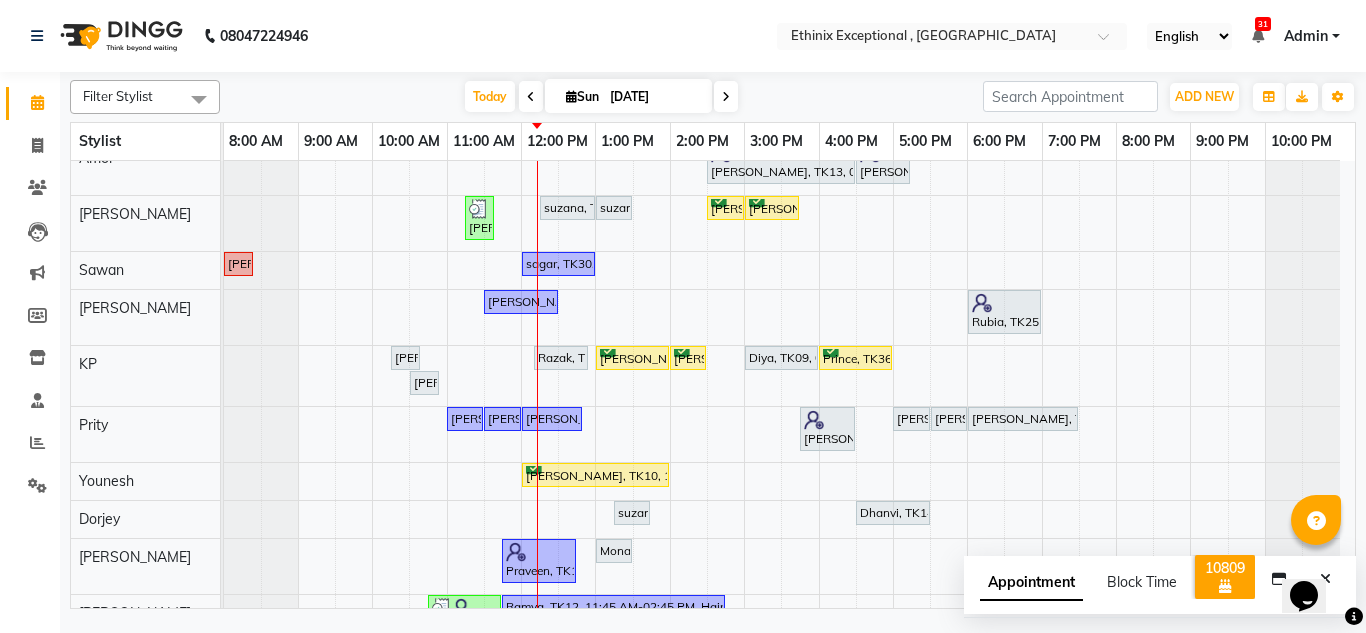 drag, startPoint x: 610, startPoint y: 298, endPoint x: 327, endPoint y: 87, distance: 353.0014 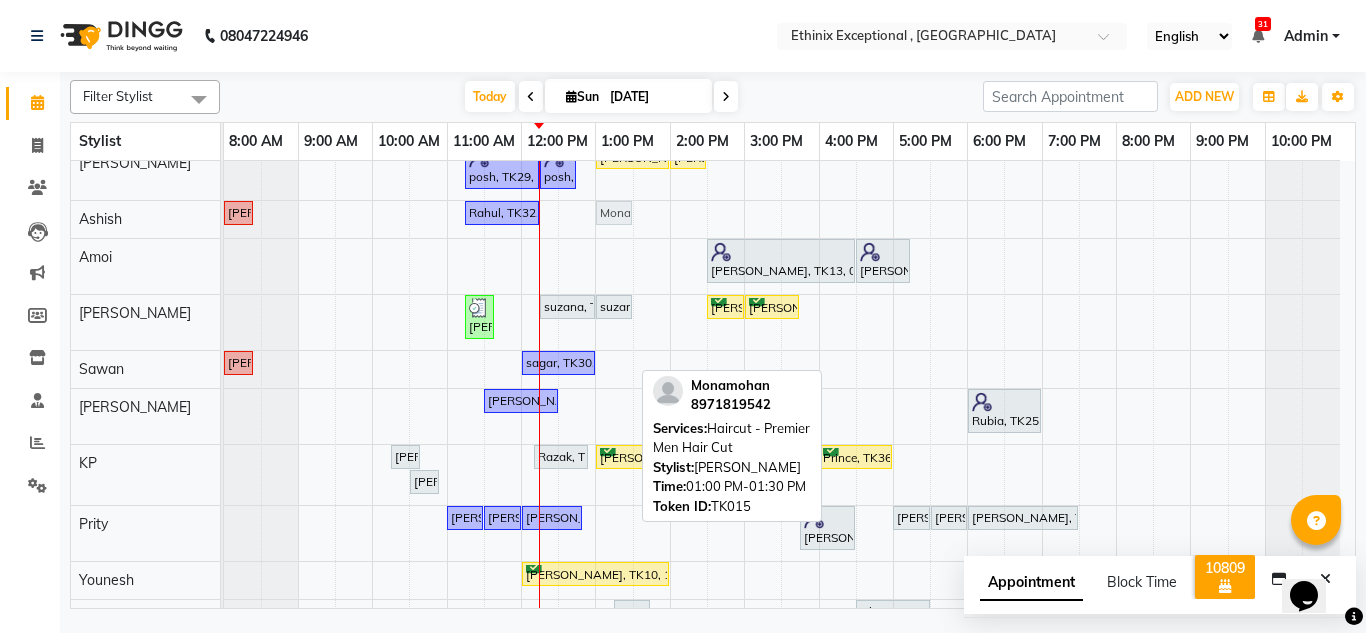 drag, startPoint x: 613, startPoint y: 551, endPoint x: 603, endPoint y: 221, distance: 330.1515 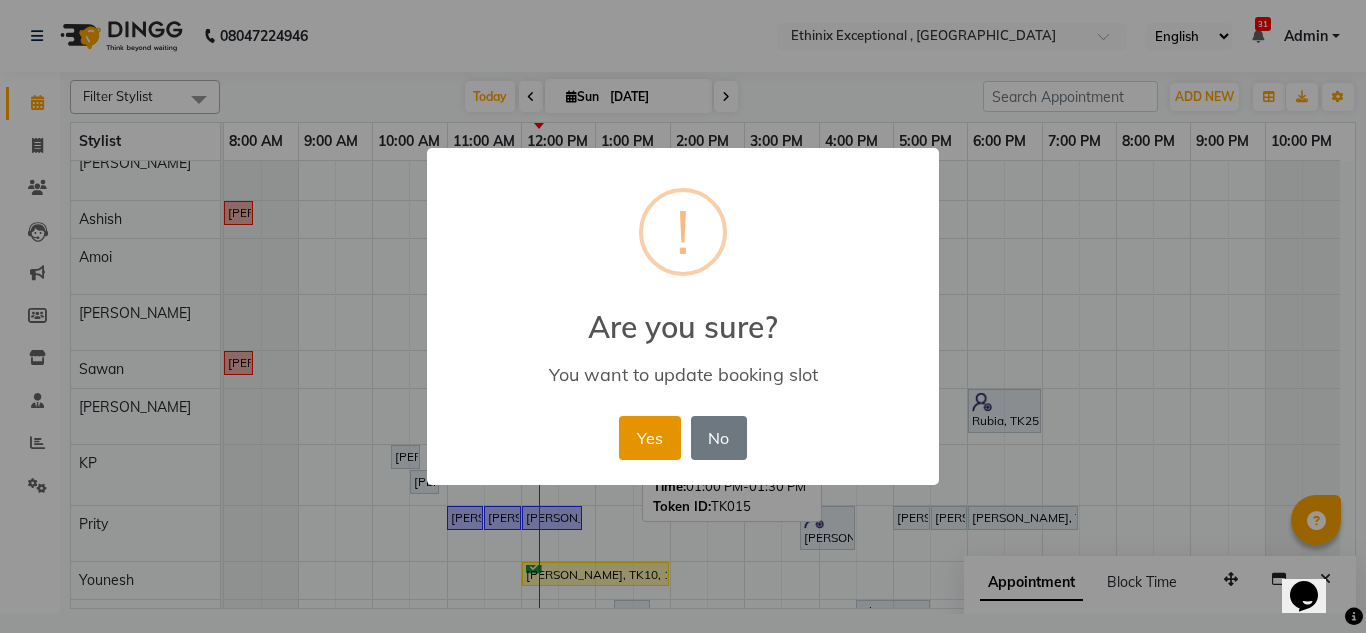 click on "Yes" at bounding box center (649, 438) 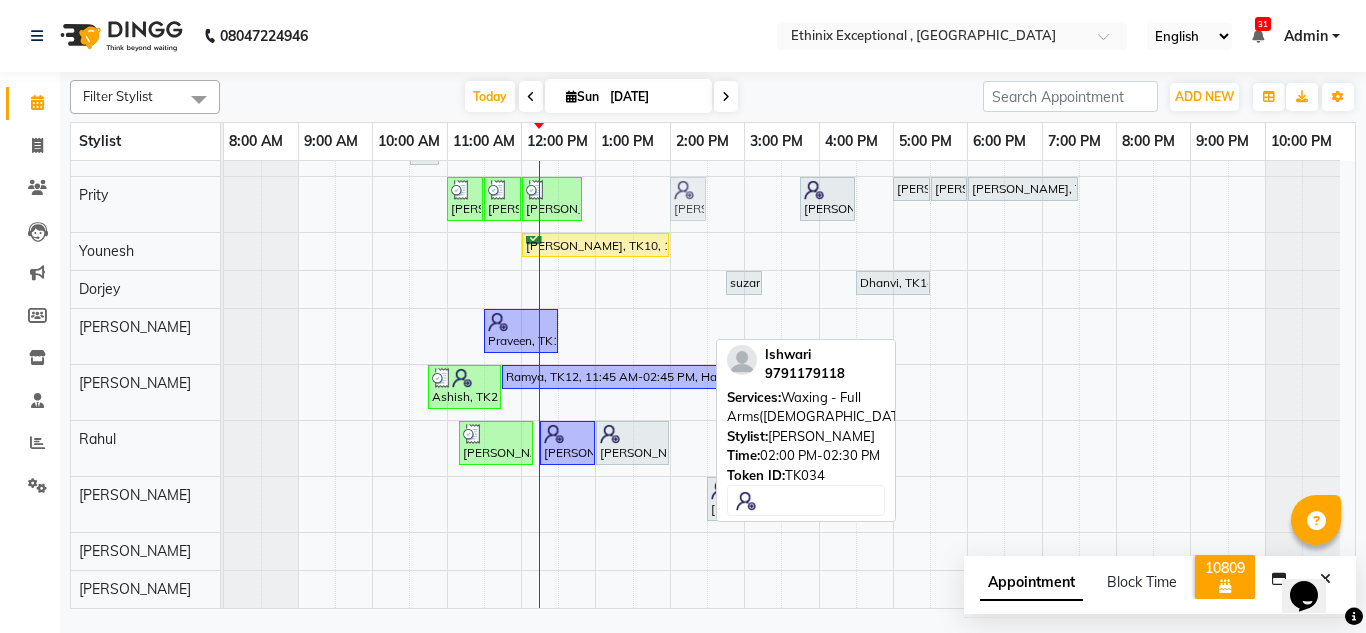 drag, startPoint x: 695, startPoint y: 503, endPoint x: 682, endPoint y: 200, distance: 303.27875 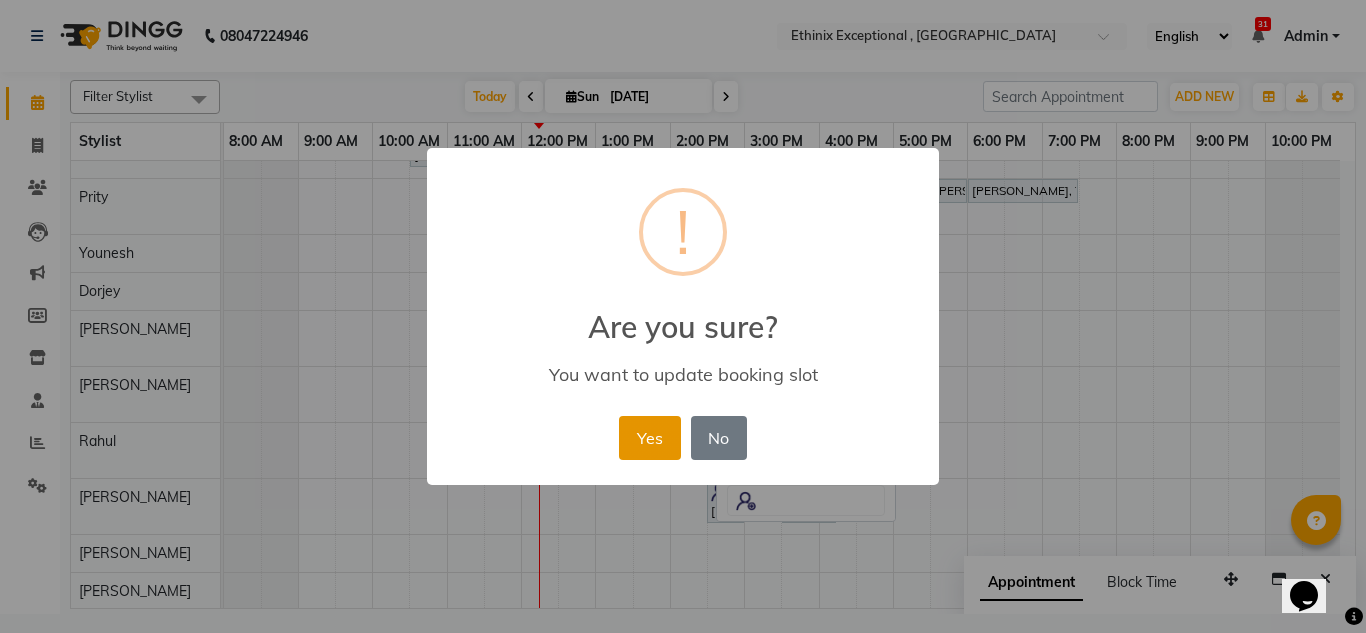 click on "Yes" at bounding box center (649, 438) 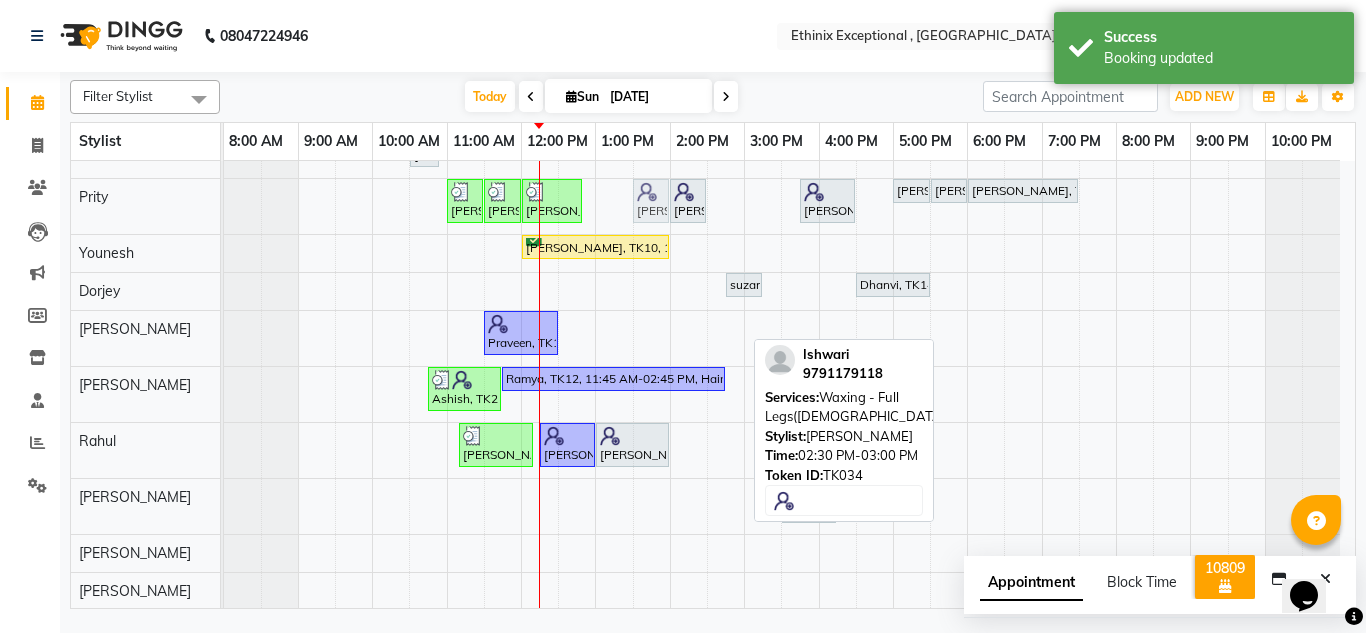 drag, startPoint x: 720, startPoint y: 506, endPoint x: 657, endPoint y: 218, distance: 294.81012 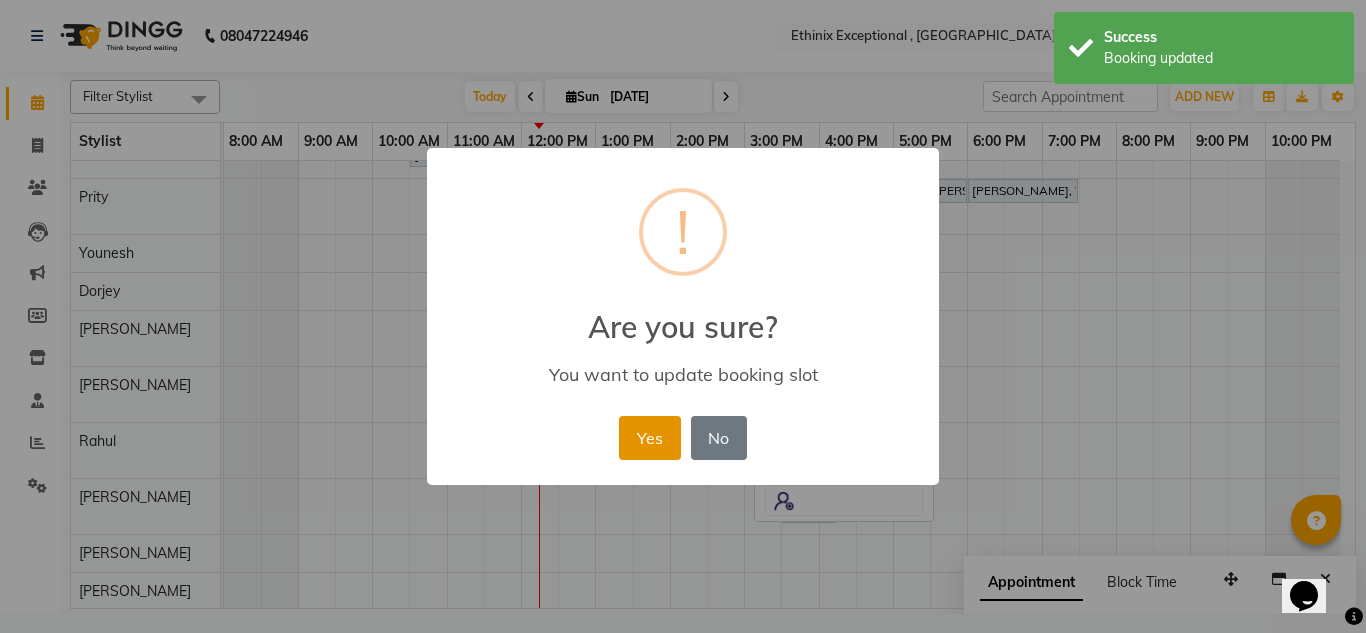 click on "Yes" at bounding box center [649, 438] 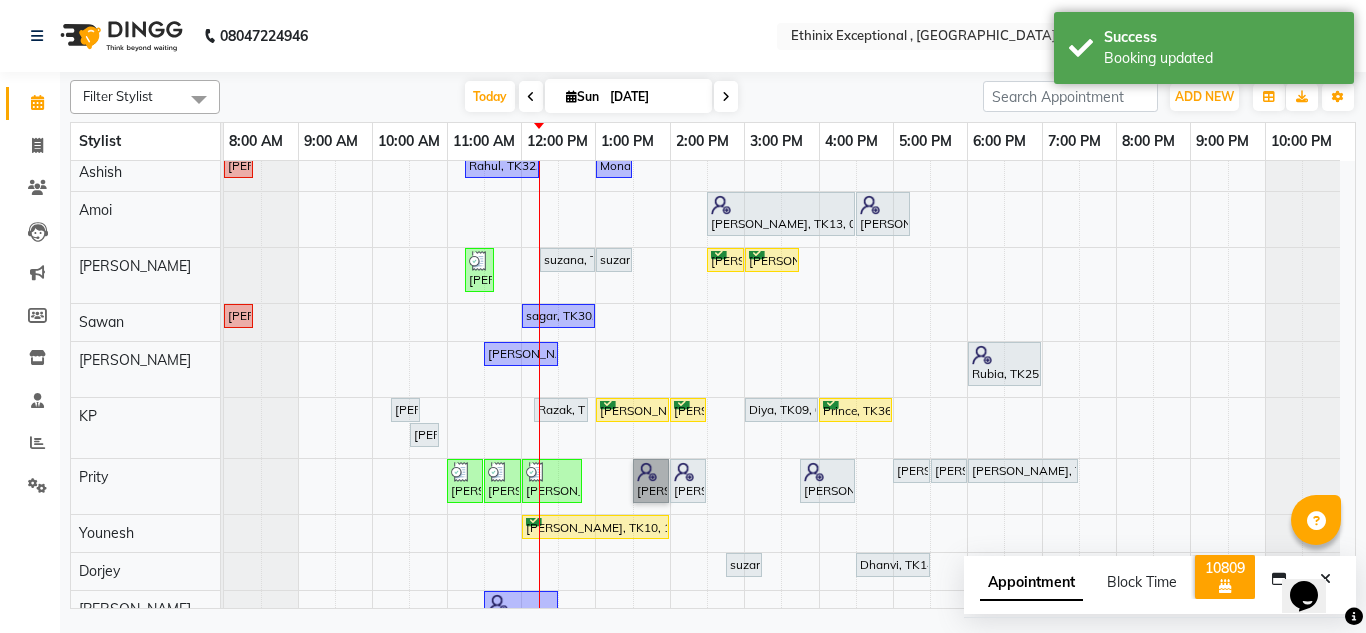 drag, startPoint x: 637, startPoint y: 478, endPoint x: 567, endPoint y: 284, distance: 206.24257 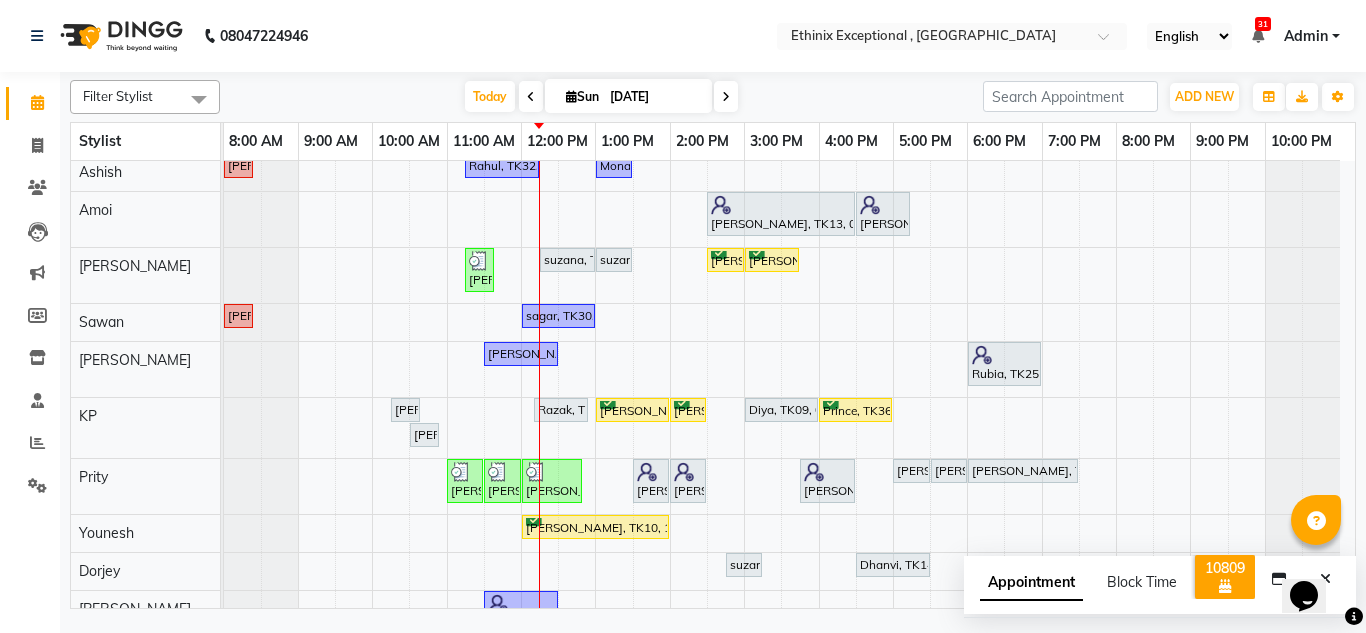 drag, startPoint x: 567, startPoint y: 284, endPoint x: 333, endPoint y: 105, distance: 294.6133 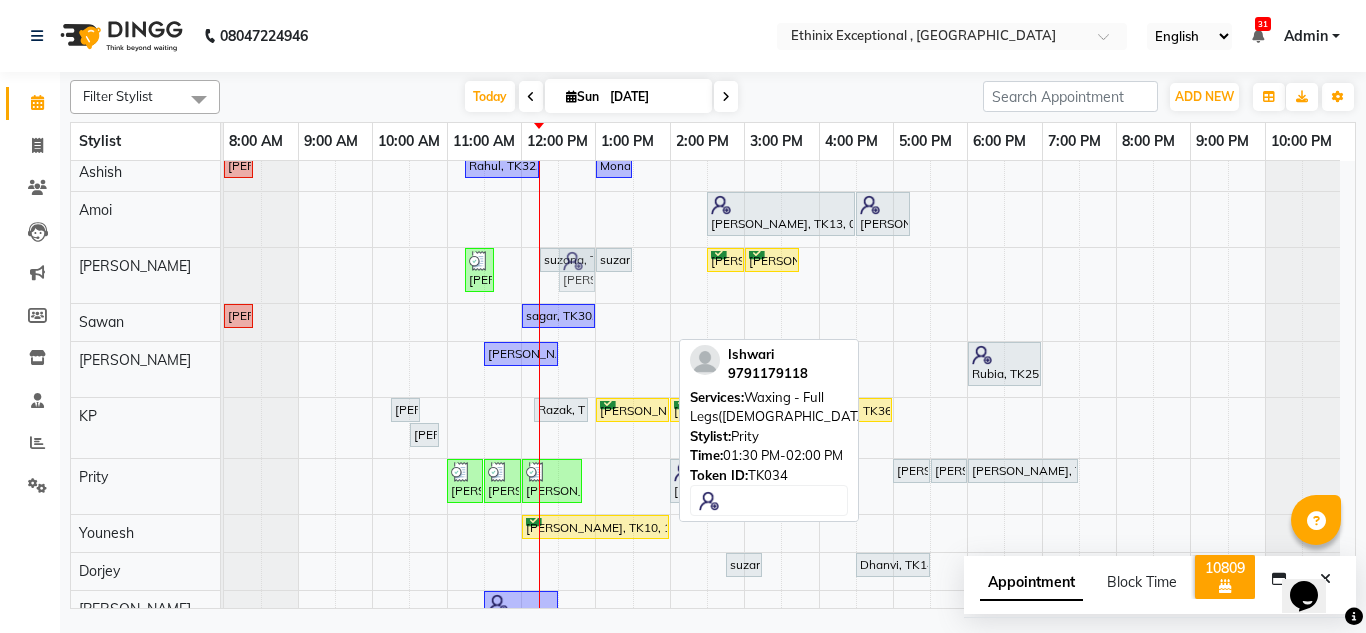 drag, startPoint x: 660, startPoint y: 483, endPoint x: 579, endPoint y: 290, distance: 209.30838 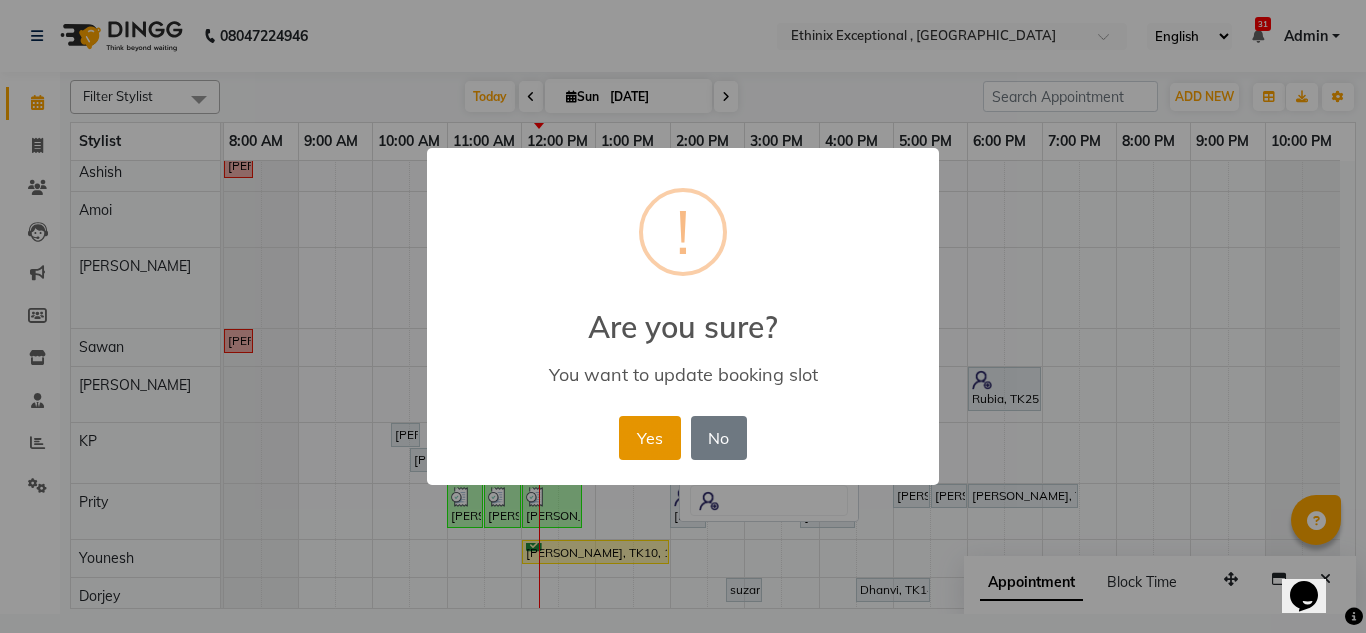 click on "Yes" at bounding box center (649, 438) 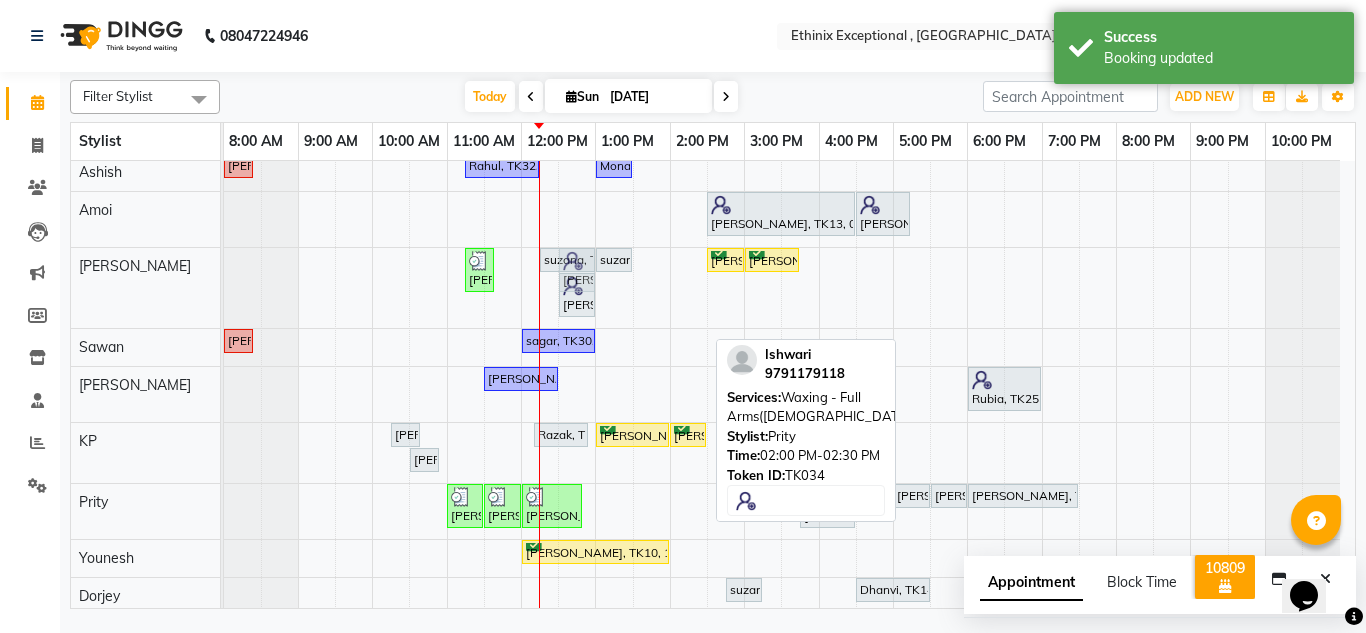 drag, startPoint x: 682, startPoint y: 503, endPoint x: 575, endPoint y: 309, distance: 221.55135 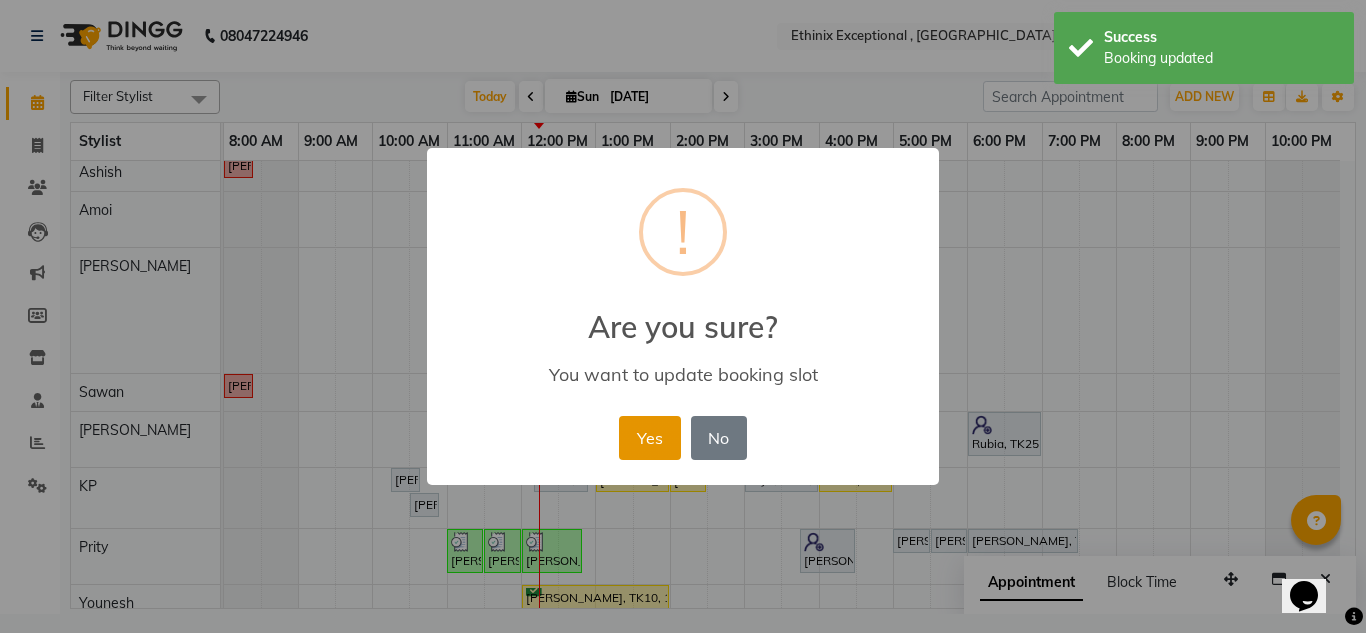 click on "Yes" at bounding box center [649, 438] 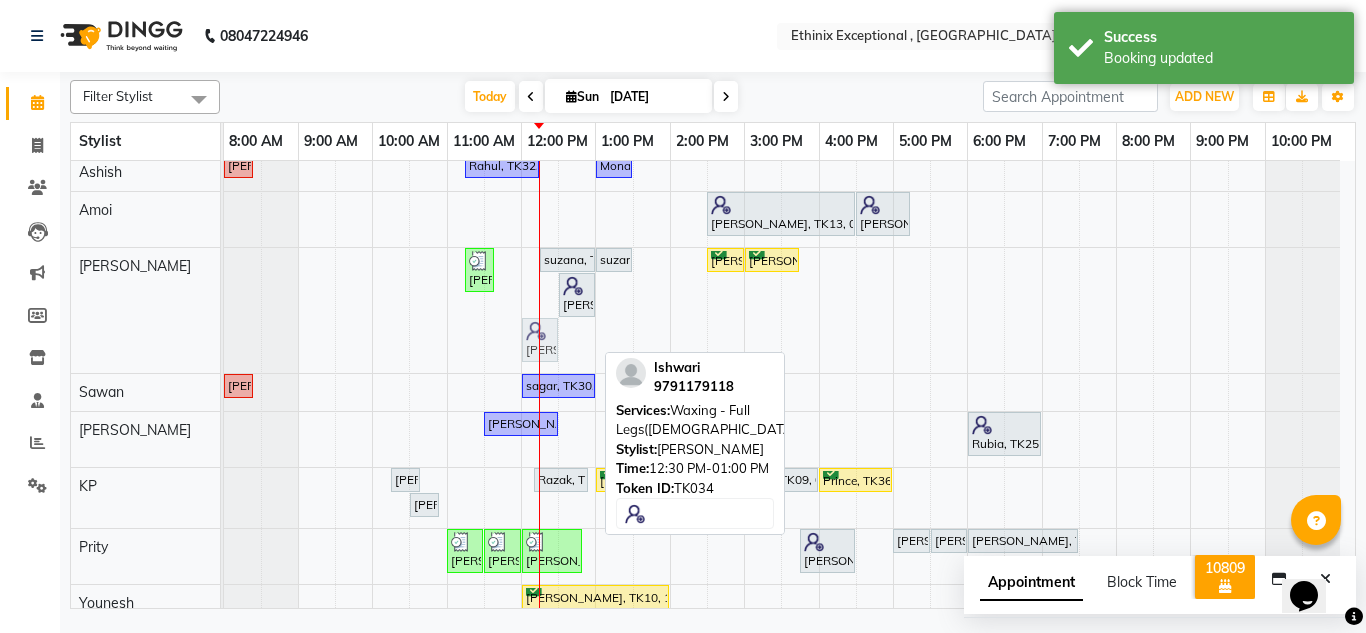 drag, startPoint x: 569, startPoint y: 345, endPoint x: 540, endPoint y: 310, distance: 45.453274 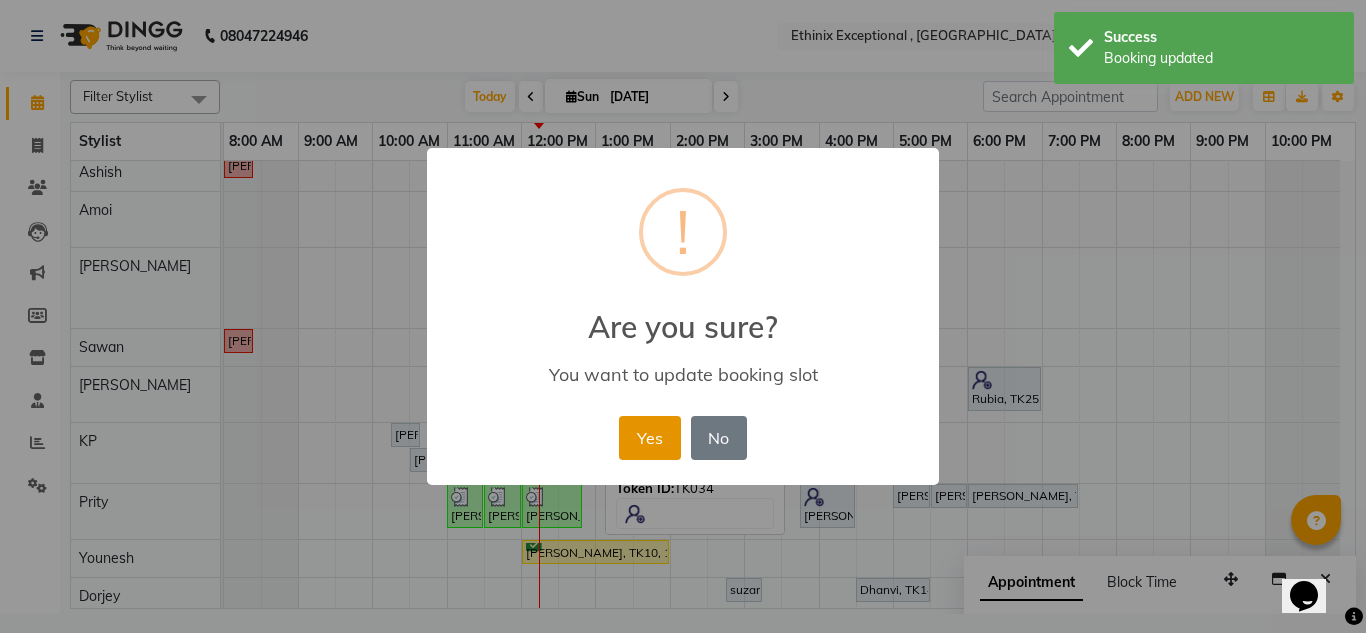 click on "Yes" at bounding box center [649, 438] 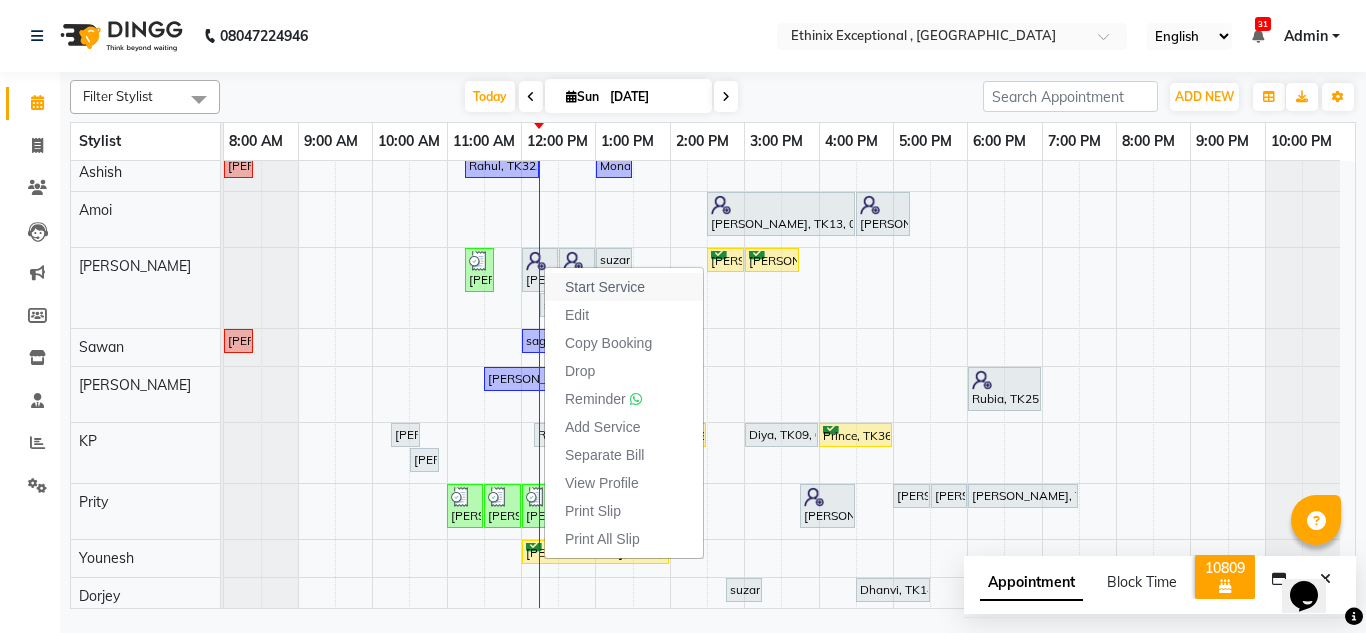 click on "Start Service" at bounding box center (605, 287) 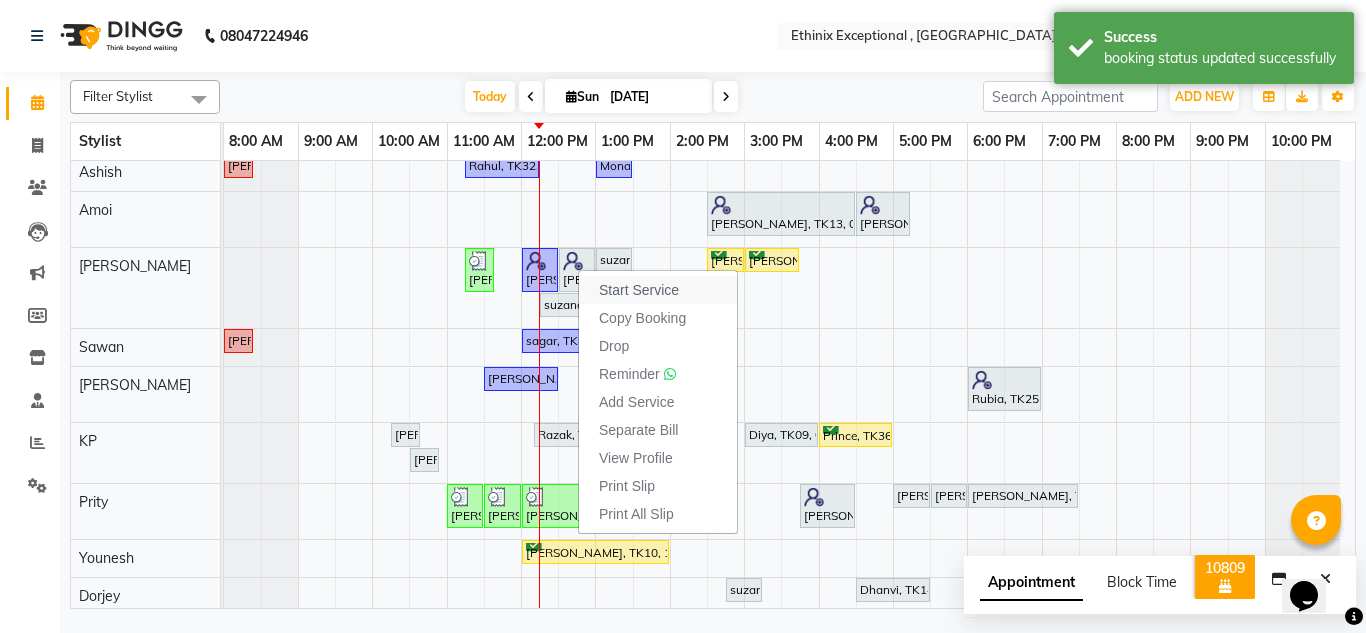 click on "Start Service" at bounding box center [639, 290] 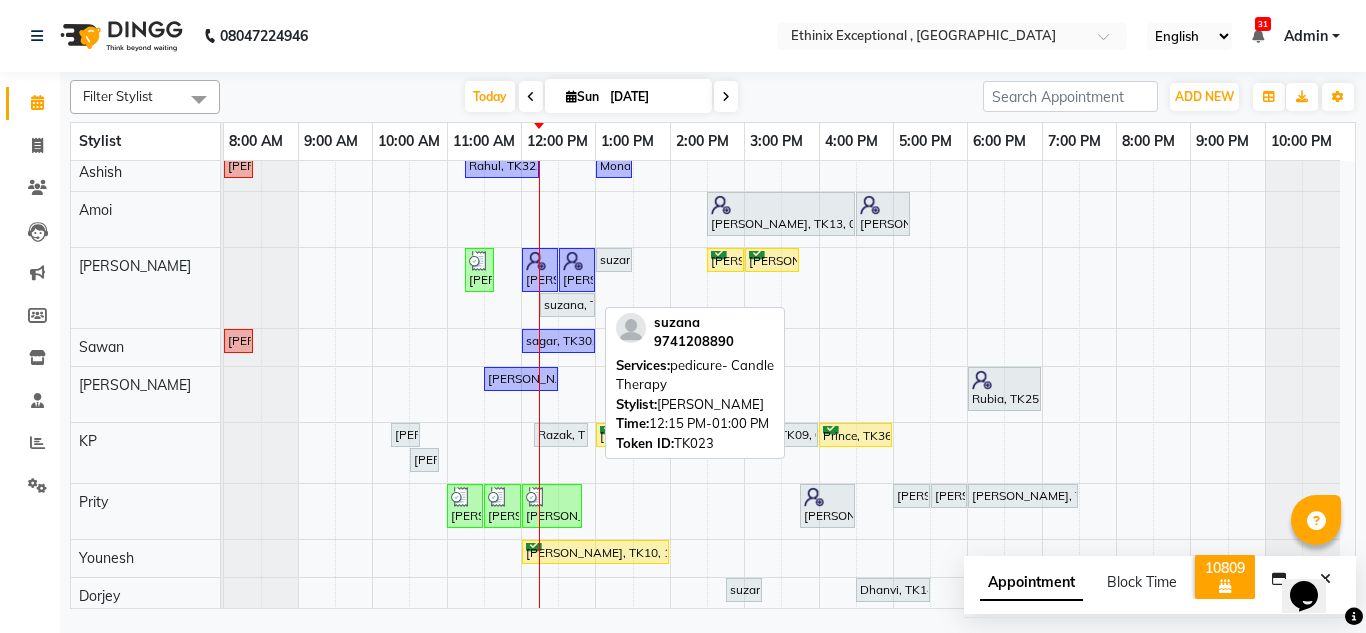 click on "suzana, TK23, 12:15 PM-01:00 PM, pedicure- Candle Therapy" at bounding box center [567, 305] 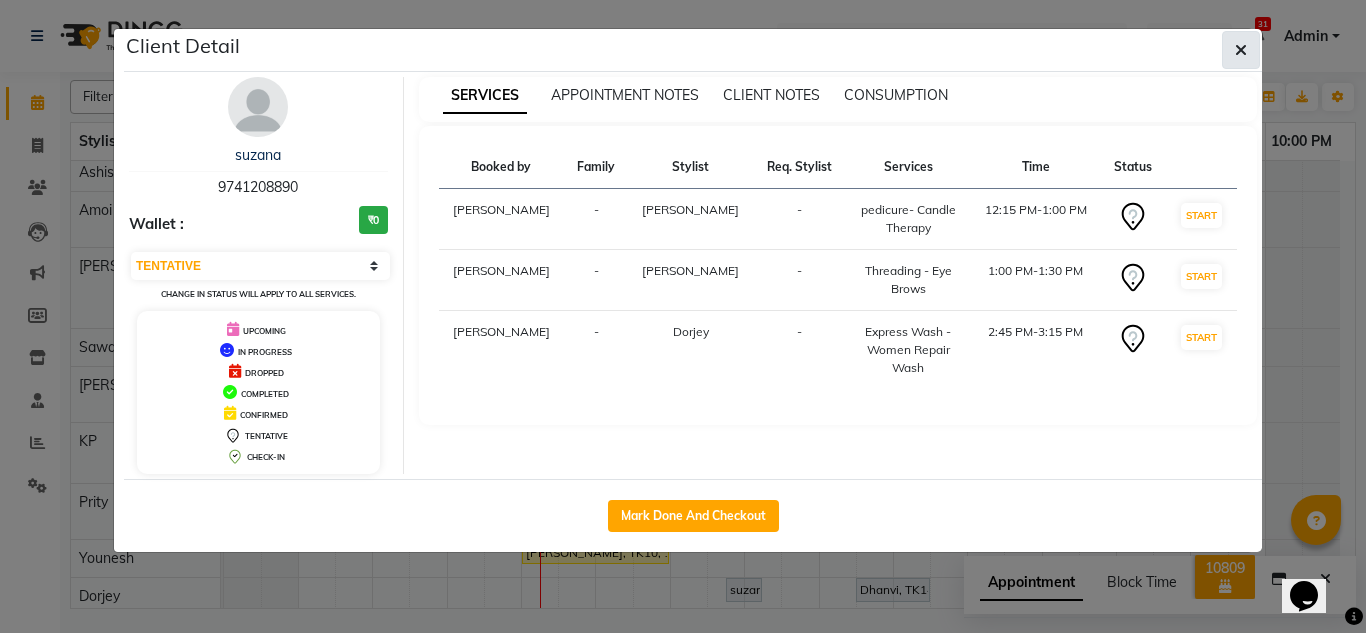 click 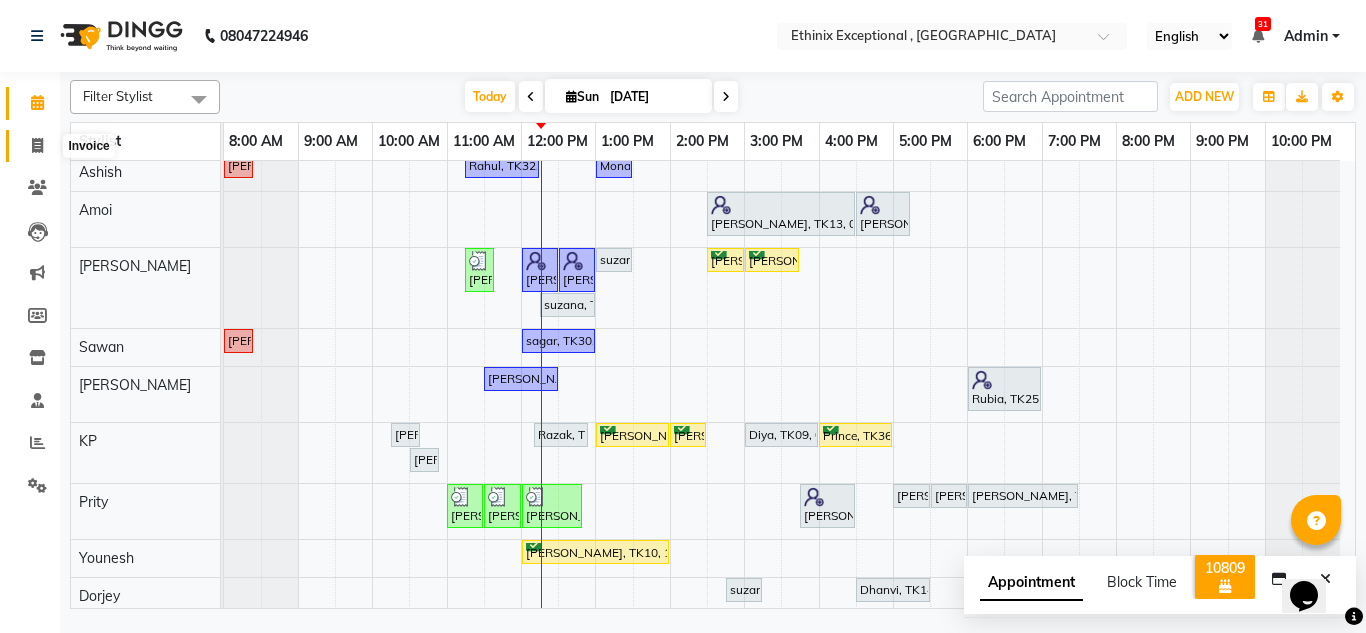 click 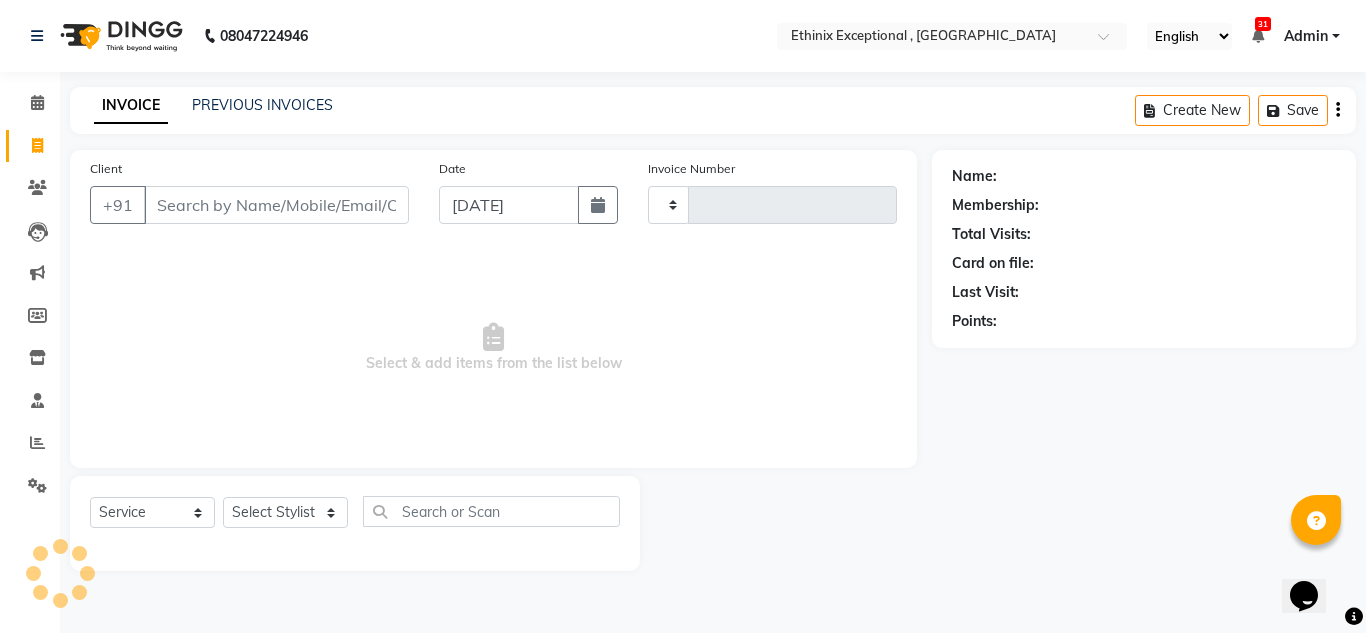 type on "6145" 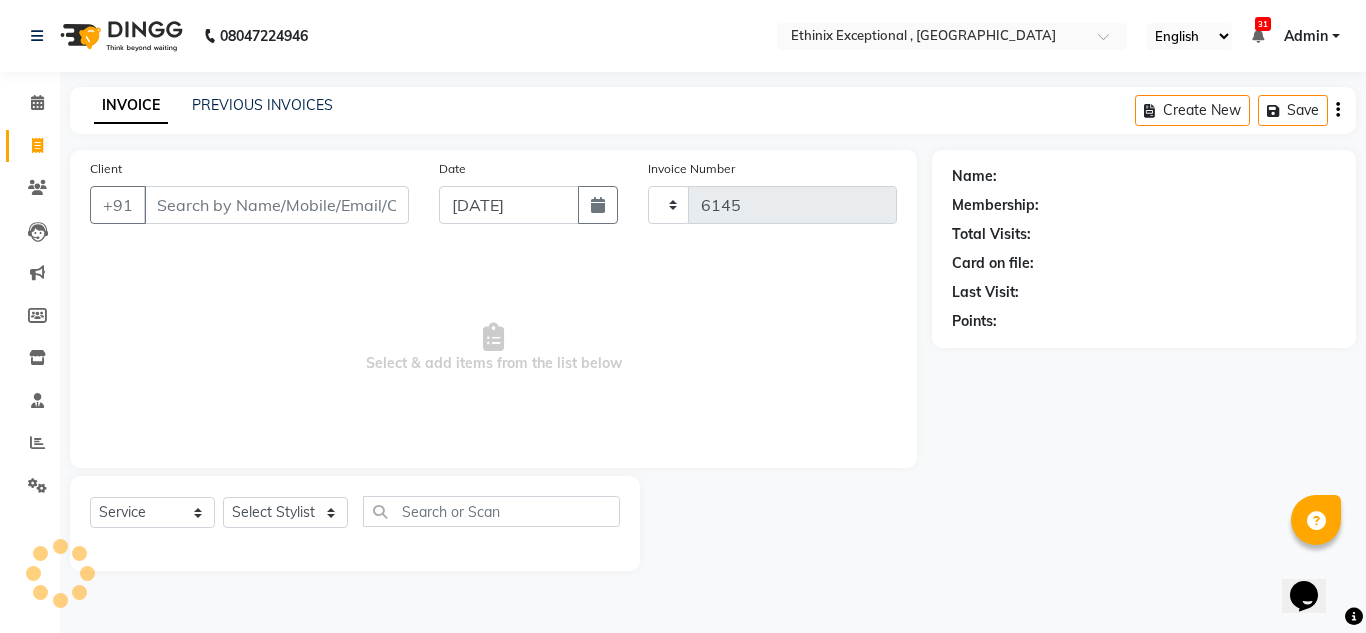 select on "3625" 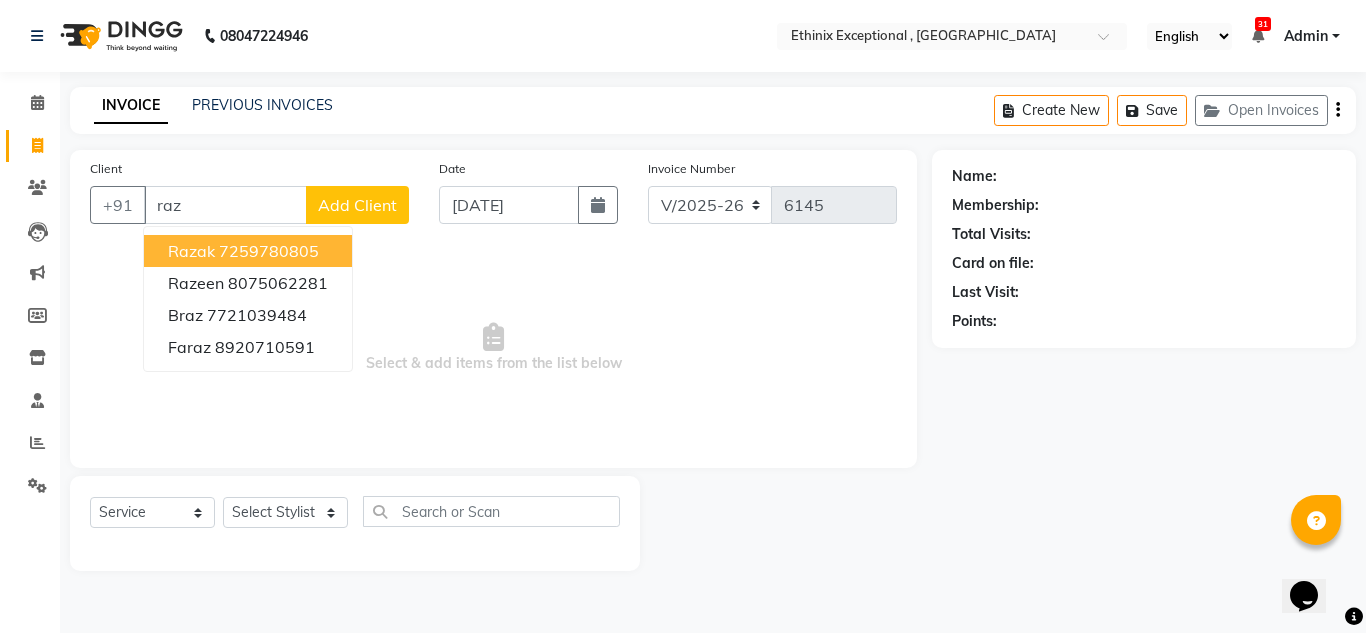 click on "7259780805" at bounding box center (269, 251) 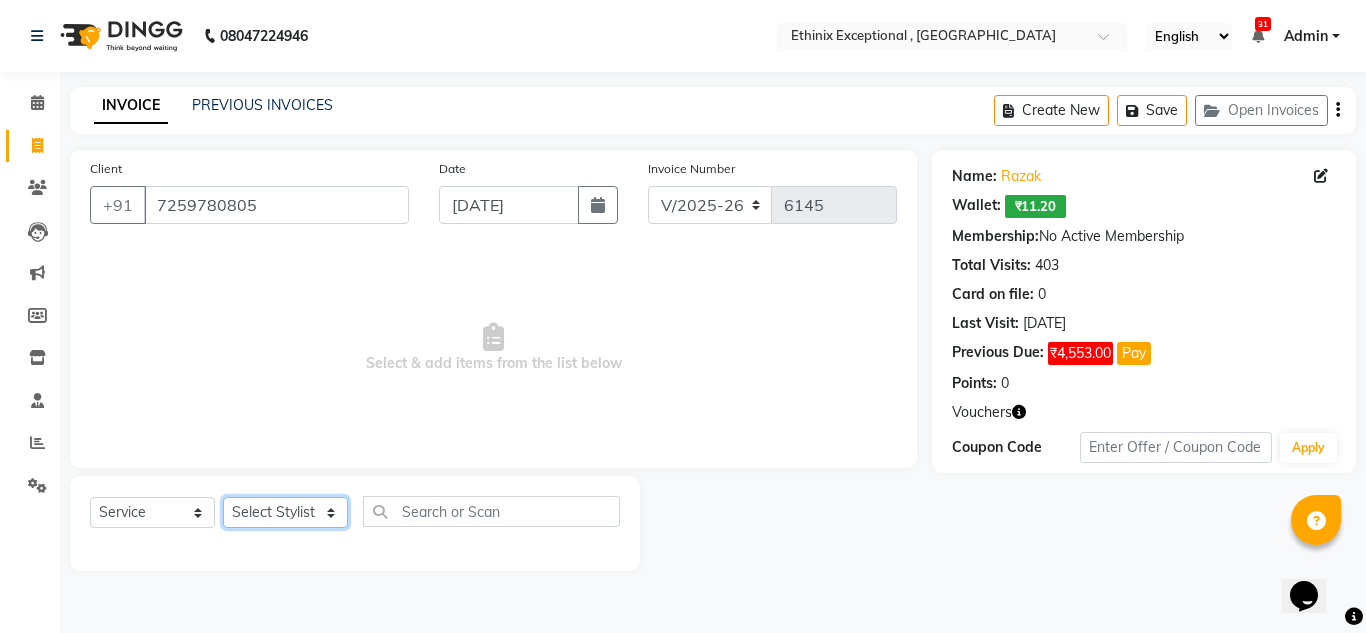 click on "Select Stylist Amoi Ashish [PERSON_NAME] [PERSON_NAME] [PERSON_NAME]  [PERSON_NAME] [PERSON_NAME] [PERSON_NAME] [PERSON_NAME] [PERSON_NAME] Rahul [PERSON_NAME] [PERSON_NAME] [PERSON_NAME] [PERSON_NAME] [PERSON_NAME]" 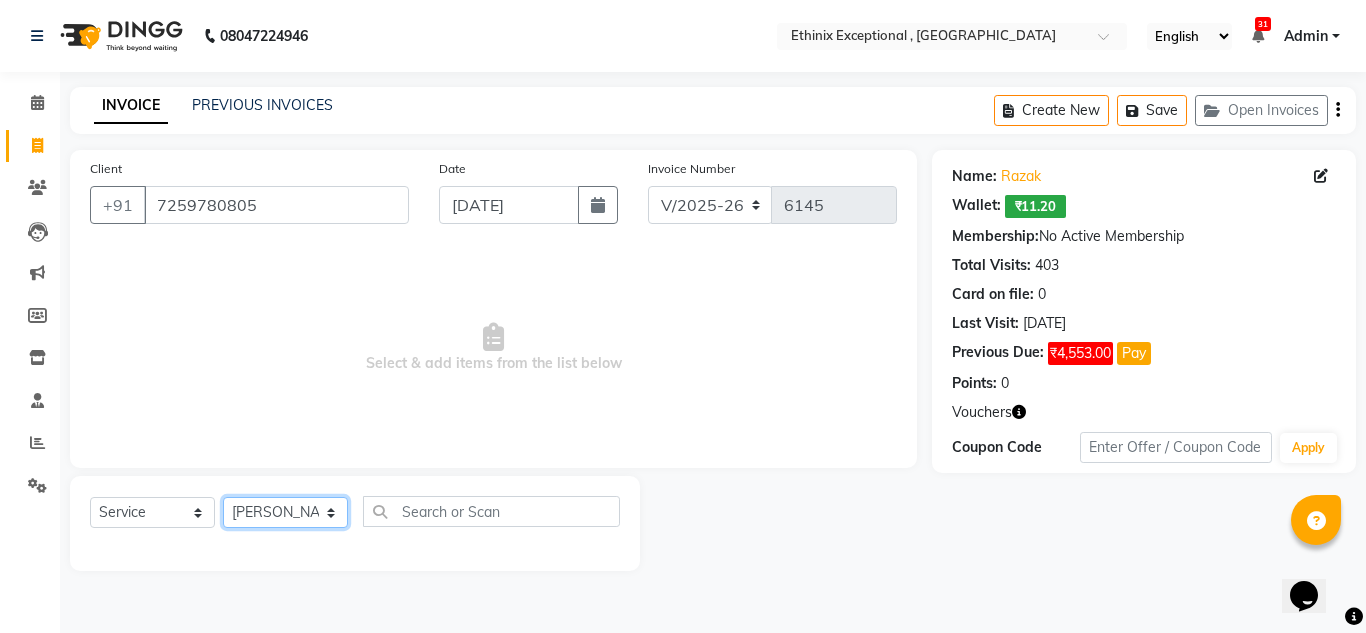 click on "Select Stylist Amoi Ashish [PERSON_NAME] [PERSON_NAME] [PERSON_NAME]  [PERSON_NAME] [PERSON_NAME] [PERSON_NAME] [PERSON_NAME] [PERSON_NAME] Rahul [PERSON_NAME] [PERSON_NAME] [PERSON_NAME] [PERSON_NAME] [PERSON_NAME]" 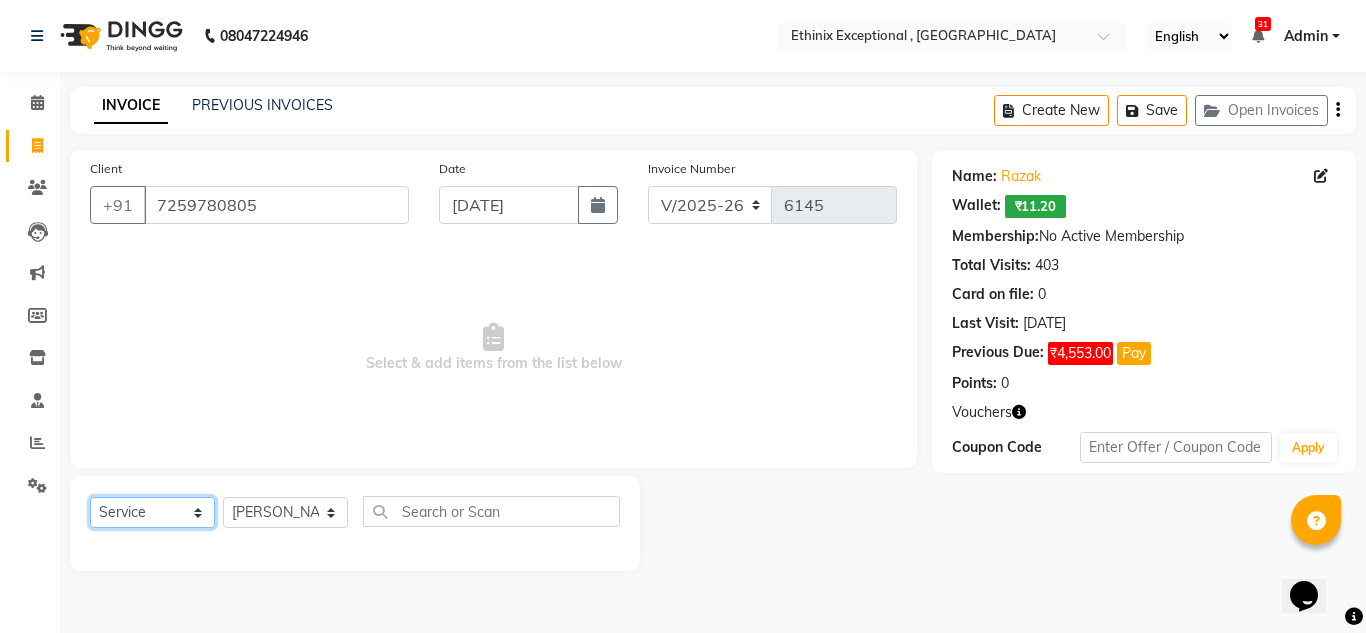 click on "Select  Service  Product  Membership  Package Voucher Prepaid Gift Card" 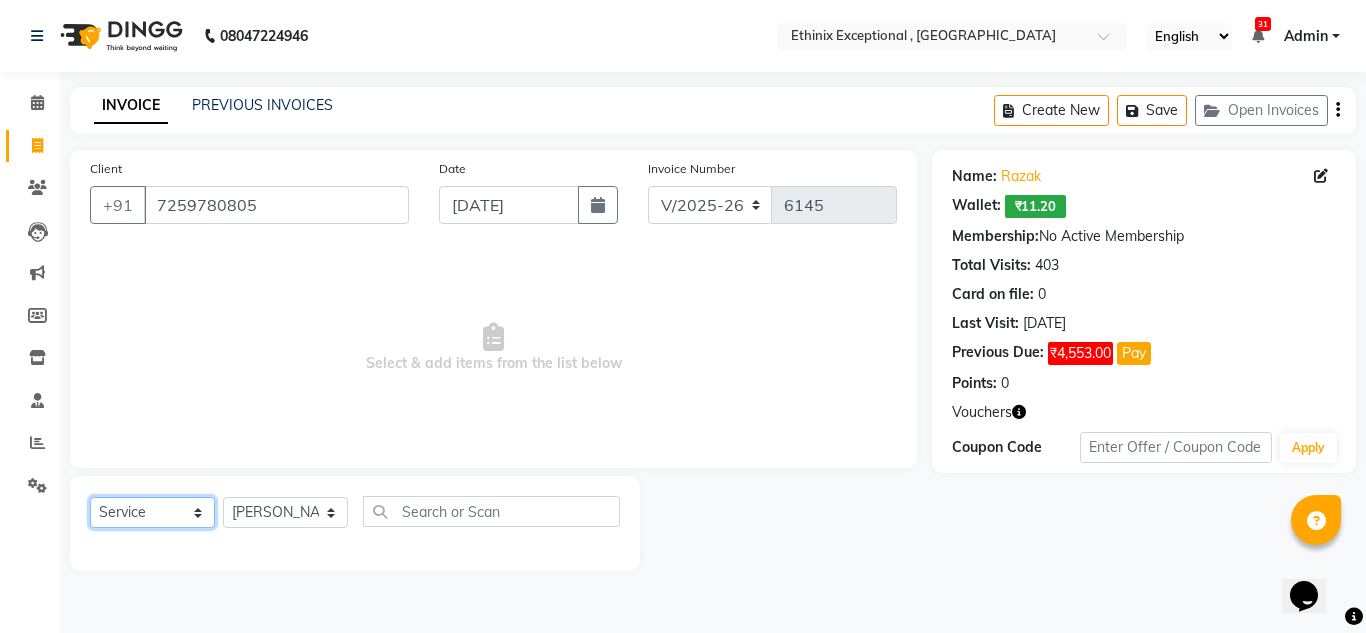 select on "product" 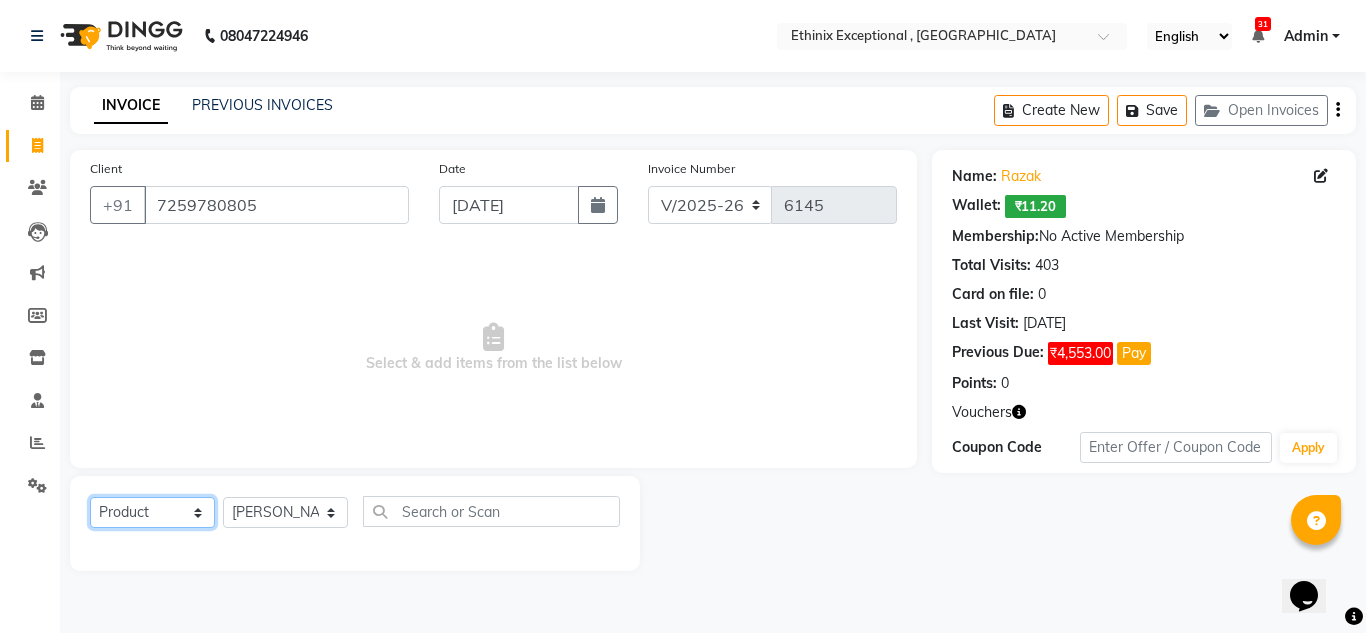 click on "Select  Service  Product  Membership  Package Voucher Prepaid Gift Card" 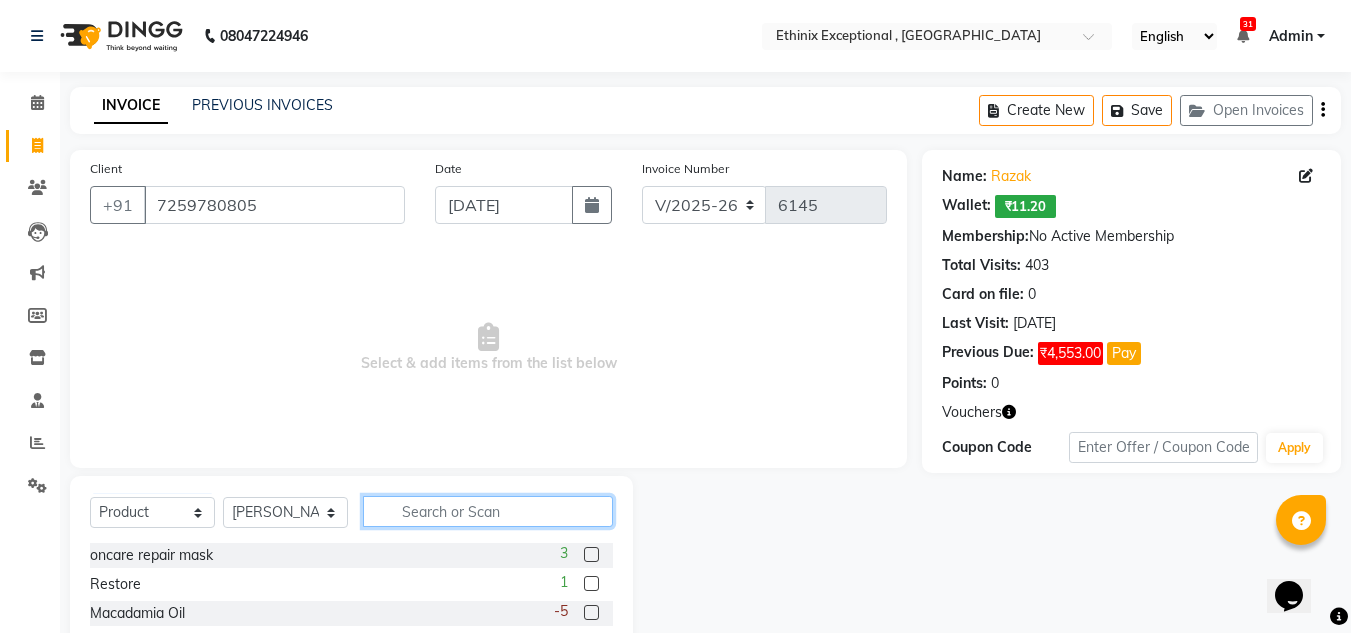click 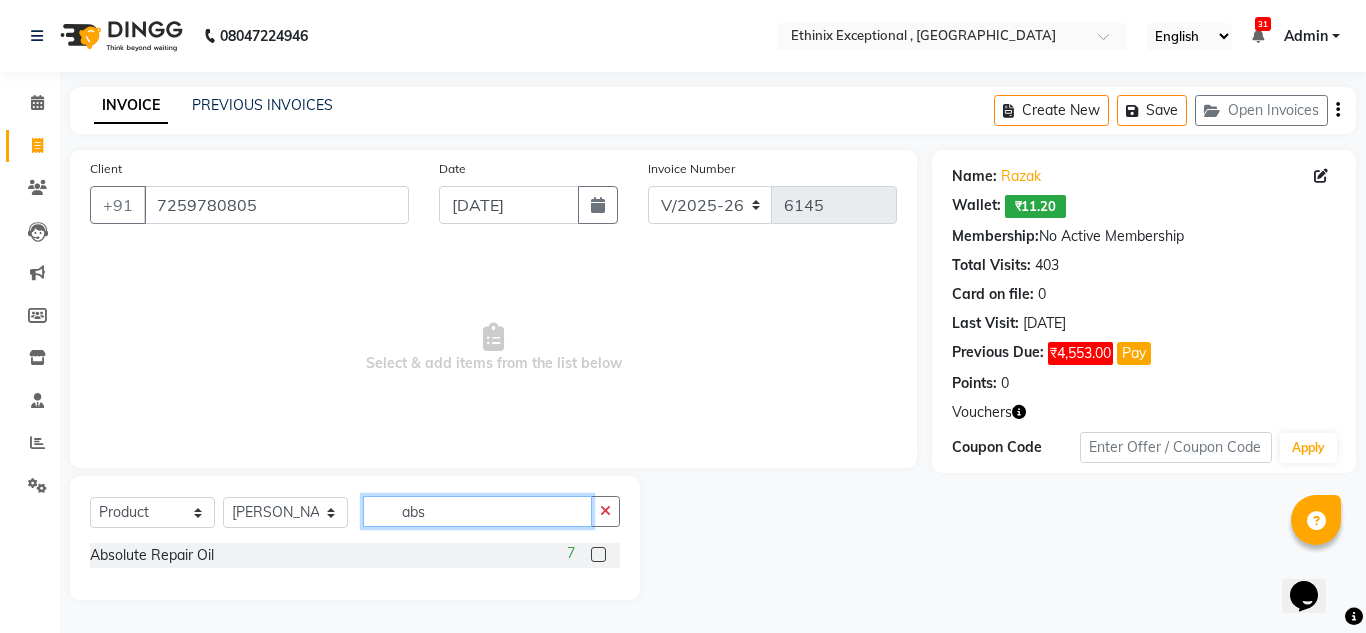 type on "abs" 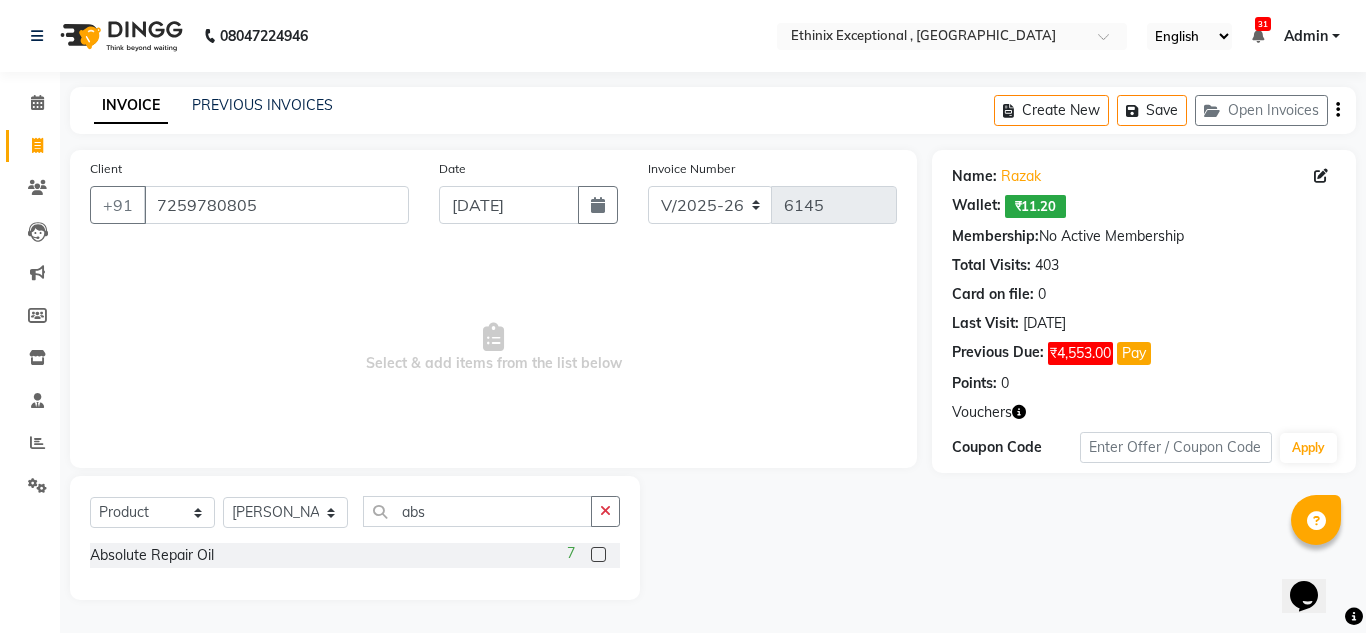 click 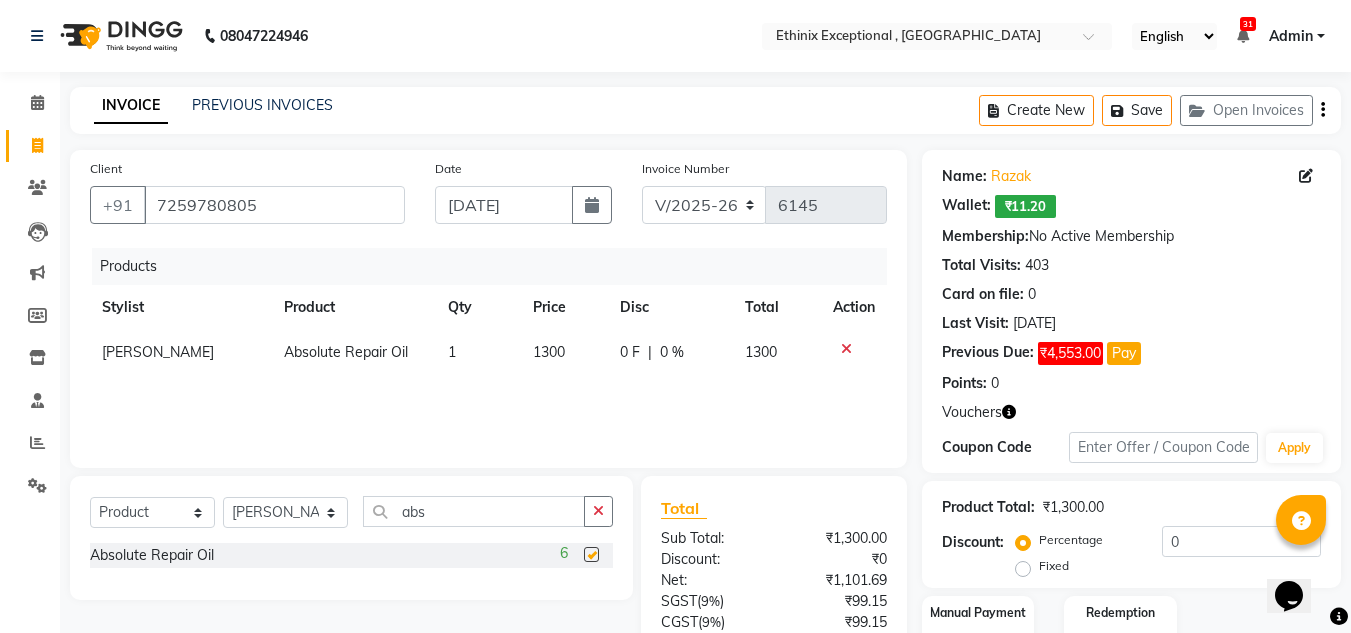 checkbox on "false" 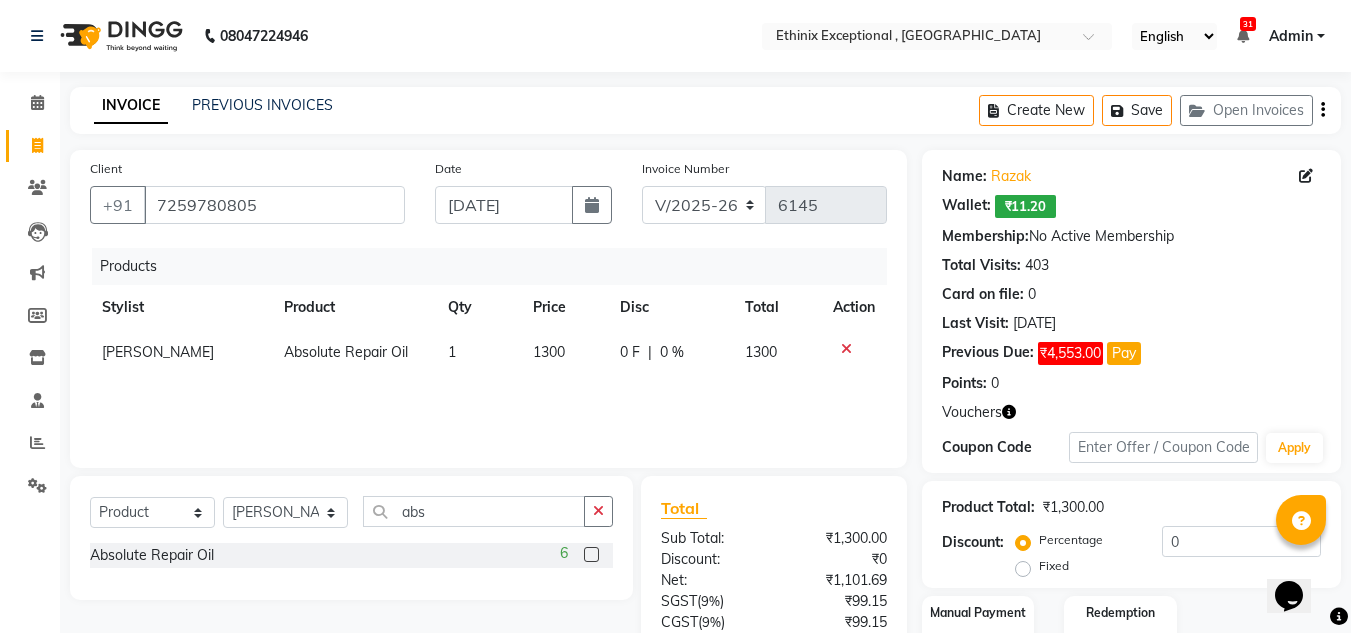 scroll, scrollTop: 146, scrollLeft: 0, axis: vertical 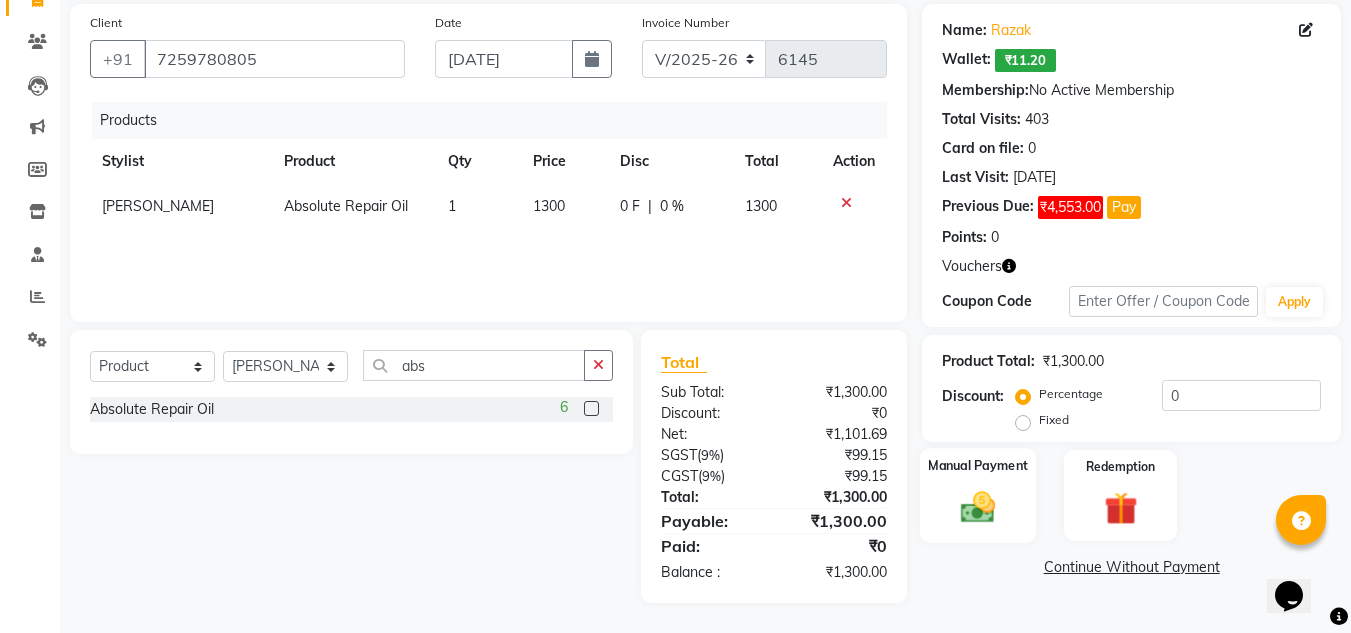 click on "Manual Payment" 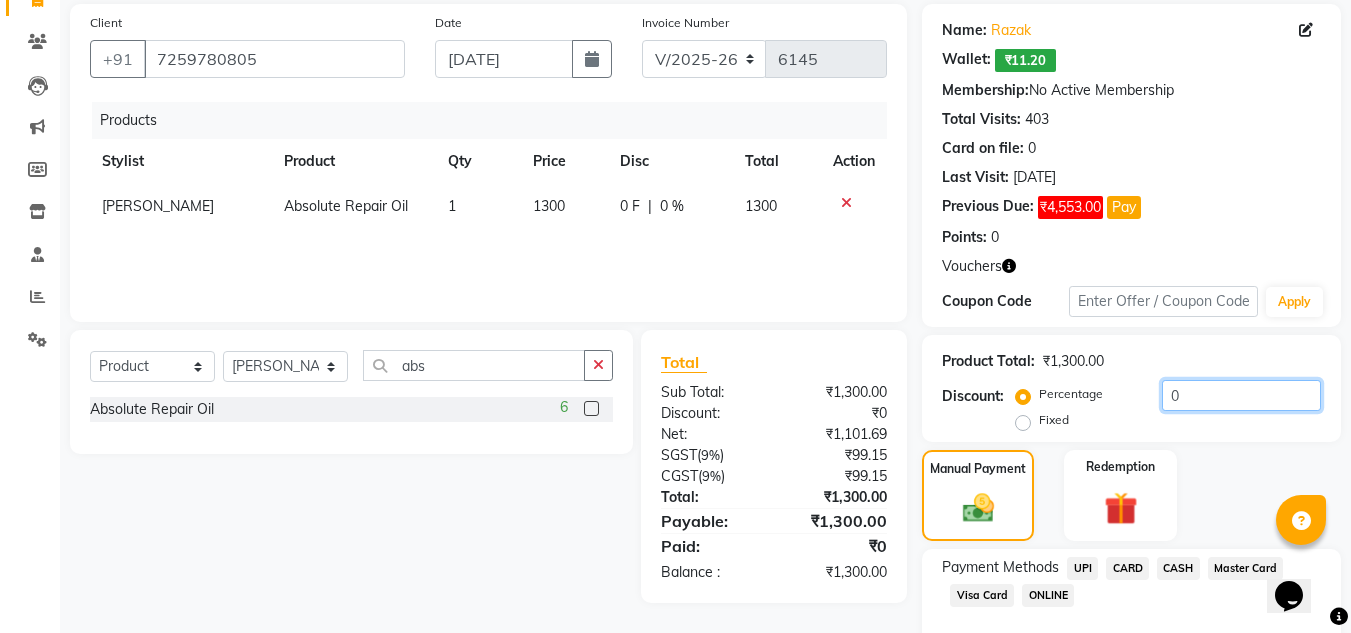 click on "0" 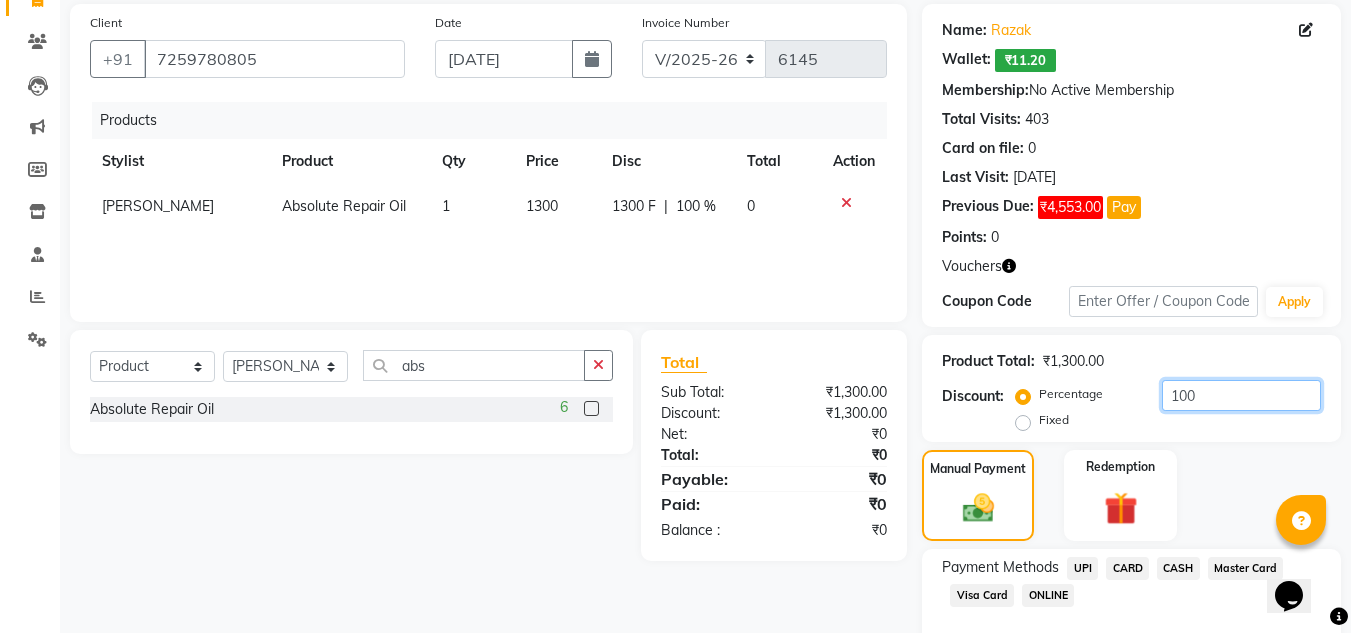 type on "100" 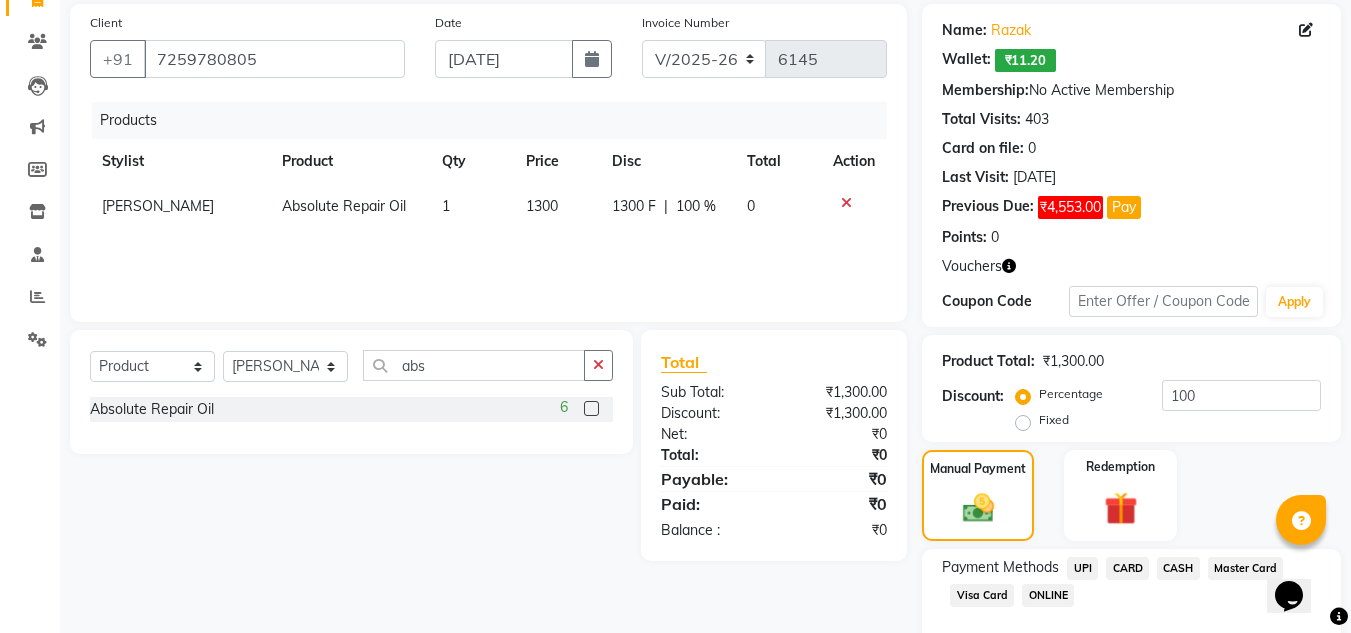 click on "UPI" 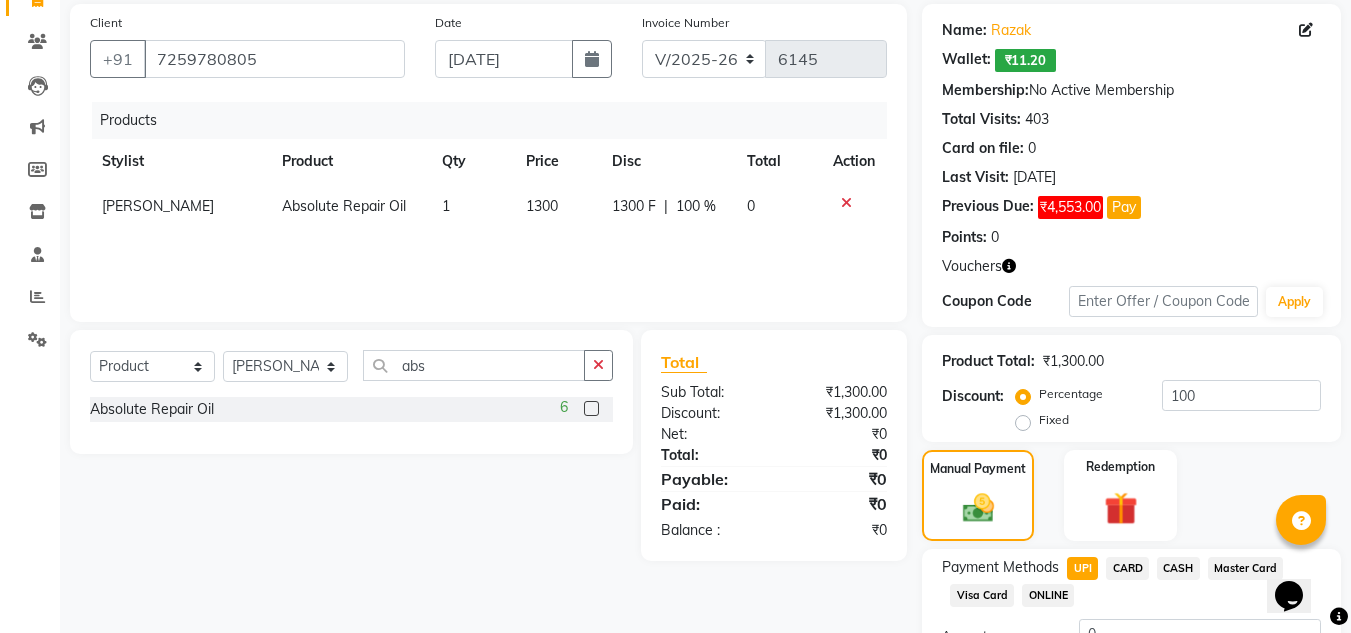 scroll, scrollTop: 309, scrollLeft: 0, axis: vertical 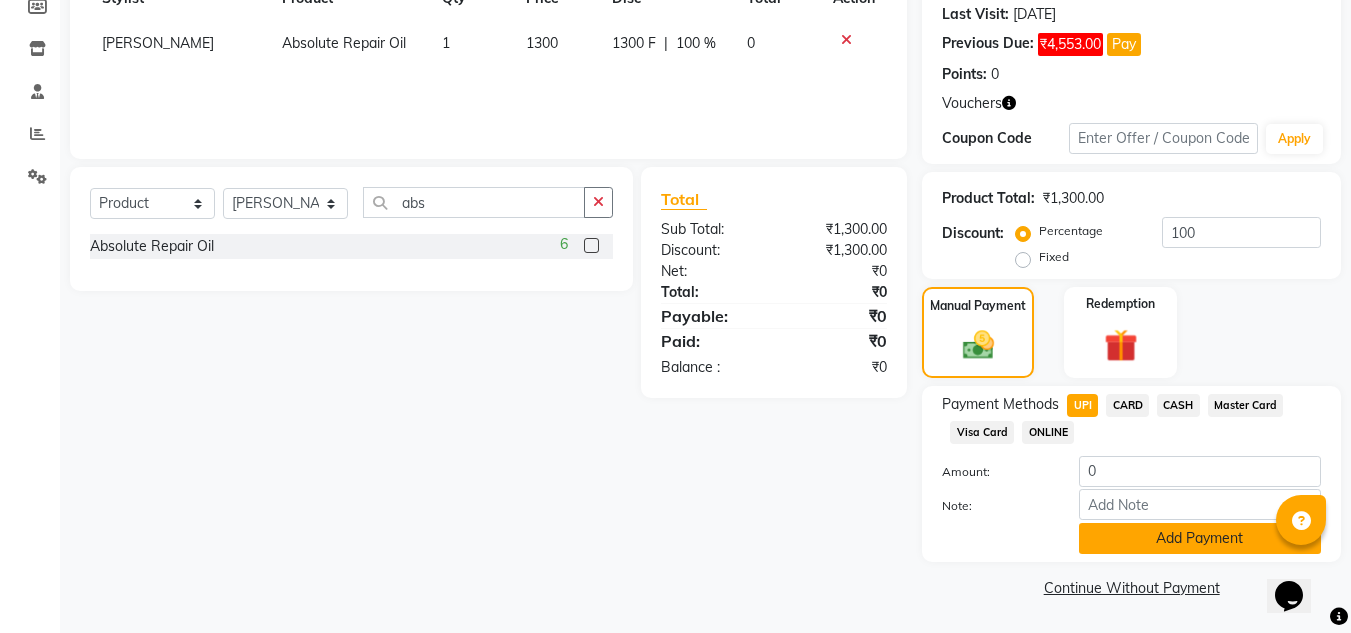 click on "Add Payment" 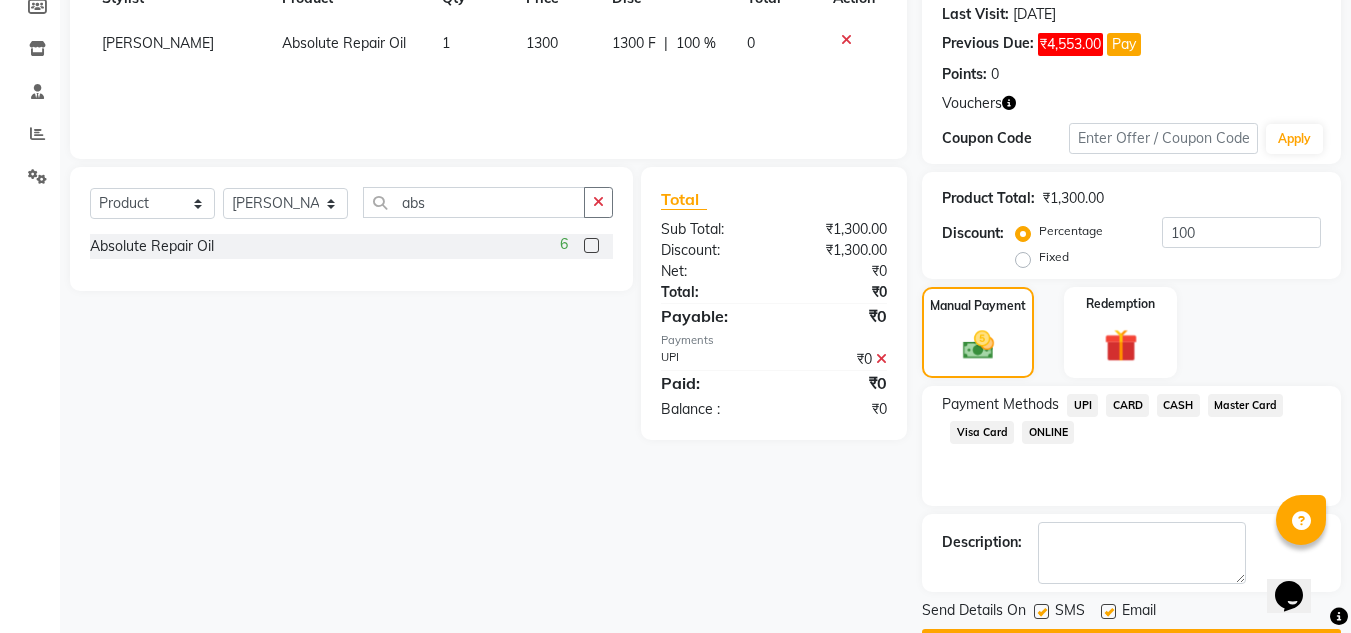 scroll, scrollTop: 366, scrollLeft: 0, axis: vertical 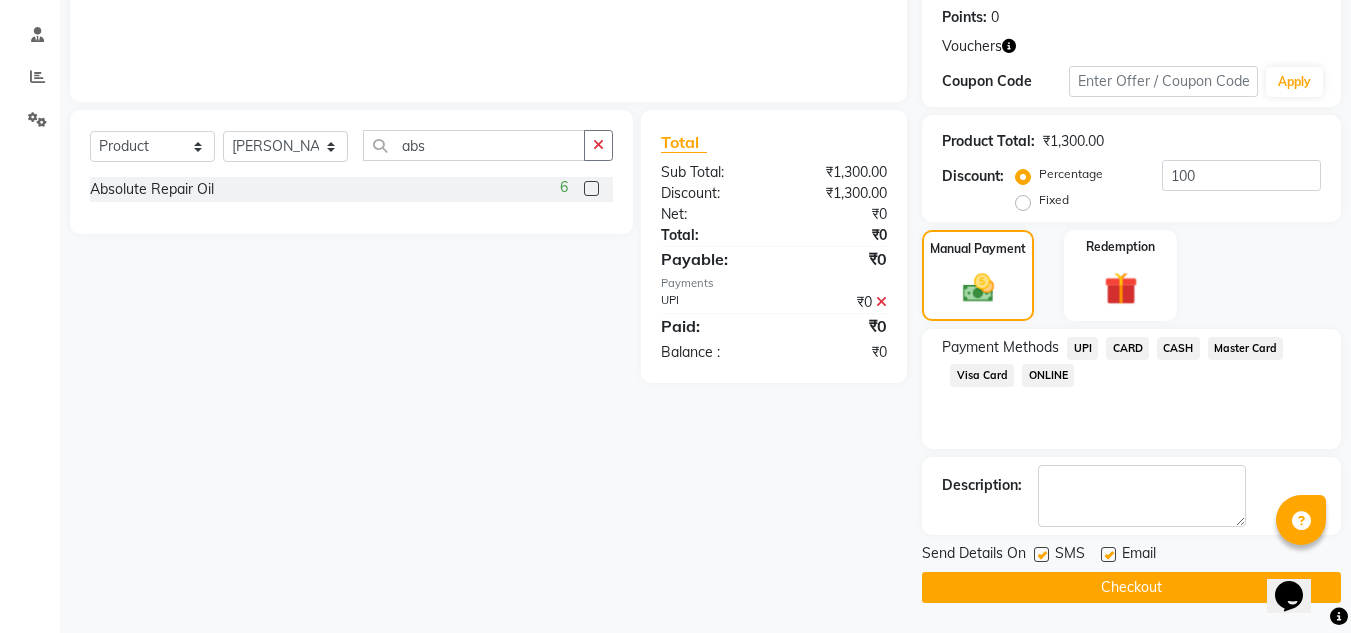 click on "Checkout" 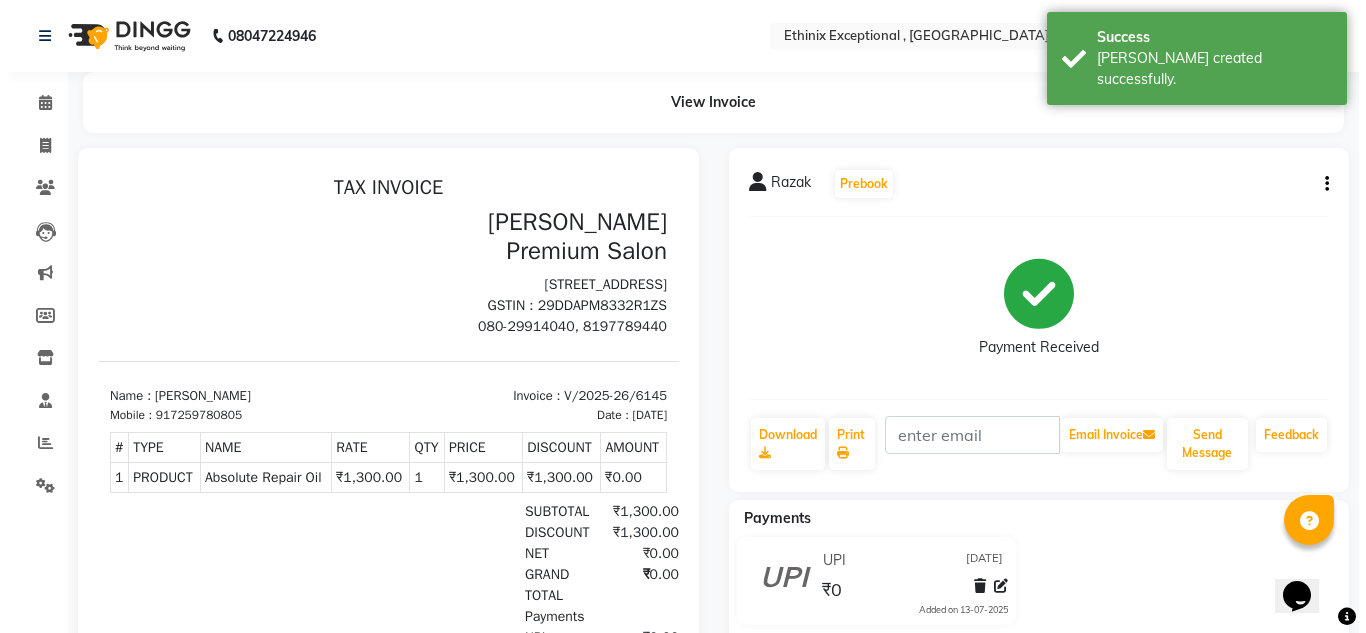 scroll, scrollTop: 0, scrollLeft: 0, axis: both 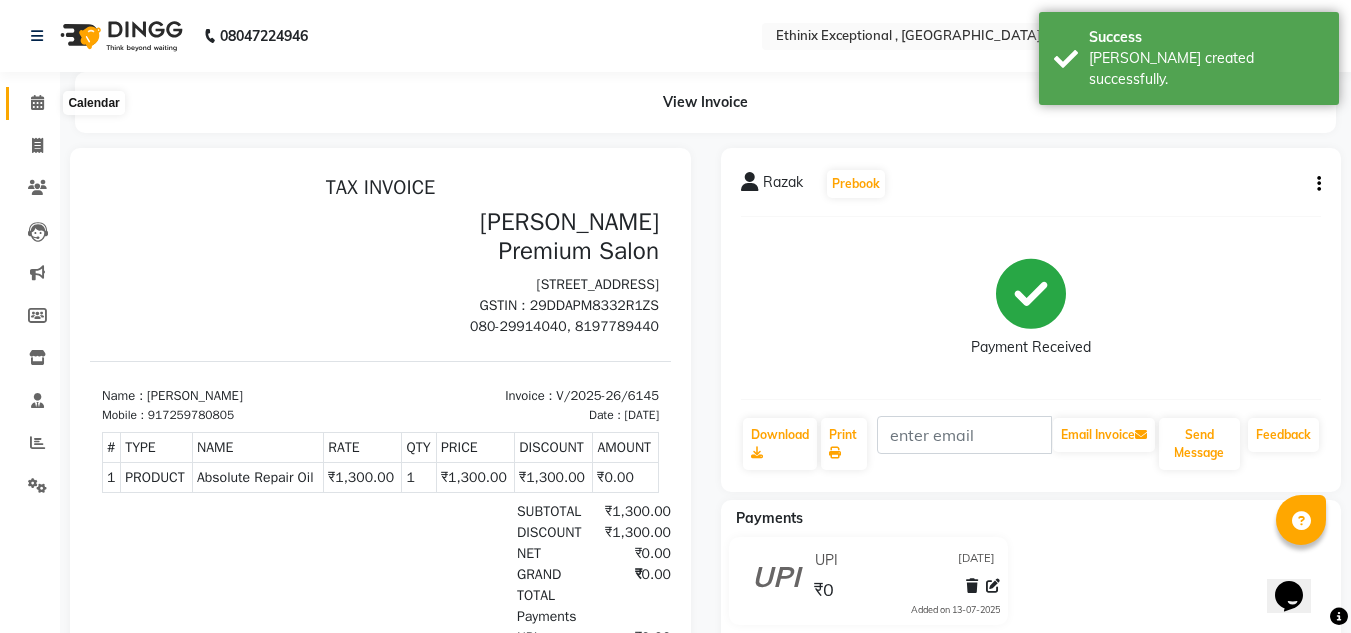 click 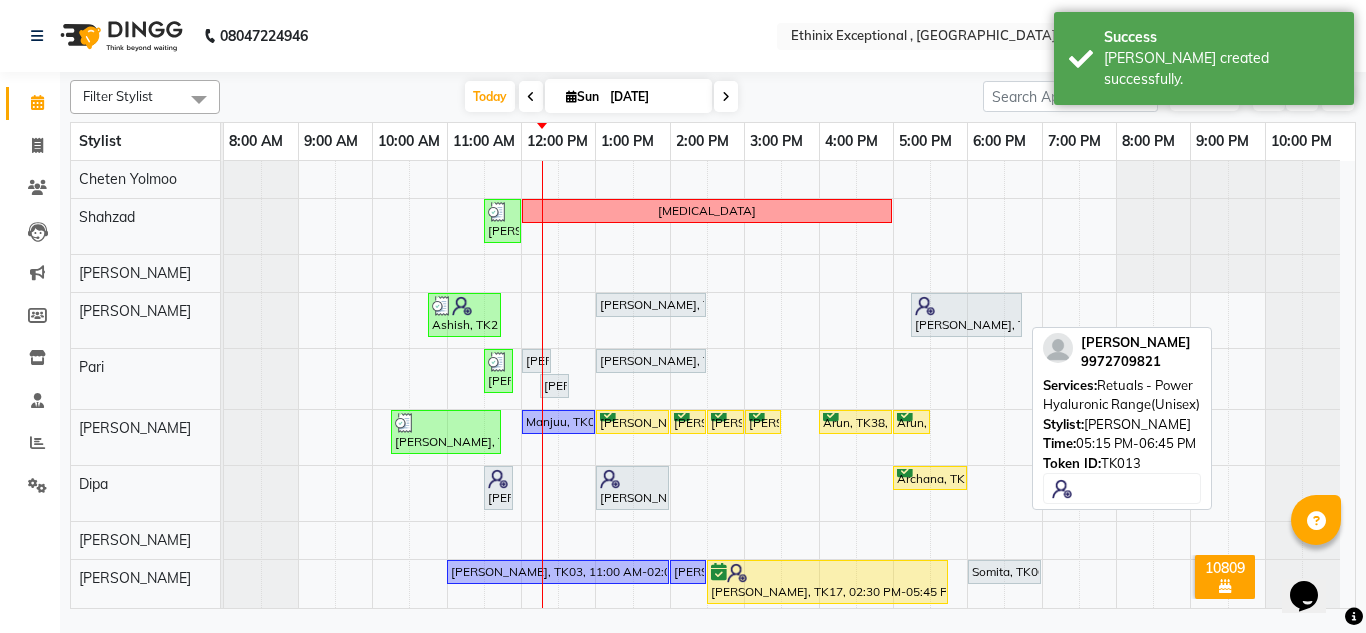 scroll, scrollTop: 236, scrollLeft: 0, axis: vertical 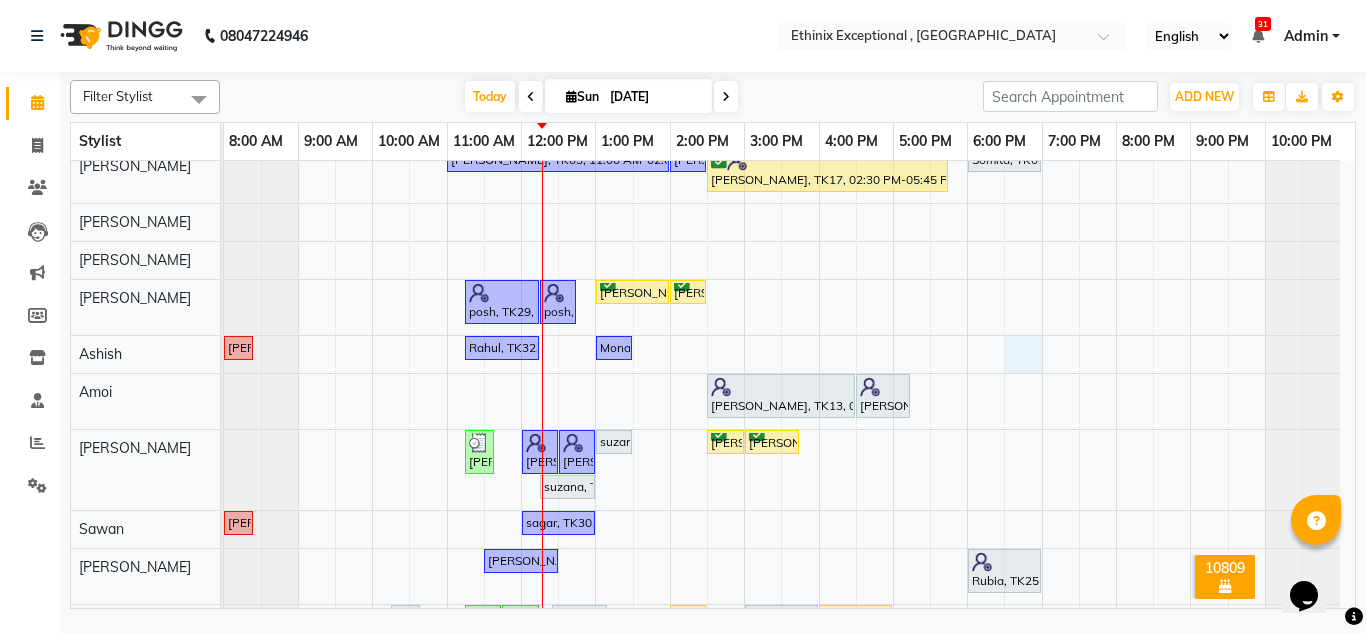 click on "[PERSON_NAME], TK24, 11:30 AM-12:00 PM, Haircut - [PERSON_NAME] Trim  [MEDICAL_DATA]      Ashish, TK21, 10:45 AM-11:45 AM, Stimulate - Head Massage (Men),Threading - Eye Brows    [PERSON_NAME], TK33, 01:00 PM-02:30 PM, Retuals - Power C Range(Unisex)     [PERSON_NAME], TK13, 05:15 PM-06:45 PM, Retuals - Power Hyaluronic Range(Unisex)     [PERSON_NAME], TK31, 11:30 AM-11:45 AM, Threading - Eye Brows    [PERSON_NAME], TK05, 12:00 PM-12:15 PM, Threading - Eye Brows    [PERSON_NAME], TK33, 01:00 PM-02:30 PM, Retuals - Power C Range(Unisex)    [PERSON_NAME], TK05, 12:15 PM-12:30 PM, Threading- Upper Lips     [PERSON_NAME], TK35, 10:15 AM-11:45 AM, Haircut - Premier Men Hair Cut ,Haircut - [PERSON_NAME] Trim    Manjuu, TK08, 12:00 PM-01:00 PM, Haircut - Premier Men Hair Cut      [PERSON_NAME], TK01, 01:00 PM-02:00 PM, Haircut - Premier Men Hair Cut      [PERSON_NAME], TK04, 02:00 PM-02:30 PM, Haircut - Premier Men Hair Cut      [PERSON_NAME], TK01, 02:30 PM-03:00 PM, Haircut - [PERSON_NAME] Trim     [PERSON_NAME], TK04, 03:00 PM-03:30 PM, Haircut - [PERSON_NAME] Trim" at bounding box center (789, 445) 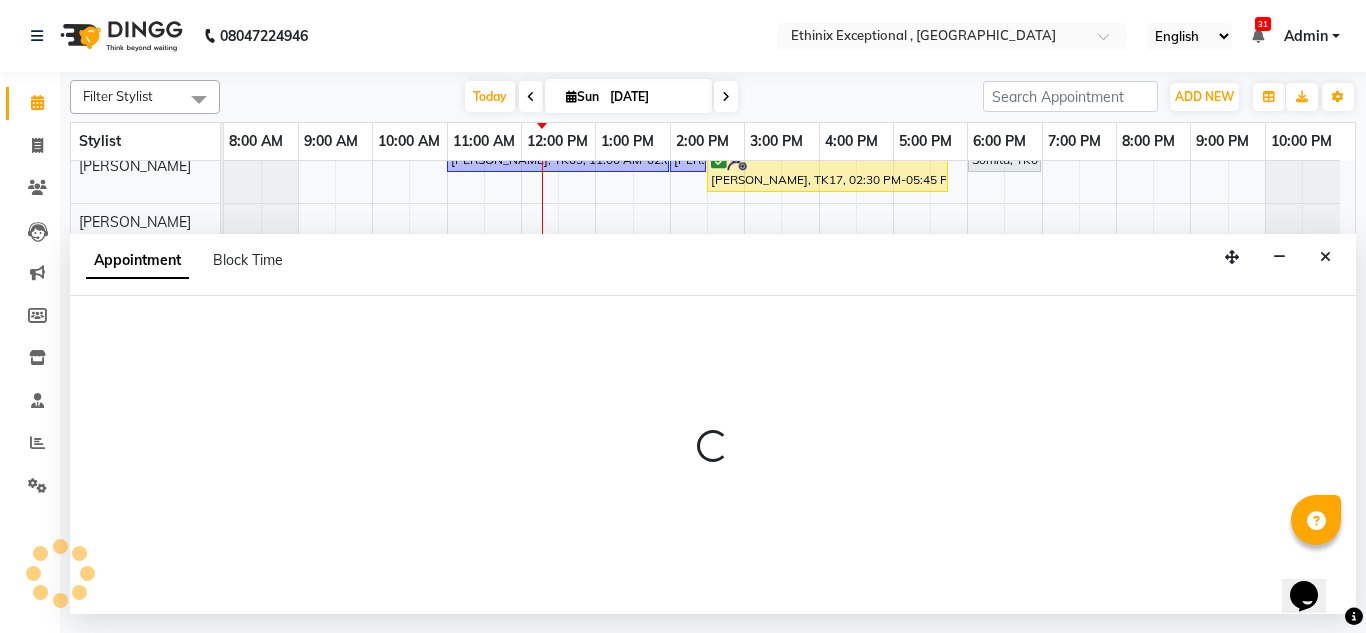 select on "62328" 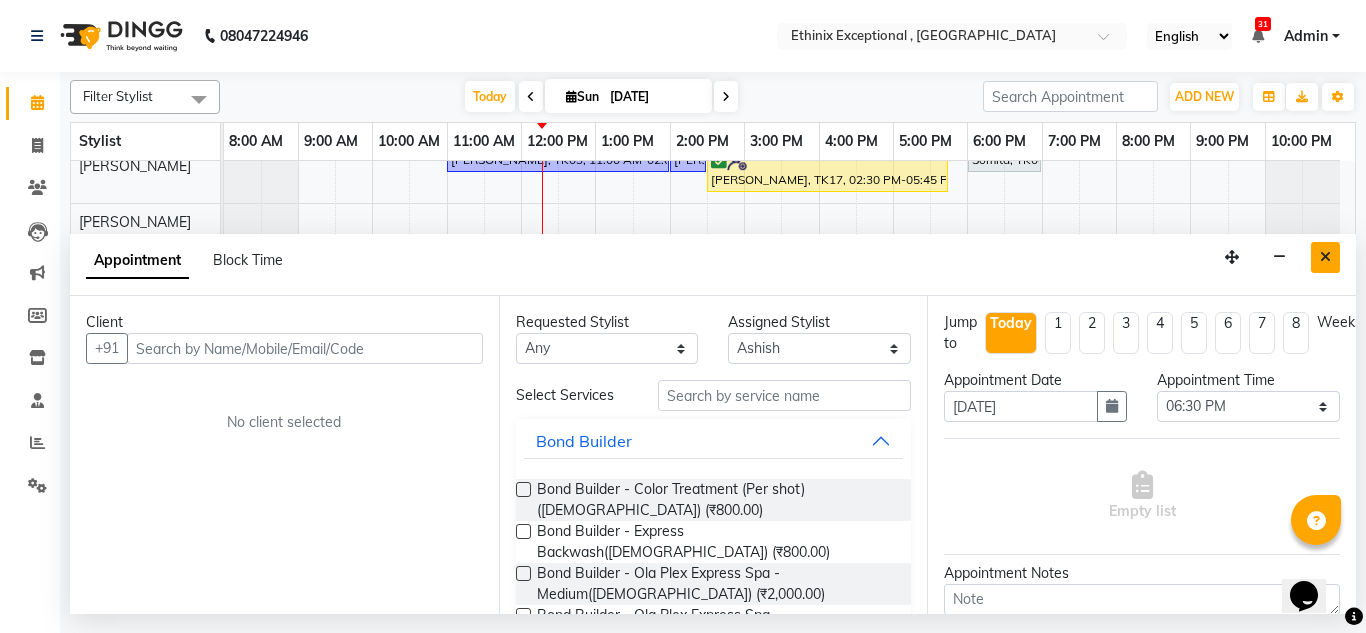 click at bounding box center [1325, 257] 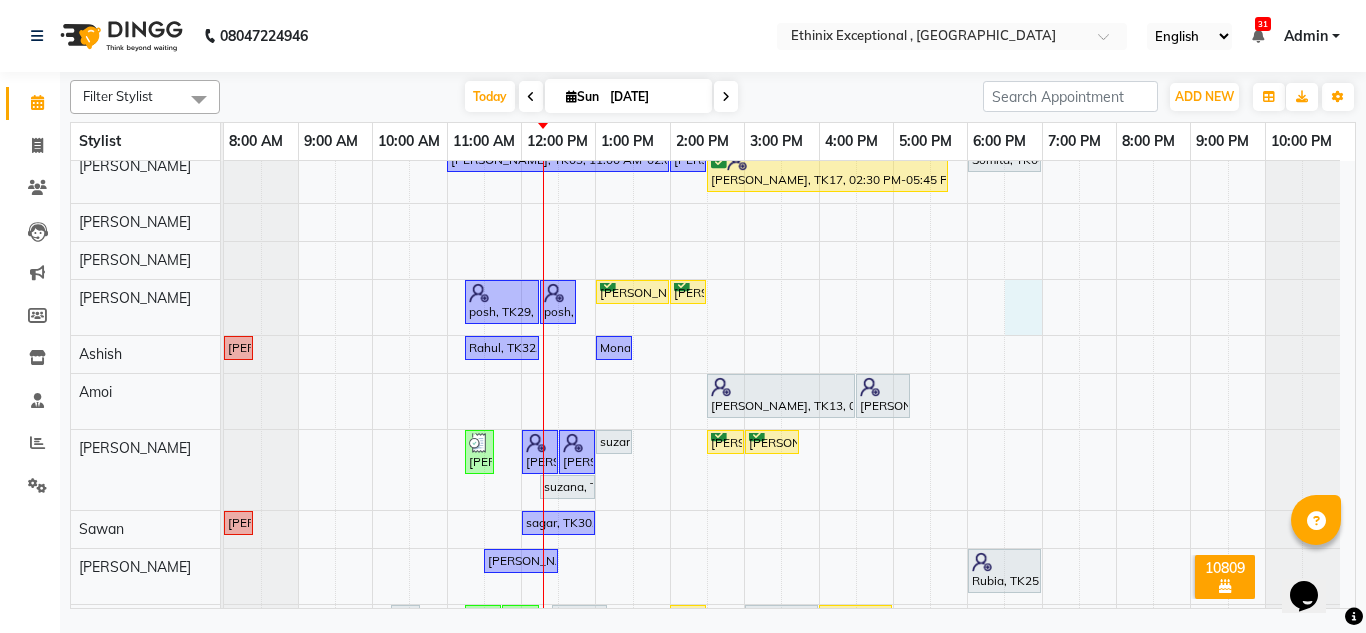 click on "[PERSON_NAME], TK24, 11:30 AM-12:00 PM, Haircut - [PERSON_NAME] Trim  [MEDICAL_DATA]      Ashish, TK21, 10:45 AM-11:45 AM, Stimulate - Head Massage (Men),Threading - Eye Brows    [PERSON_NAME], TK33, 01:00 PM-02:30 PM, Retuals - Power C Range(Unisex)     [PERSON_NAME], TK13, 05:15 PM-06:45 PM, Retuals - Power Hyaluronic Range(Unisex)     [PERSON_NAME], TK31, 11:30 AM-11:45 AM, Threading - Eye Brows    [PERSON_NAME], TK05, 12:00 PM-12:15 PM, Threading - Eye Brows    [PERSON_NAME], TK33, 01:00 PM-02:30 PM, Retuals - Power C Range(Unisex)    [PERSON_NAME], TK05, 12:15 PM-12:30 PM, Threading- Upper Lips     [PERSON_NAME], TK35, 10:15 AM-11:45 AM, Haircut - Premier Men Hair Cut ,Haircut - [PERSON_NAME] Trim    Manjuu, TK08, 12:00 PM-01:00 PM, Haircut - Premier Men Hair Cut      [PERSON_NAME], TK01, 01:00 PM-02:00 PM, Haircut - Premier Men Hair Cut      [PERSON_NAME], TK04, 02:00 PM-02:30 PM, Haircut - Premier Men Hair Cut      [PERSON_NAME], TK01, 02:30 PM-03:00 PM, Haircut - [PERSON_NAME] Trim     [PERSON_NAME], TK04, 03:00 PM-03:30 PM, Haircut - [PERSON_NAME] Trim" at bounding box center (789, 445) 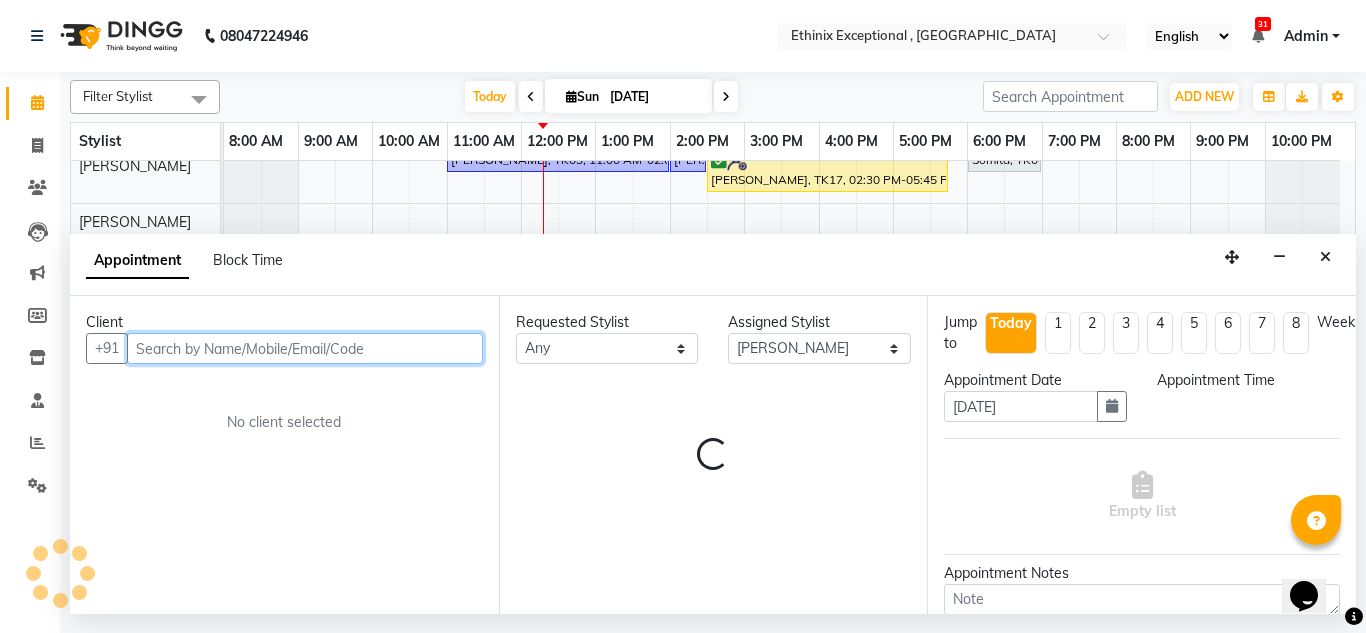 select on "1110" 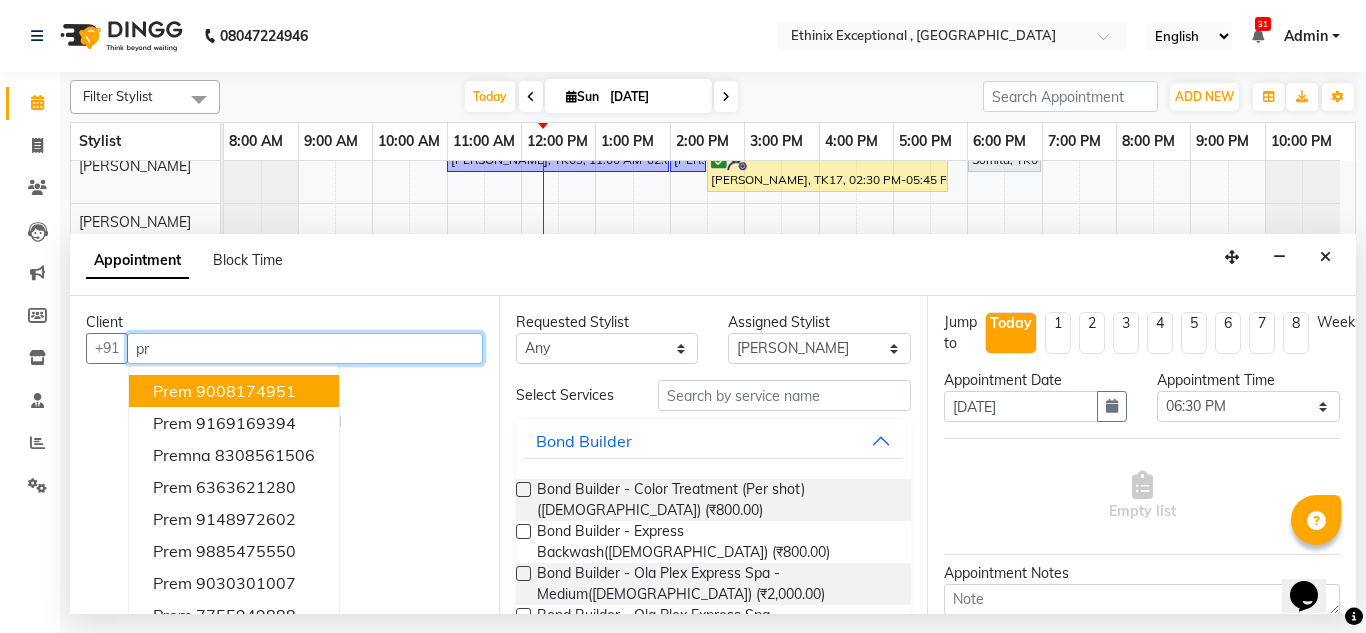 type on "p" 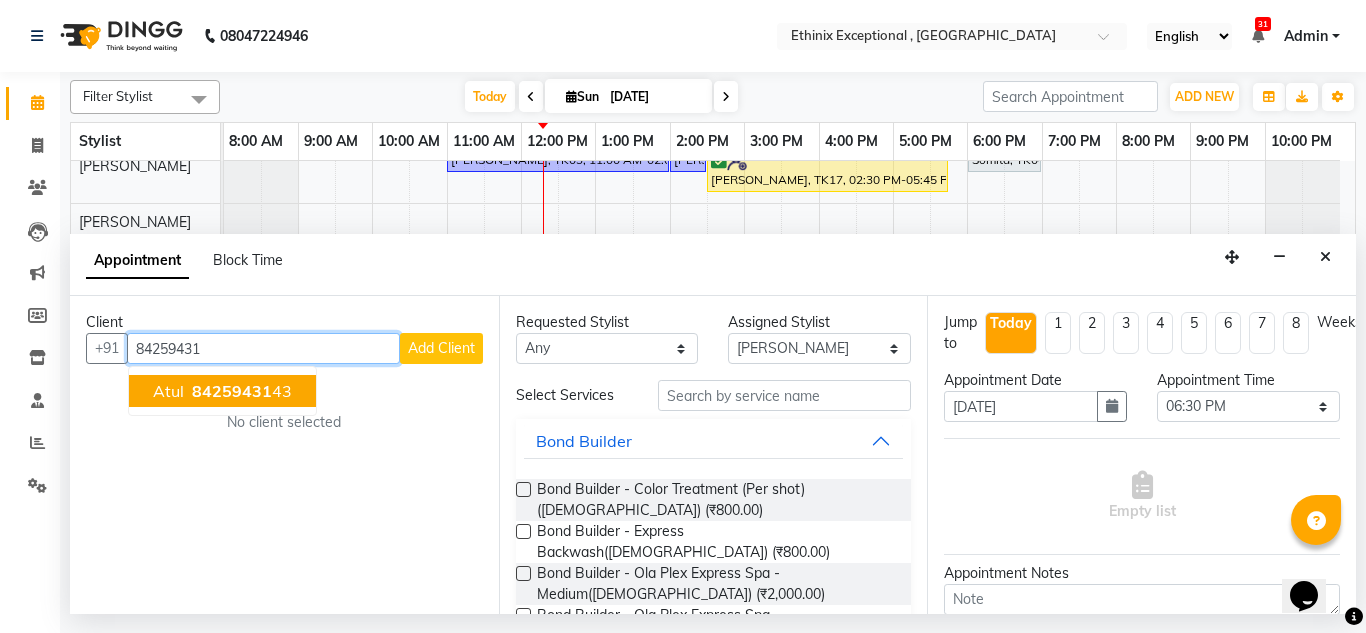 click on "84259431" at bounding box center (232, 391) 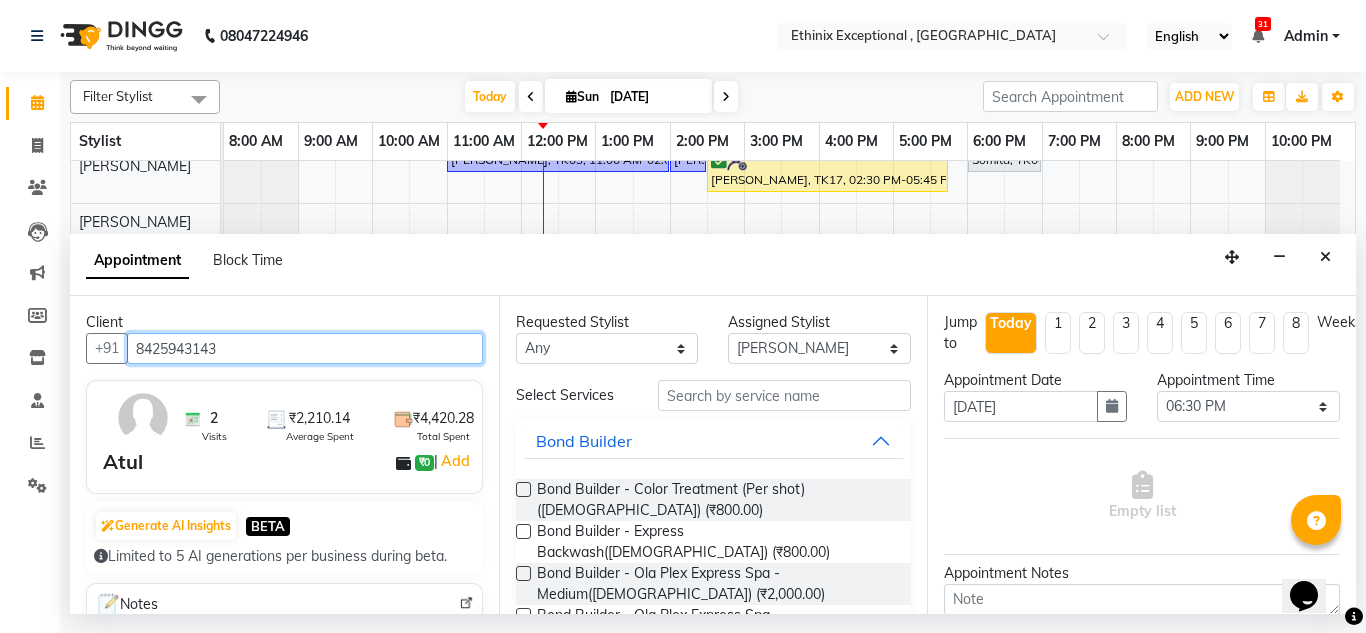 type on "8425943143" 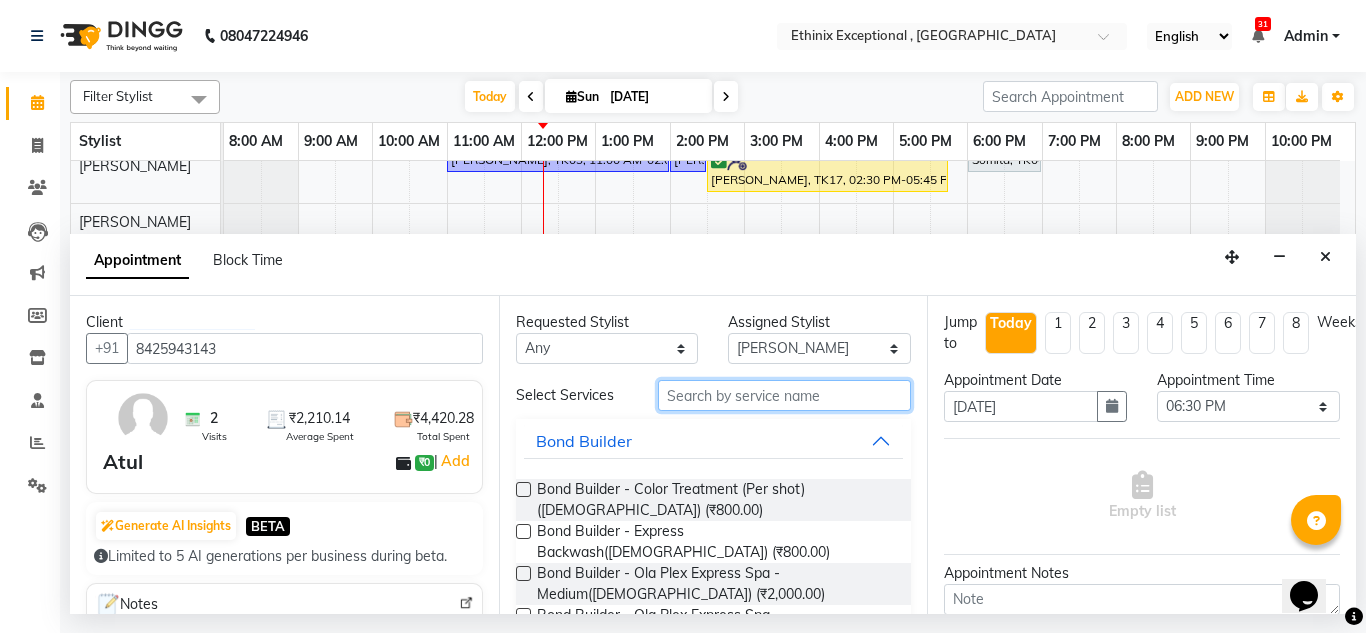 click at bounding box center (785, 395) 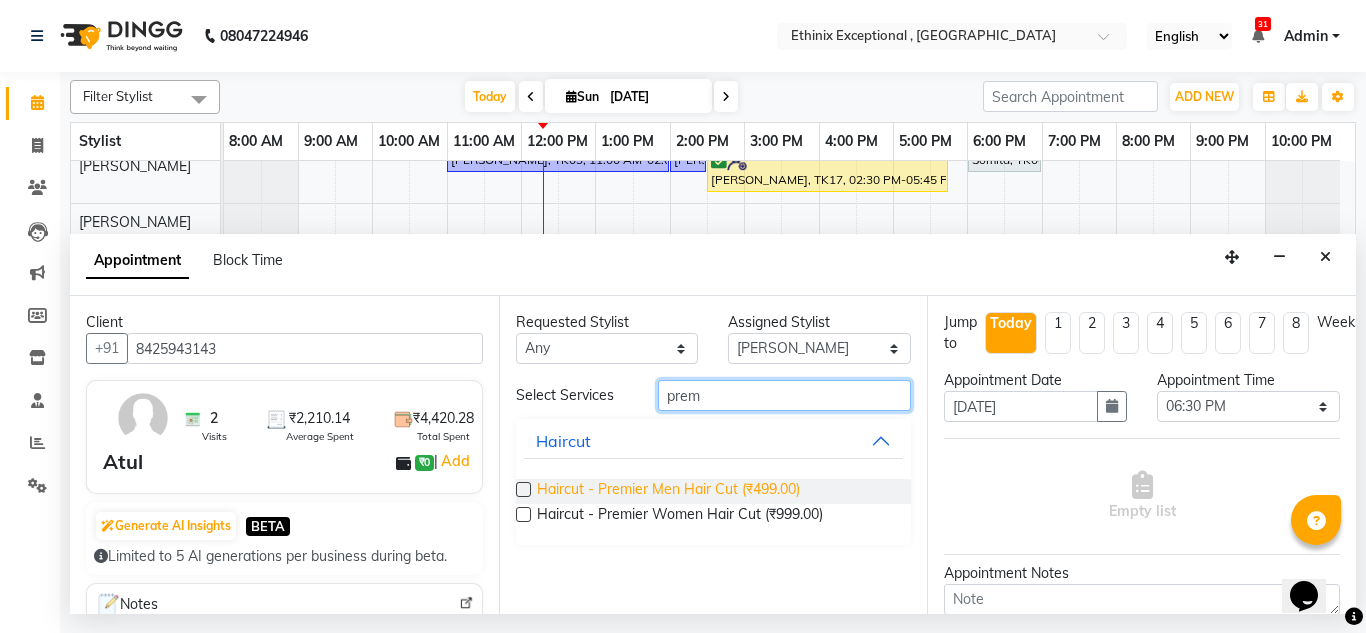 type on "prem" 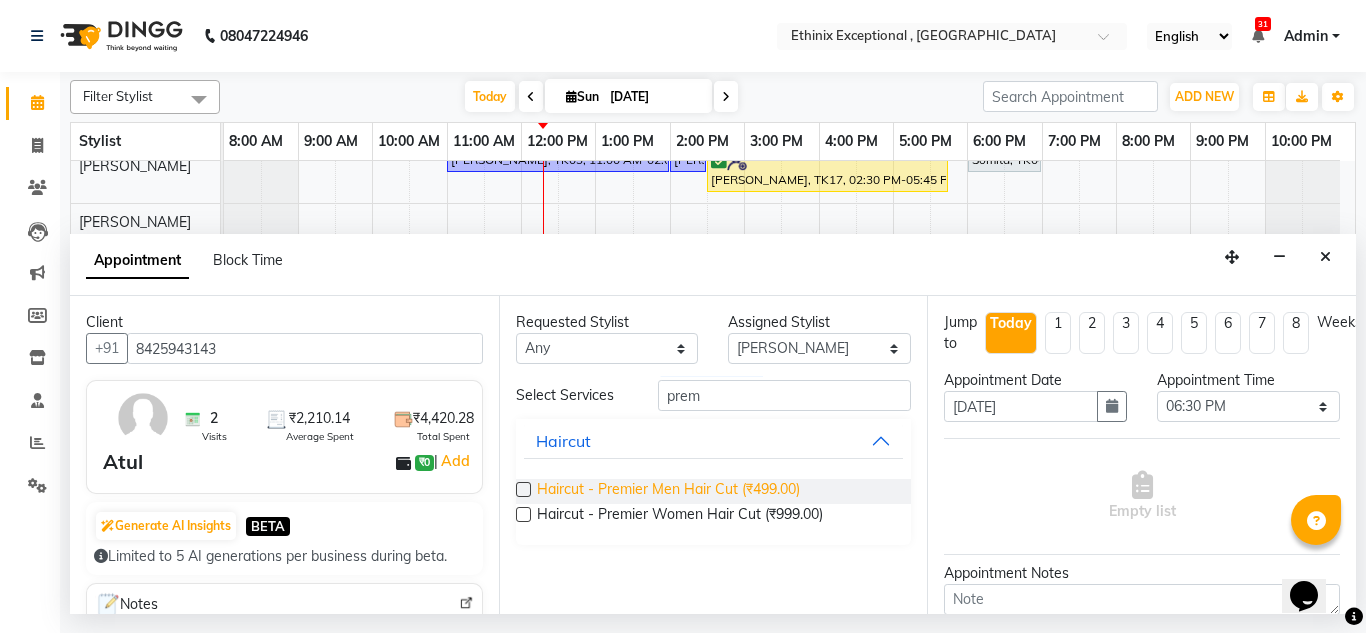 click on "Haircut - Premier Men Hair Cut  (₹499.00)" at bounding box center (668, 491) 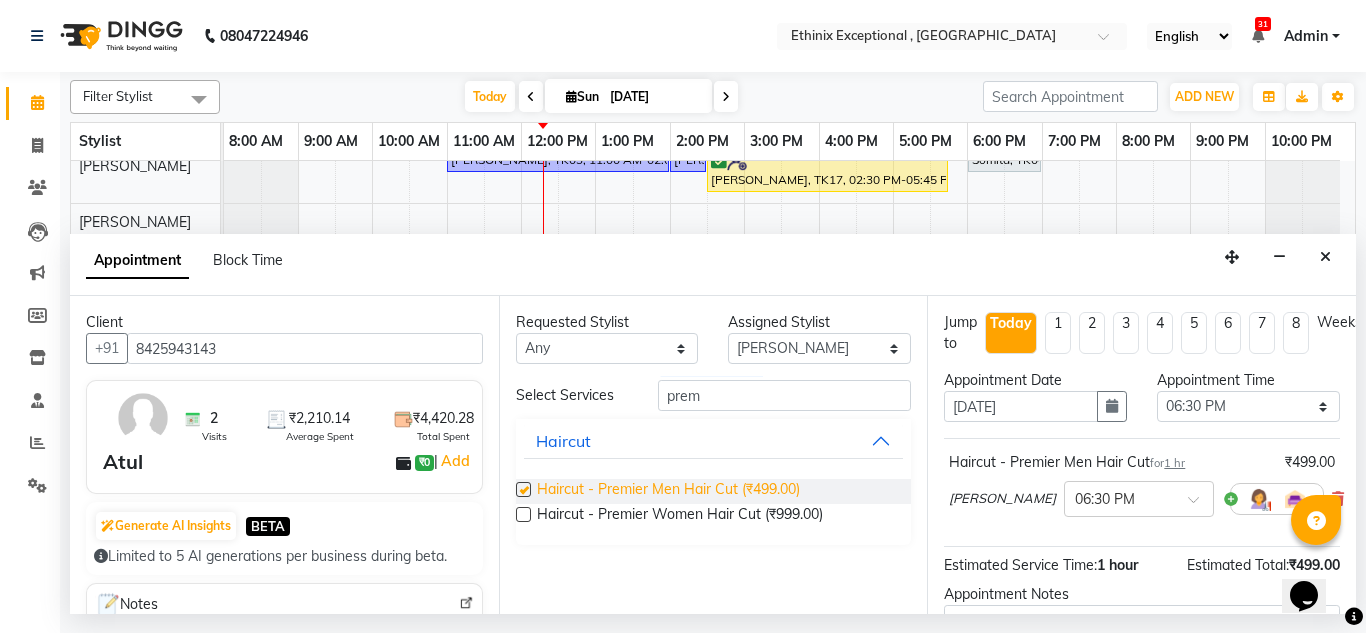 checkbox on "false" 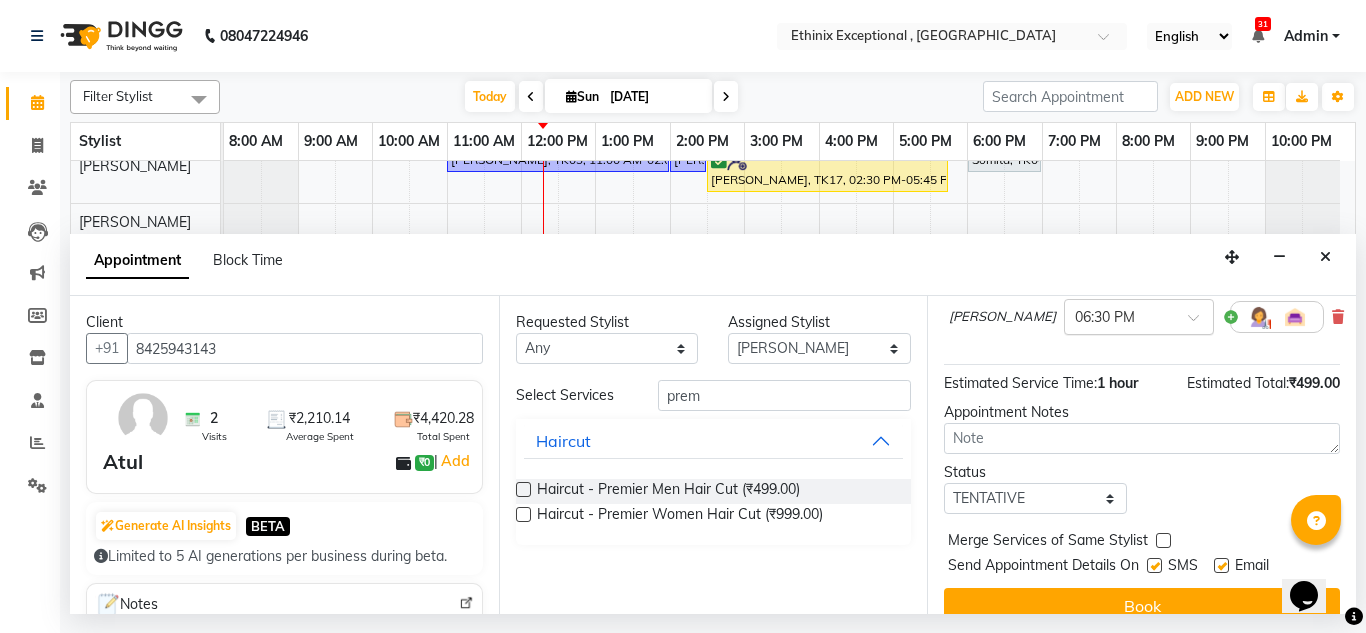scroll, scrollTop: 186, scrollLeft: 0, axis: vertical 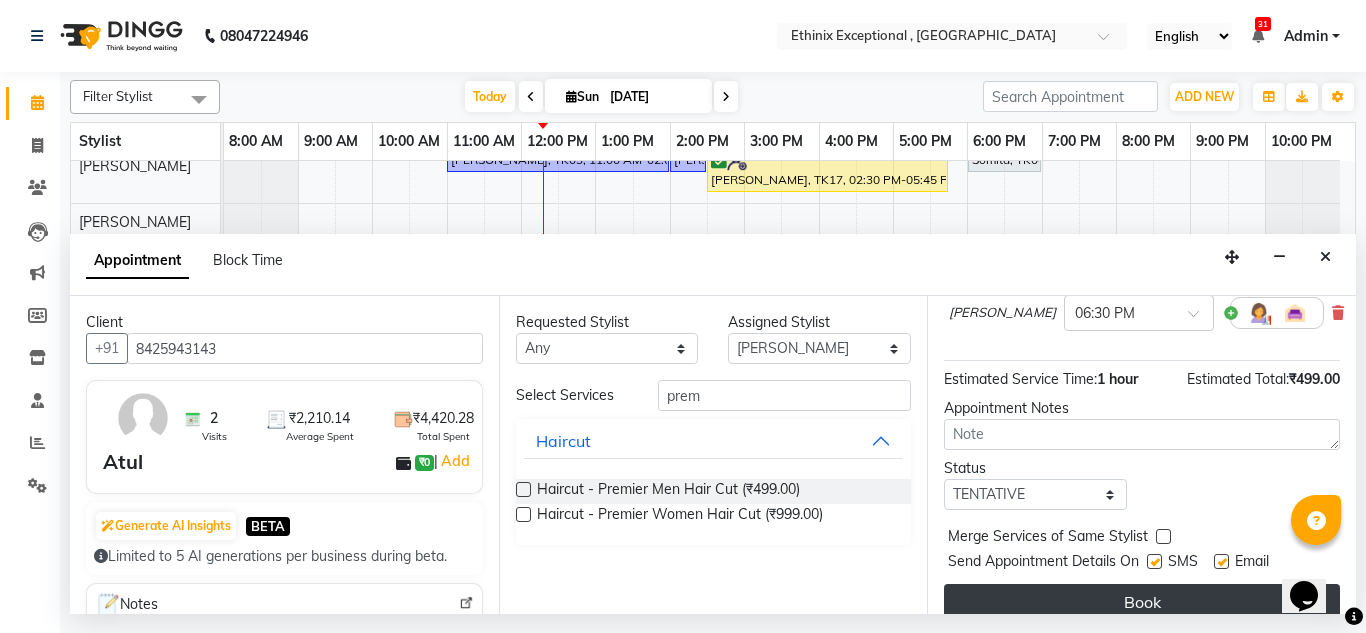 click on "Book" at bounding box center (1142, 602) 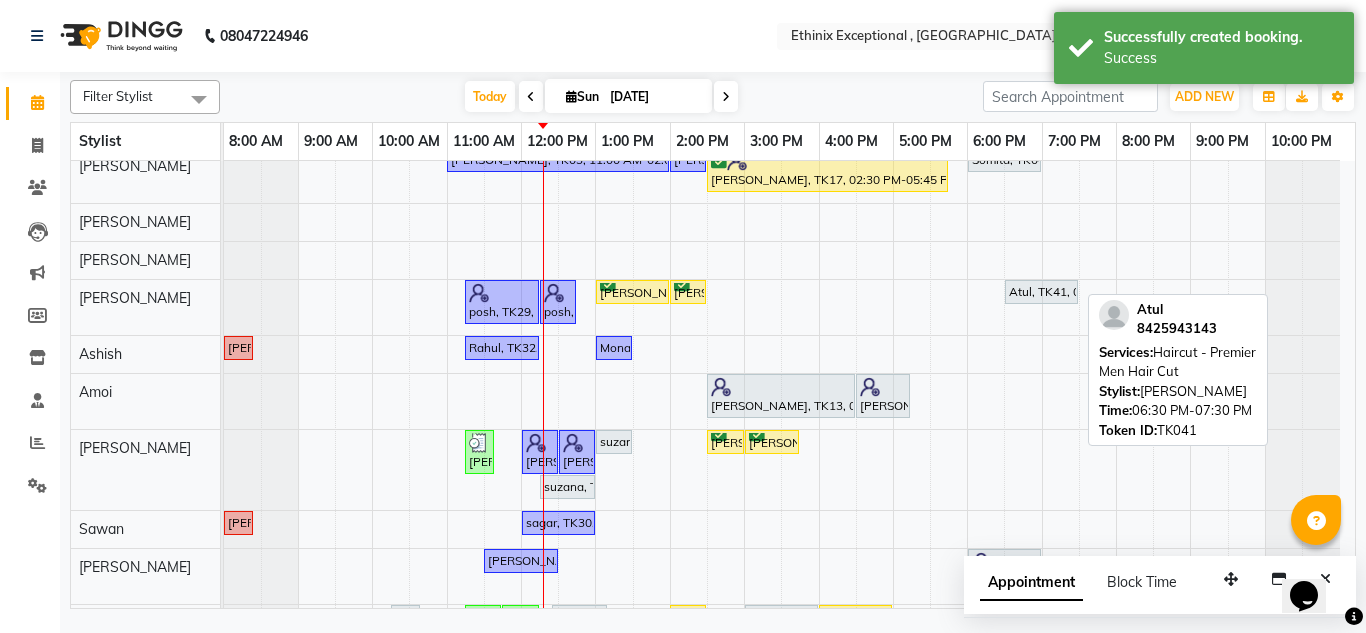 click on "Atul, TK41, 06:30 PM-07:30 PM, Haircut - Premier Men Hair Cut" at bounding box center [1041, 292] 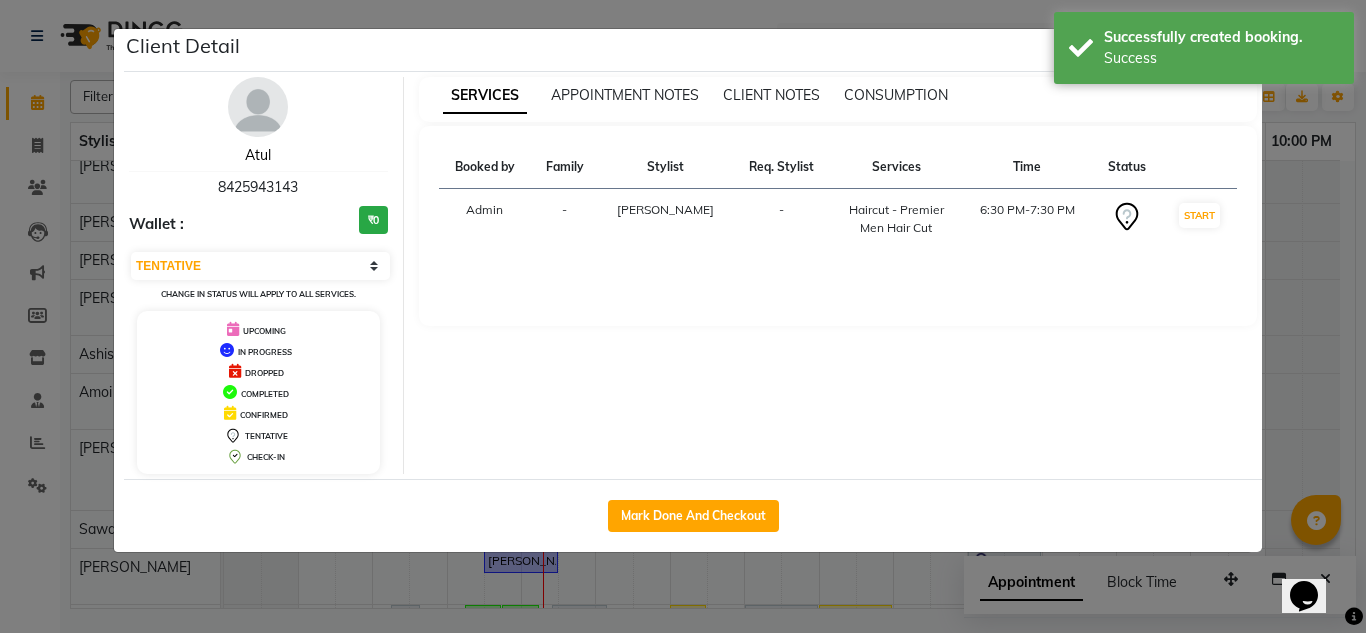 click on "Atul" at bounding box center [258, 155] 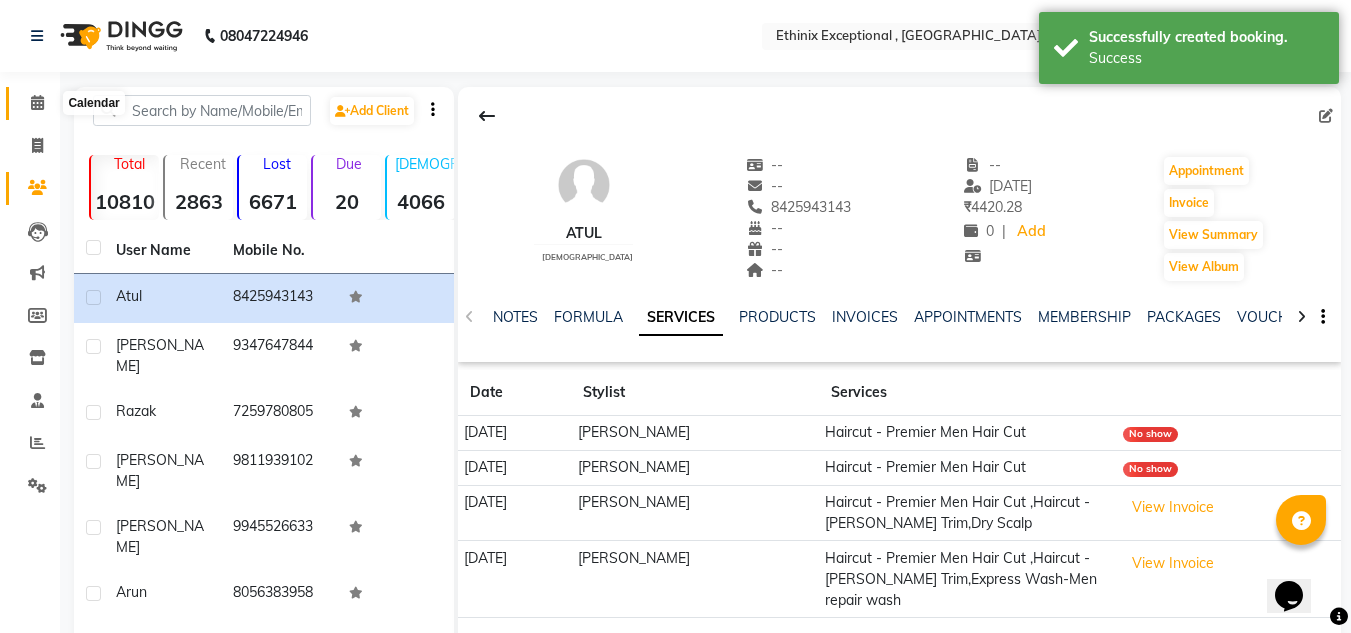click 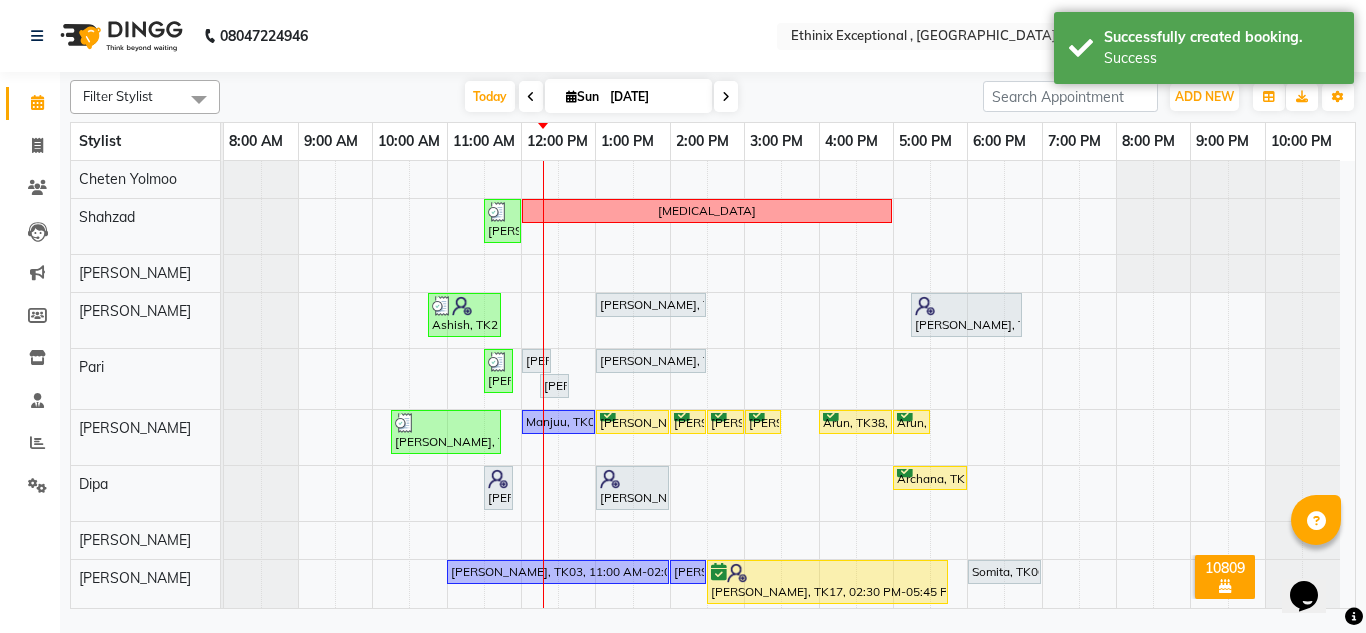 scroll, scrollTop: 155, scrollLeft: 0, axis: vertical 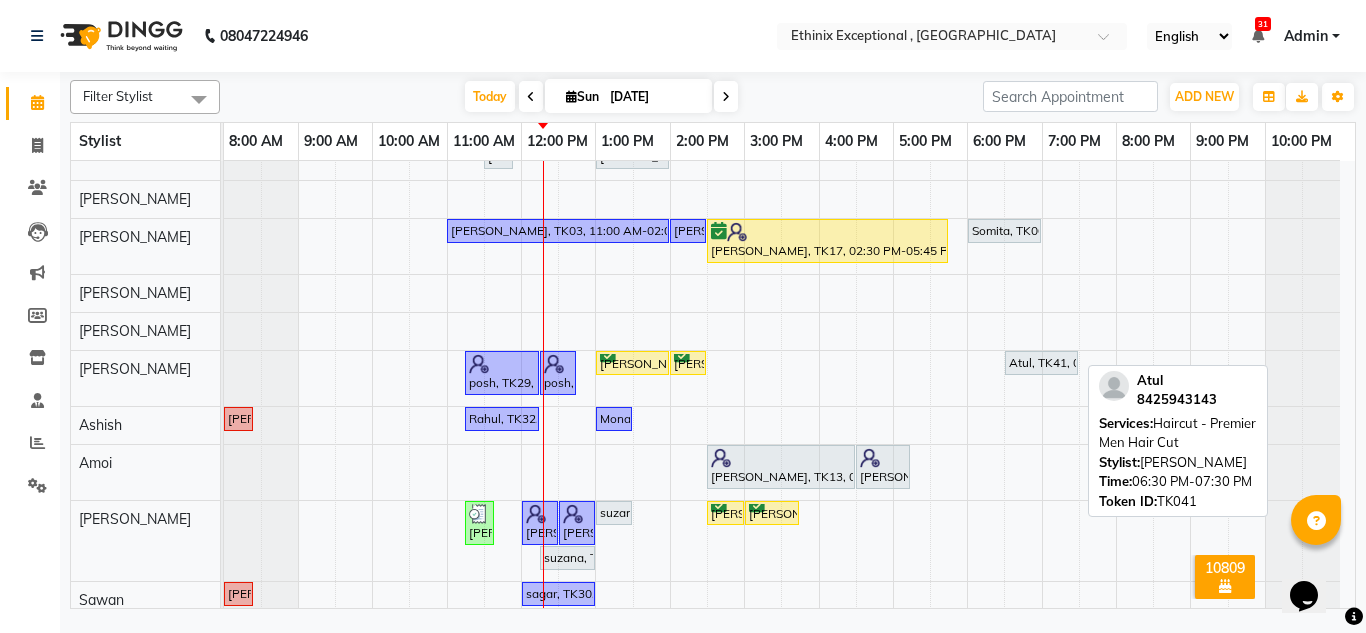 click on "Atul, TK41, 06:30 PM-07:30 PM, Haircut - Premier Men Hair Cut" at bounding box center [1041, 363] 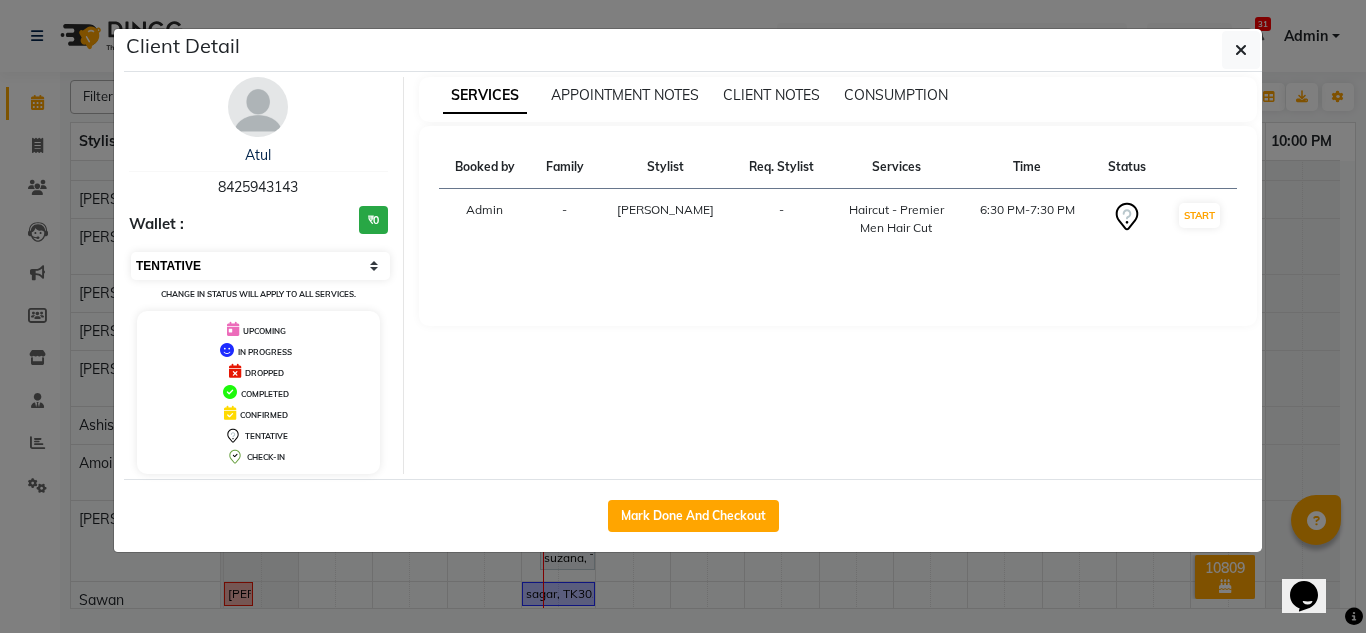 click on "Select IN SERVICE CONFIRMED TENTATIVE CHECK IN MARK DONE DROPPED UPCOMING" at bounding box center (260, 266) 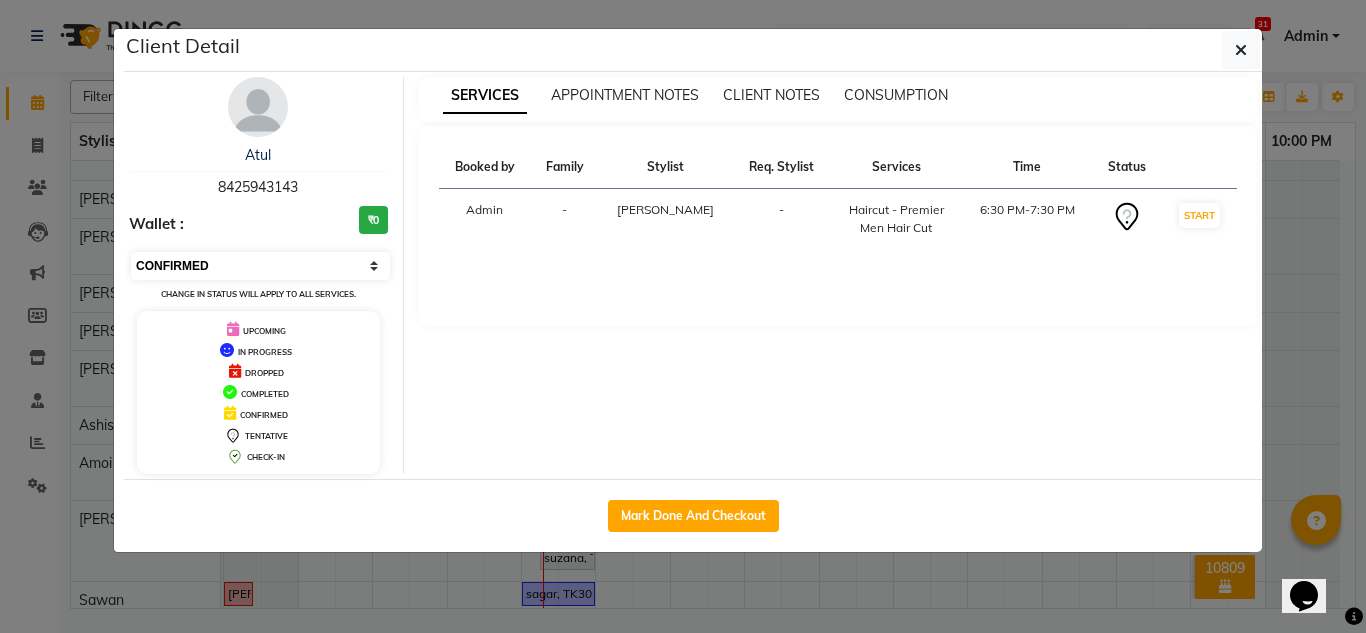 click on "Select IN SERVICE CONFIRMED TENTATIVE CHECK IN MARK DONE DROPPED UPCOMING" at bounding box center (260, 266) 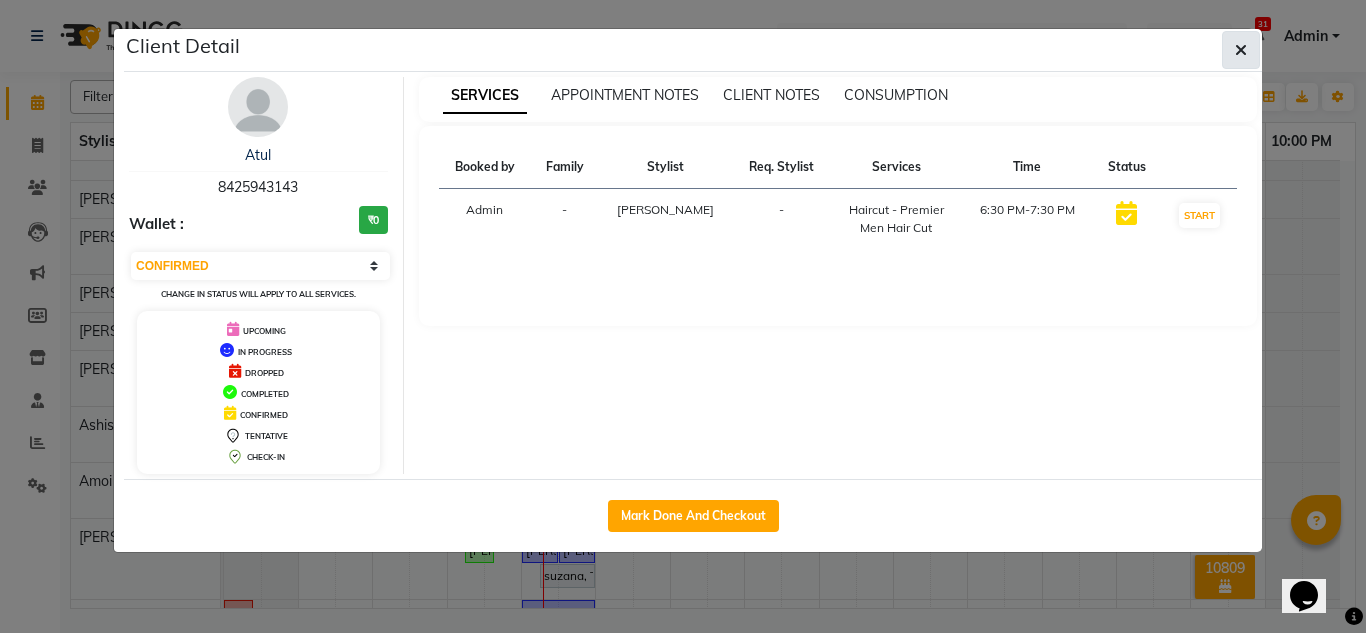 click 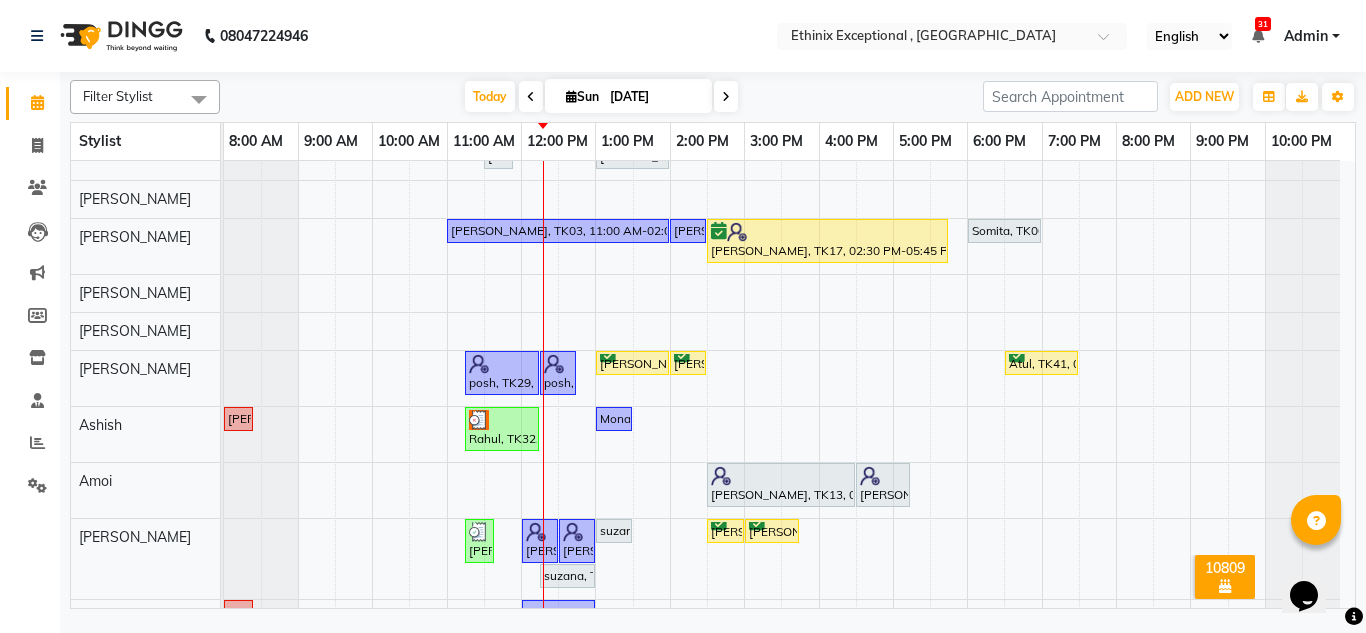 scroll, scrollTop: 551, scrollLeft: 0, axis: vertical 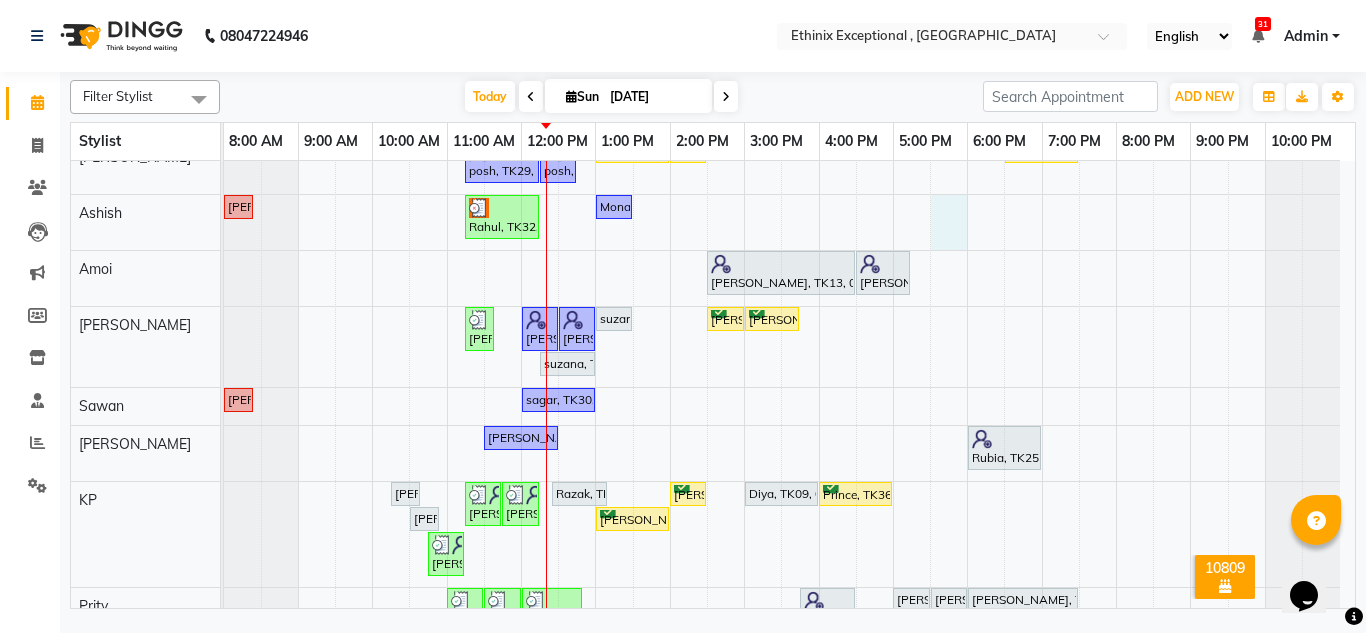 click on "[PERSON_NAME], TK24, 11:30 AM-12:00 PM, Haircut - [PERSON_NAME] Trim  [MEDICAL_DATA]      Ashish, TK21, 10:45 AM-11:45 AM, Stimulate - Head Massage (Men),Threading - Eye Brows    [PERSON_NAME], TK33, 01:00 PM-02:30 PM, Retuals - Power C Range(Unisex)     [PERSON_NAME], TK13, 05:15 PM-06:45 PM, Retuals - Power Hyaluronic Range(Unisex)     [PERSON_NAME], TK31, 11:30 AM-11:45 AM, Threading - Eye Brows    [PERSON_NAME], TK05, 12:00 PM-12:15 PM, Threading - Eye Brows    [PERSON_NAME], TK33, 01:00 PM-02:30 PM, Retuals - Power C Range(Unisex)    [PERSON_NAME], TK05, 12:15 PM-12:30 PM, Threading- Upper Lips     [PERSON_NAME], TK35, 10:15 AM-11:45 AM, Haircut - Premier Men Hair Cut ,Haircut - [PERSON_NAME] Trim    Manjuu, TK08, 12:00 PM-01:00 PM, Haircut - Premier Men Hair Cut      [PERSON_NAME], TK01, 01:00 PM-02:00 PM, Haircut - Premier Men Hair Cut      [PERSON_NAME], TK04, 02:00 PM-02:30 PM, Haircut - Premier Men Hair Cut      [PERSON_NAME], TK01, 02:30 PM-03:00 PM, Haircut - [PERSON_NAME] Trim     [PERSON_NAME], TK04, 03:00 PM-03:30 PM, Haircut - [PERSON_NAME] Trim" at bounding box center [789, 313] 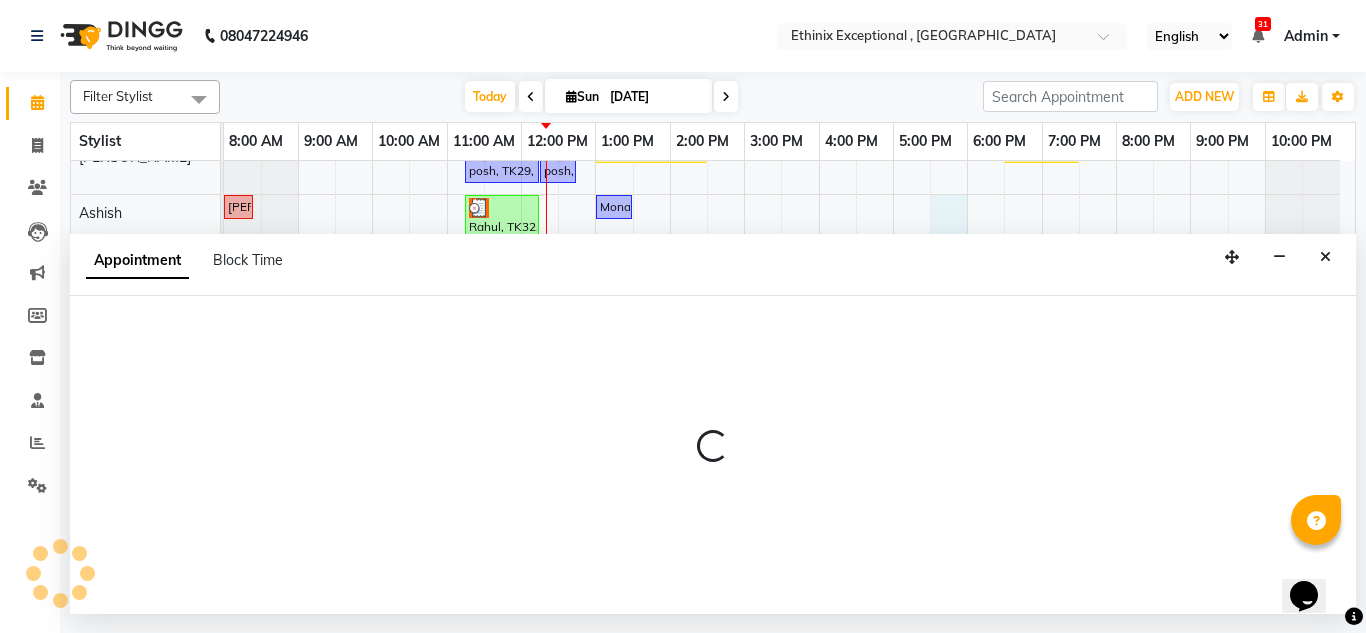 select on "62328" 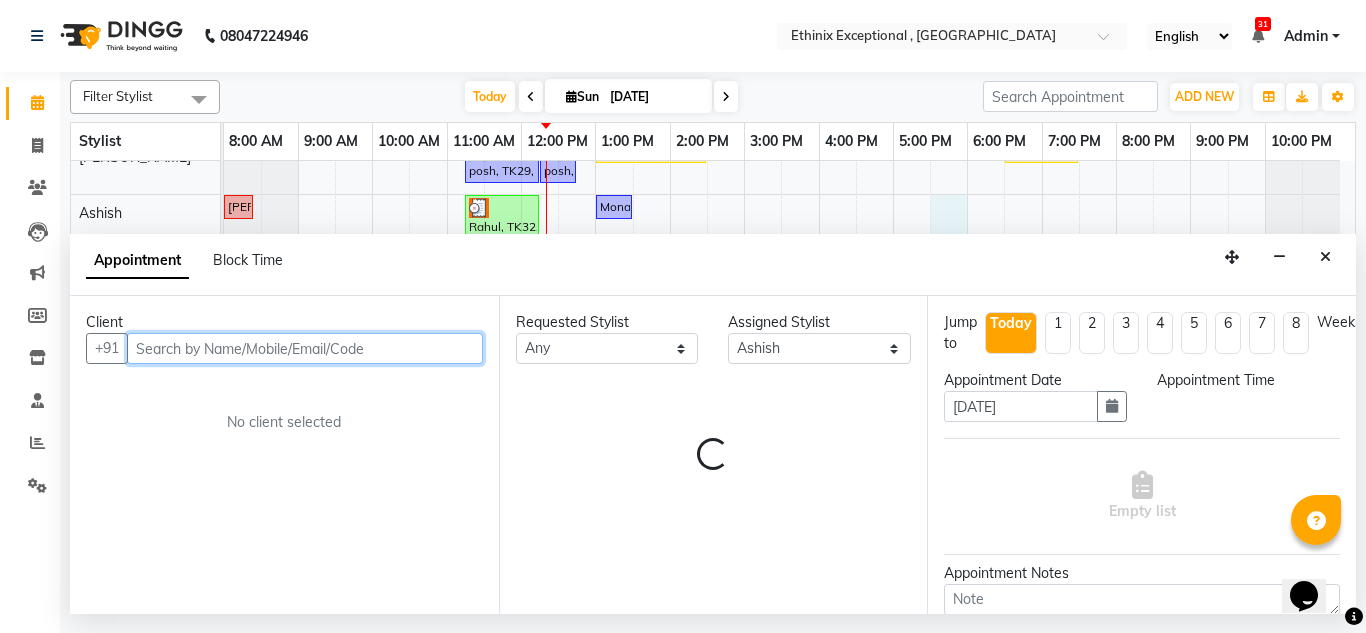 select on "1050" 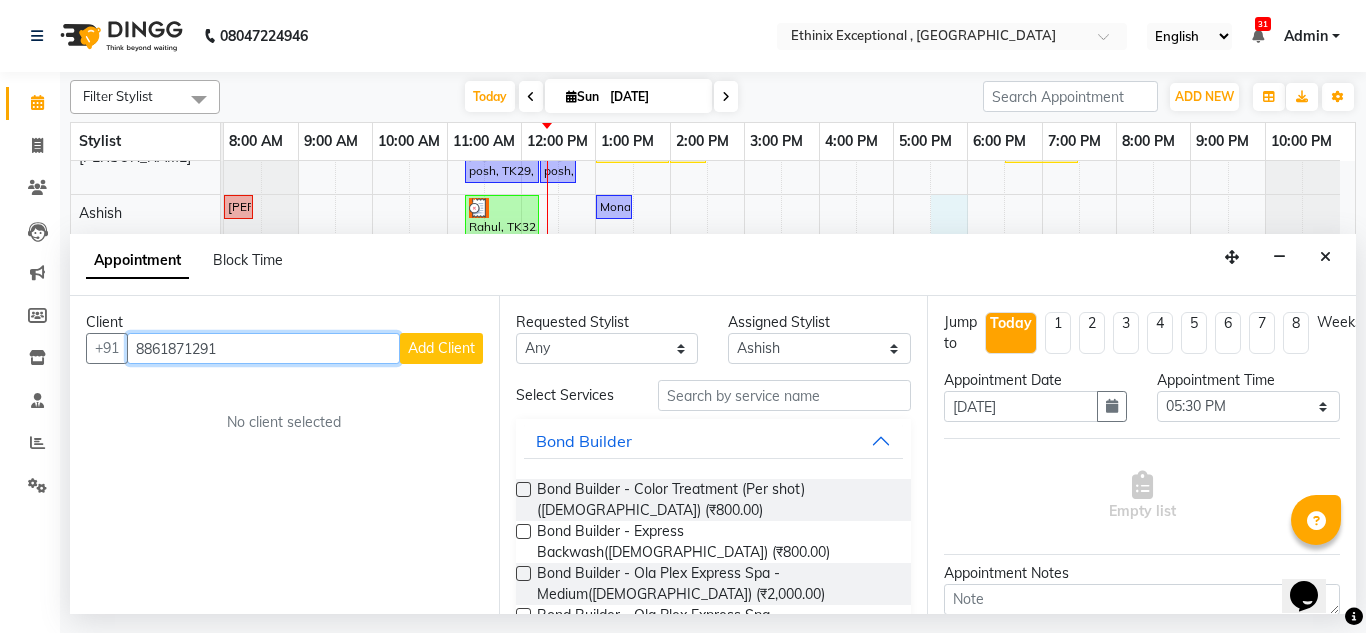 type on "8861871291" 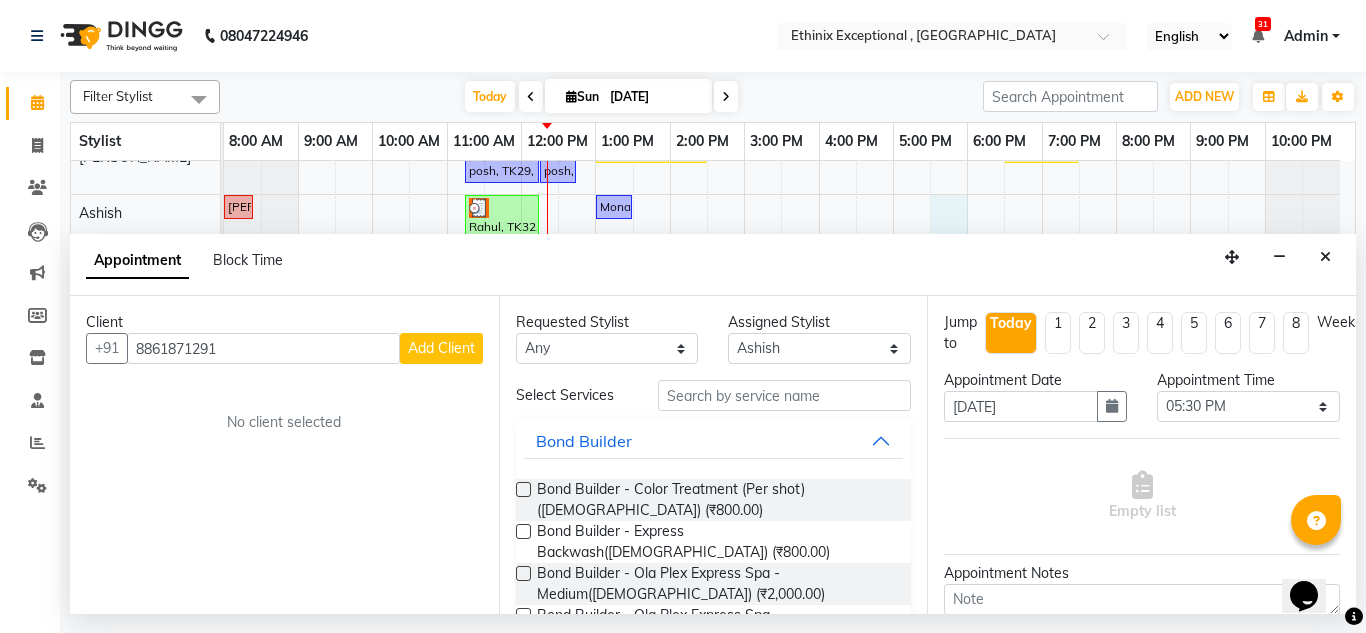 click on "Add Client" at bounding box center [441, 348] 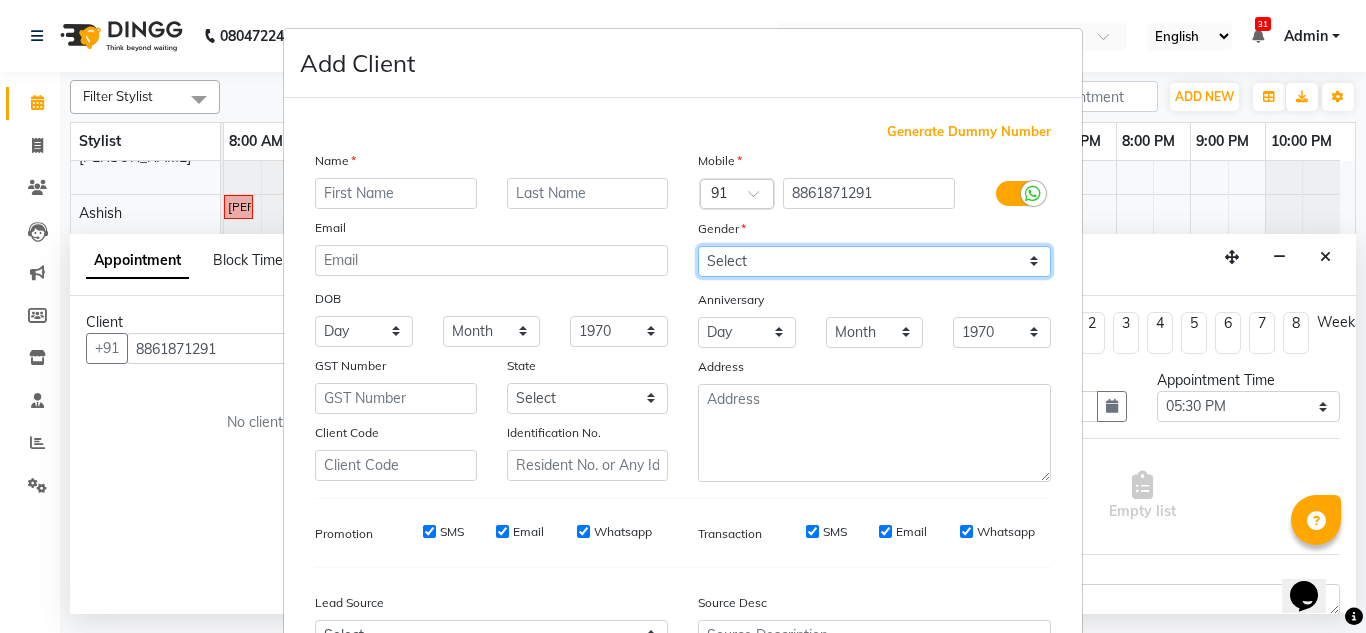 click on "Select [DEMOGRAPHIC_DATA] [DEMOGRAPHIC_DATA] Other Prefer Not To Say" at bounding box center (874, 261) 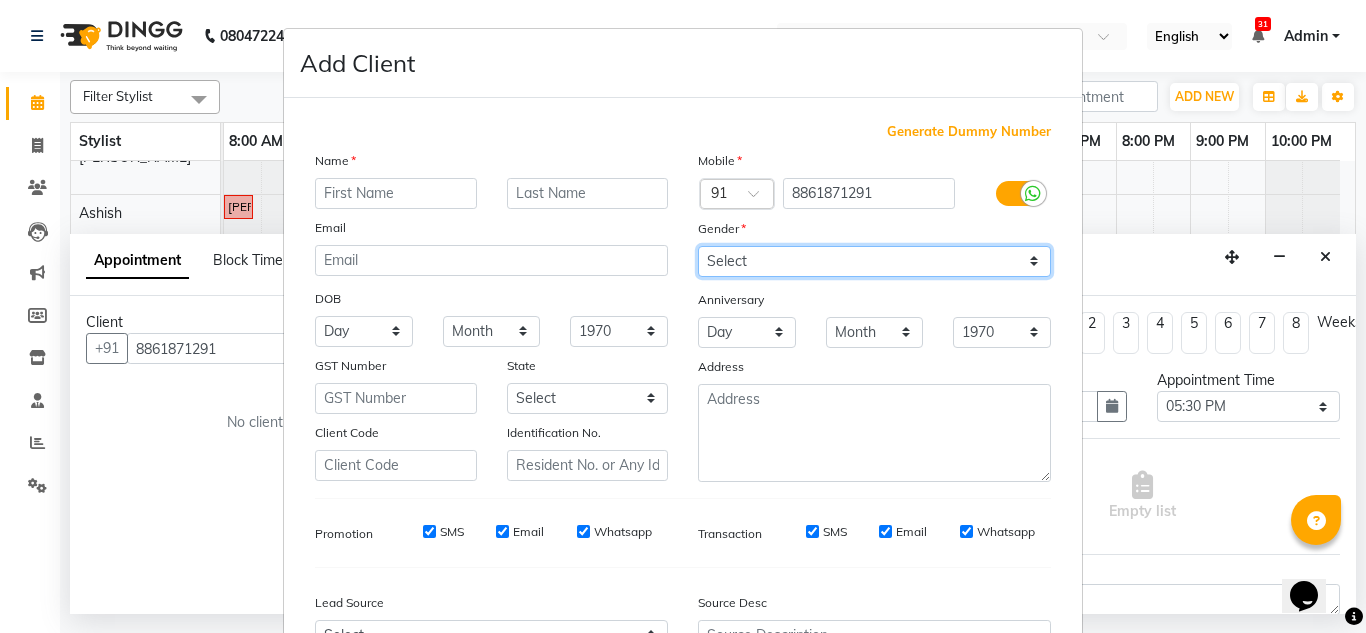 select on "[DEMOGRAPHIC_DATA]" 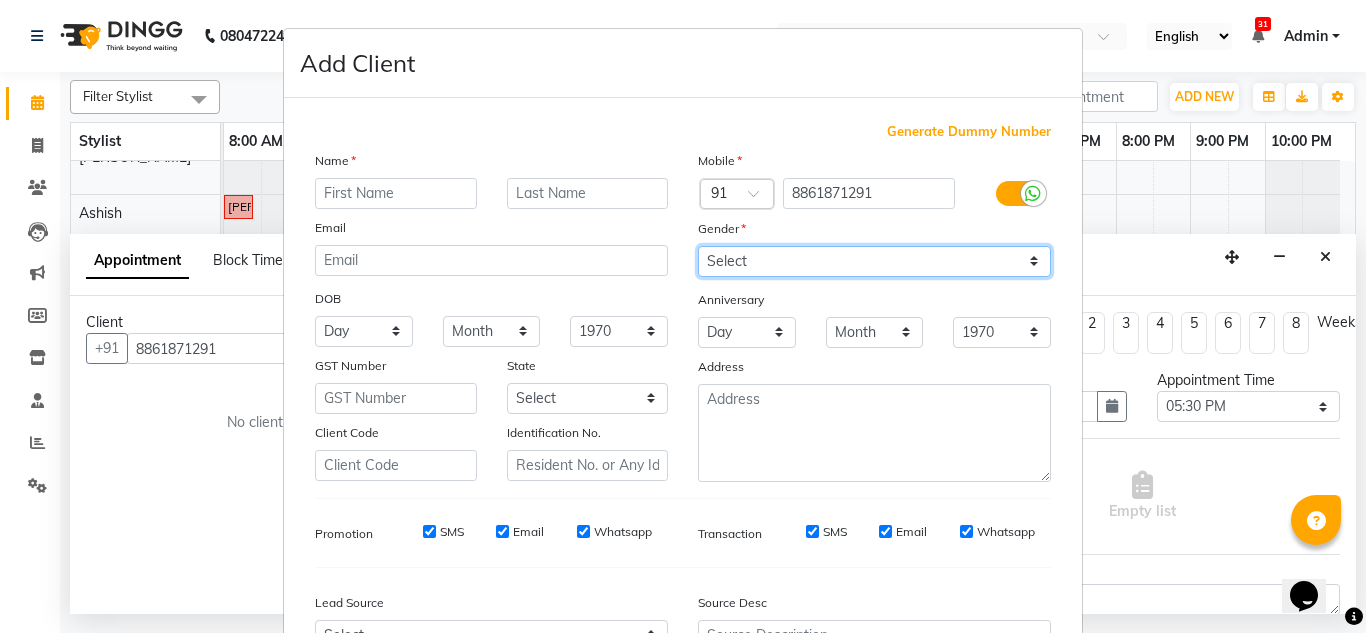 click on "Select [DEMOGRAPHIC_DATA] [DEMOGRAPHIC_DATA] Other Prefer Not To Say" at bounding box center (874, 261) 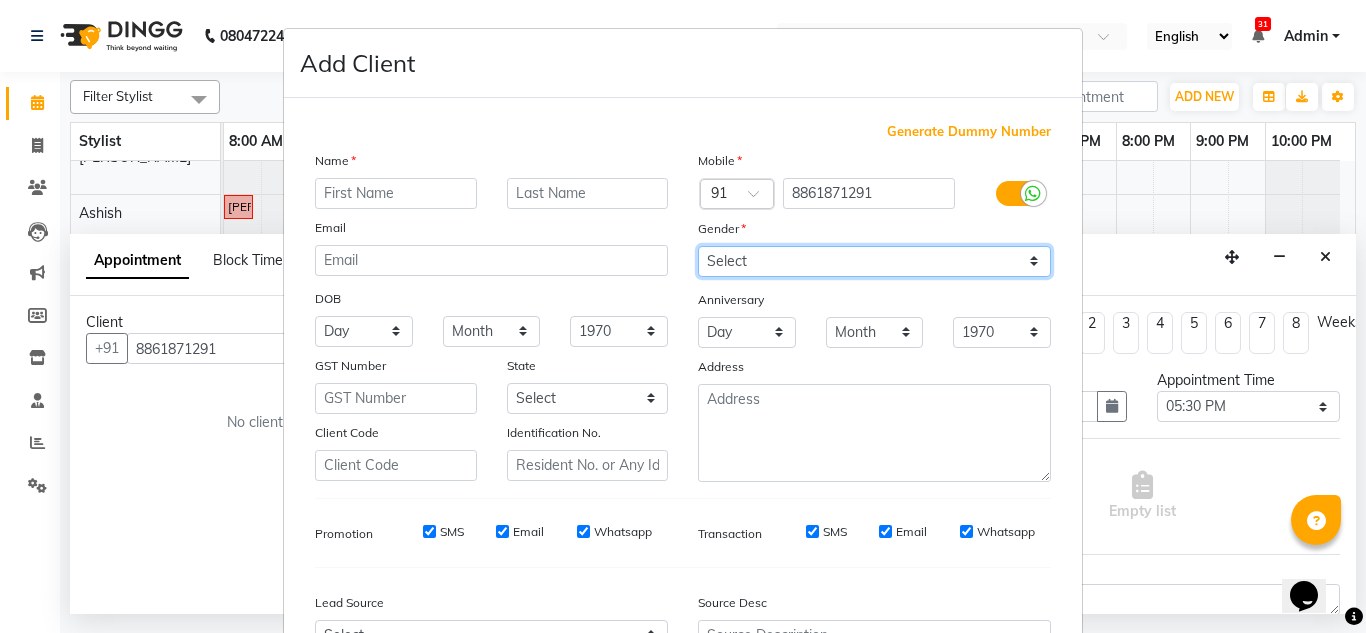 scroll, scrollTop: 216, scrollLeft: 0, axis: vertical 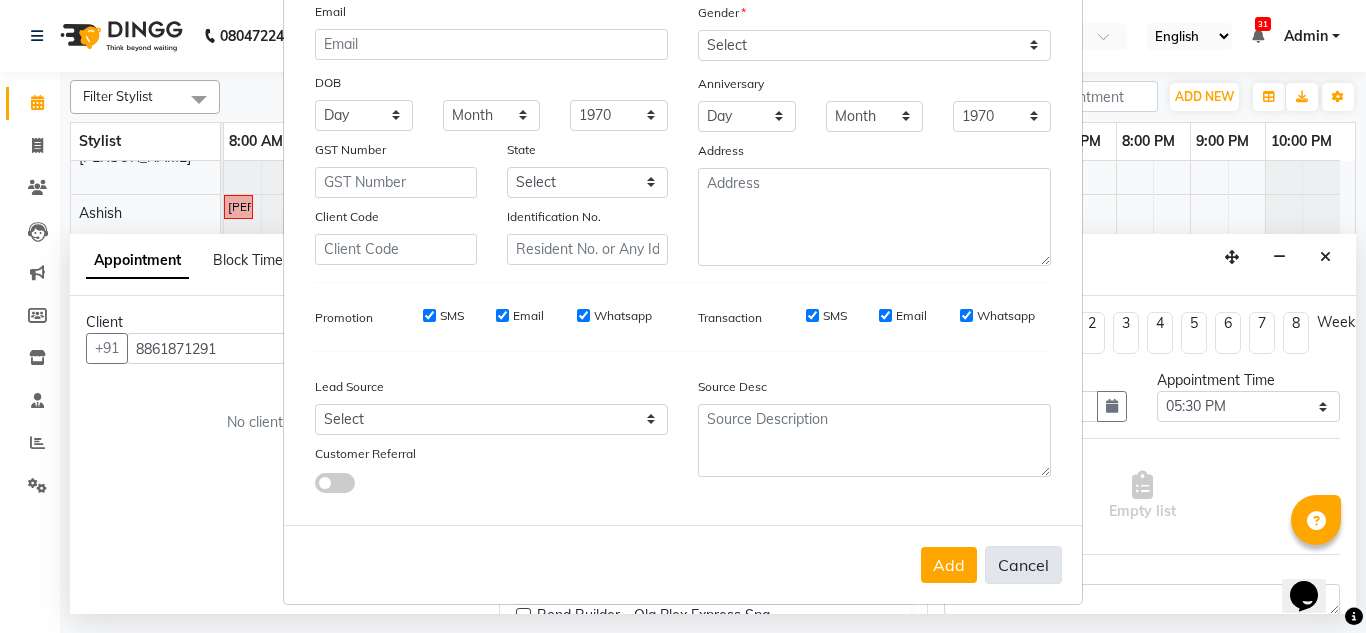 click on "Cancel" at bounding box center (1023, 565) 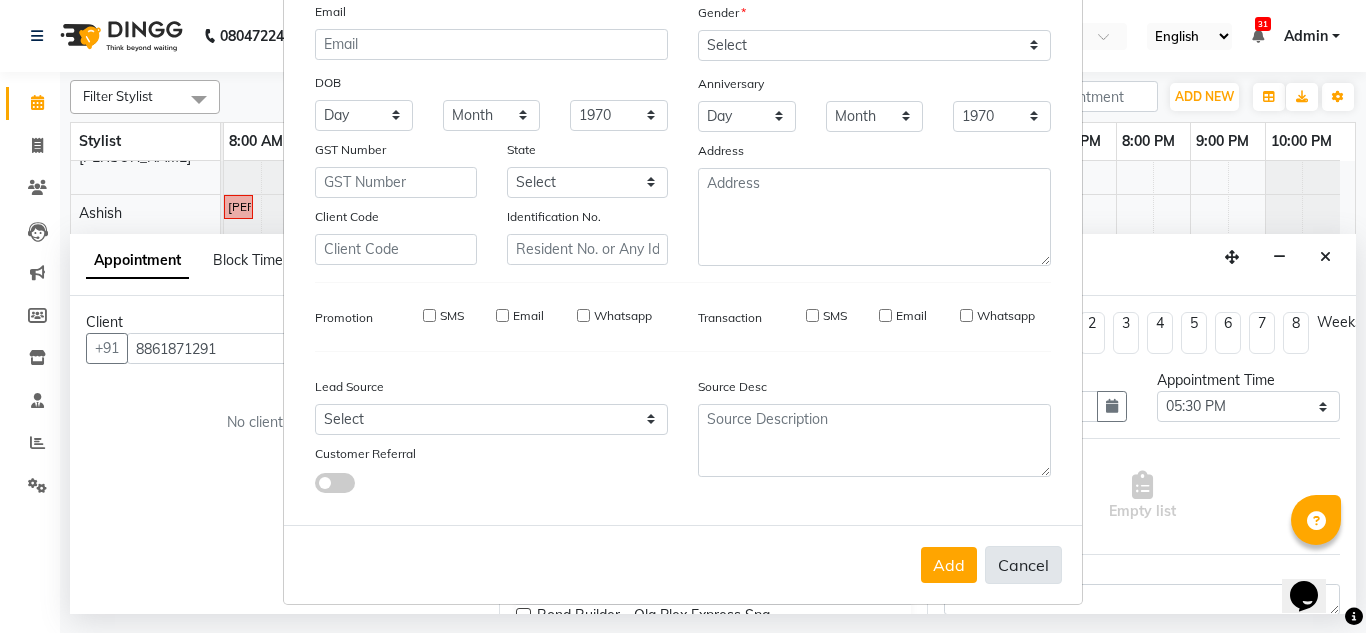 select 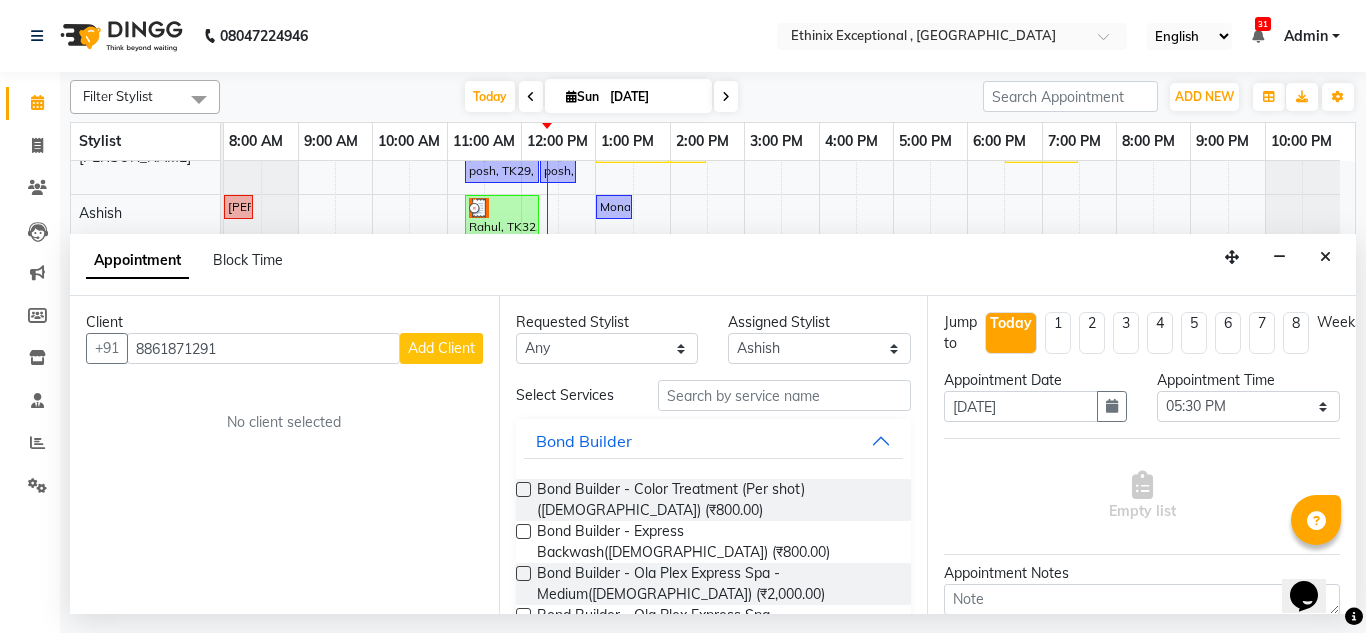 click on "Client" at bounding box center (284, 322) 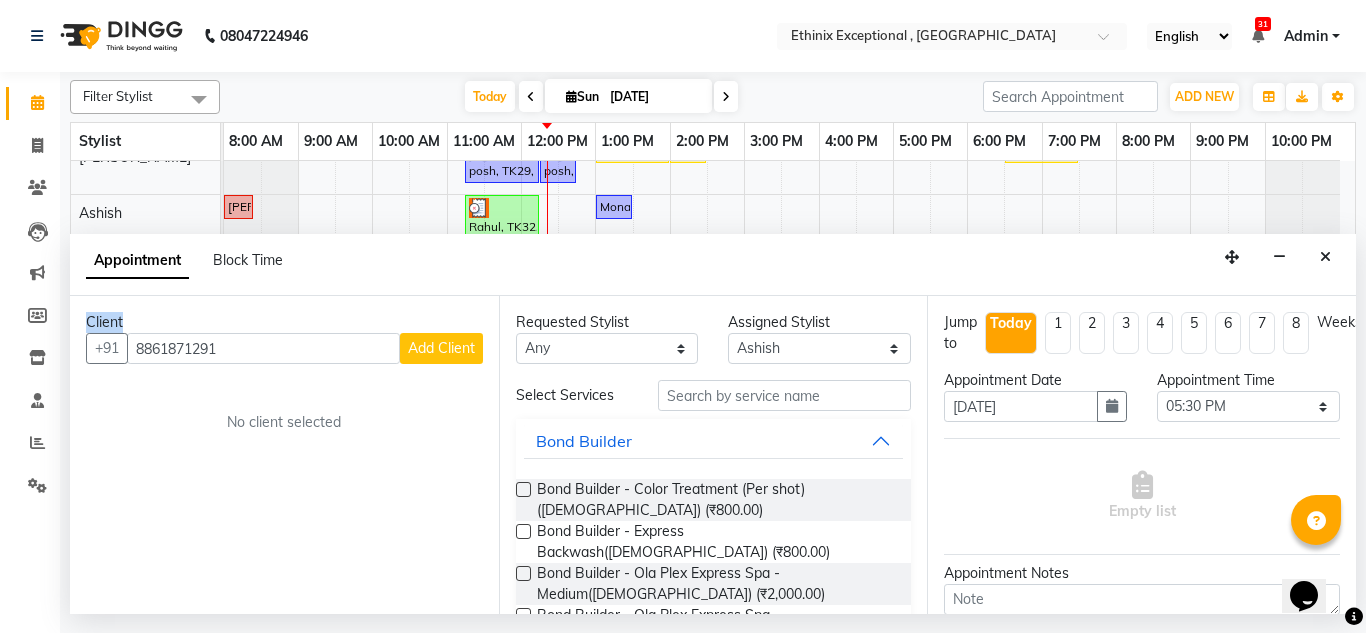 drag, startPoint x: 250, startPoint y: 328, endPoint x: 224, endPoint y: 358, distance: 39.698868 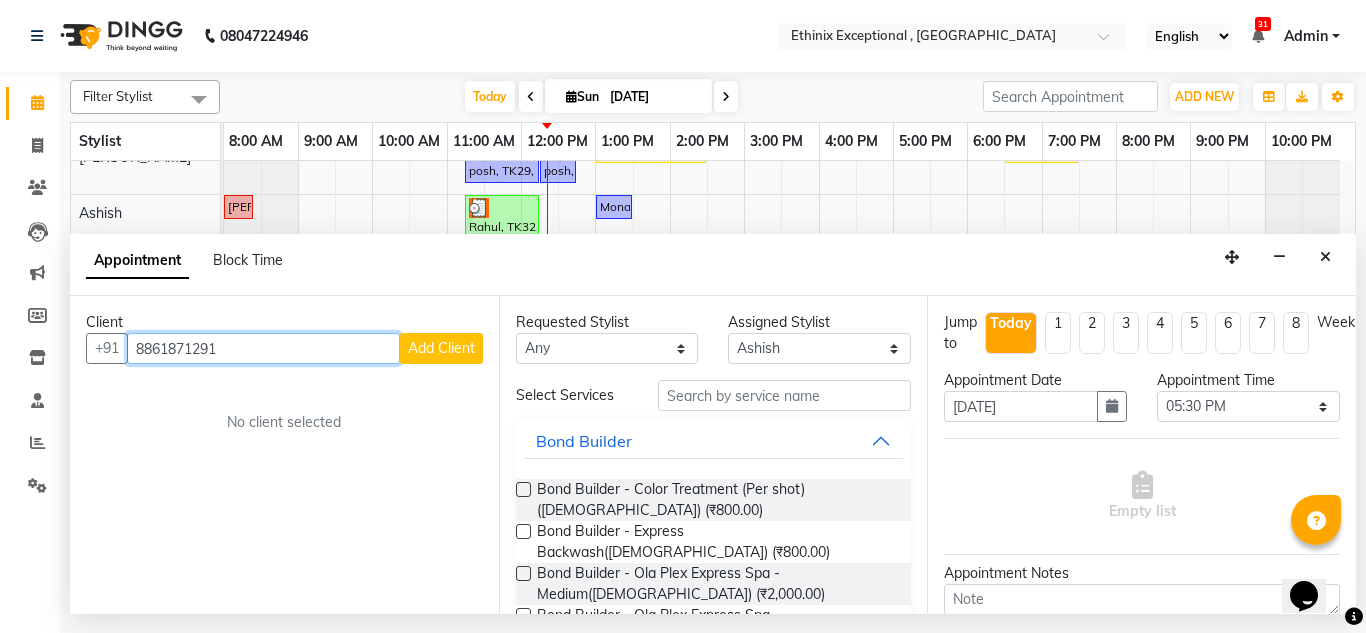 click on "8861871291" at bounding box center [263, 348] 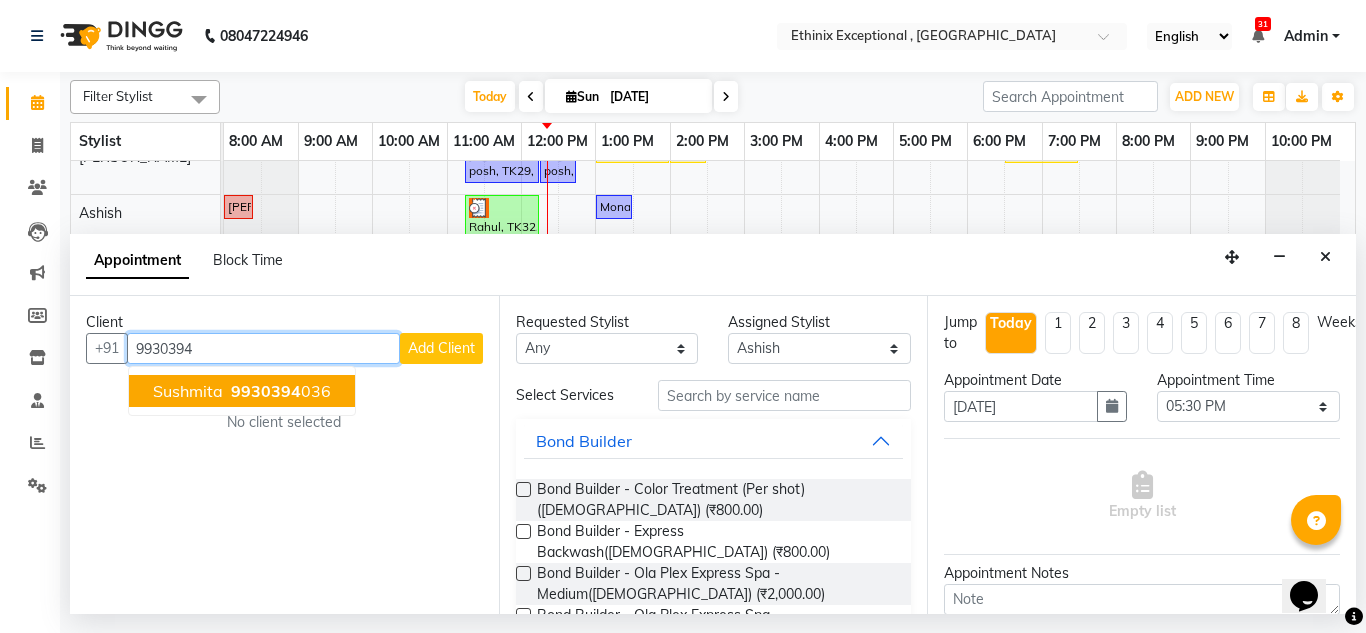 click on "9930394" at bounding box center (266, 391) 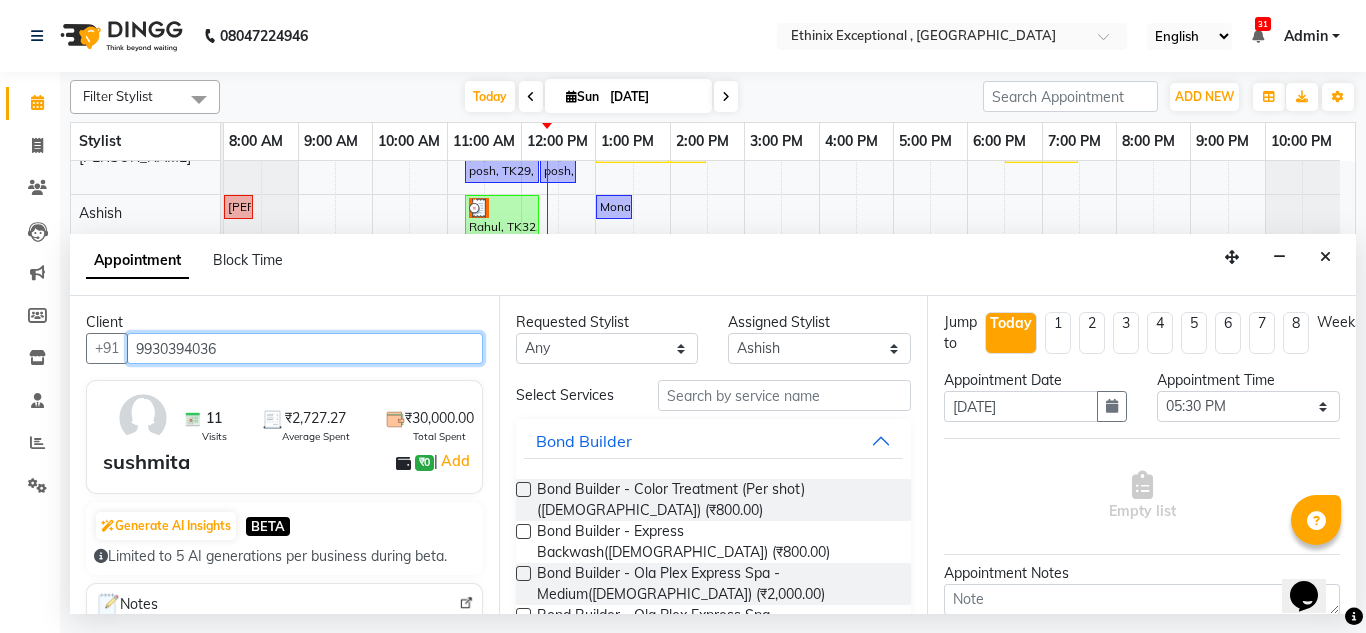 type on "9930394036" 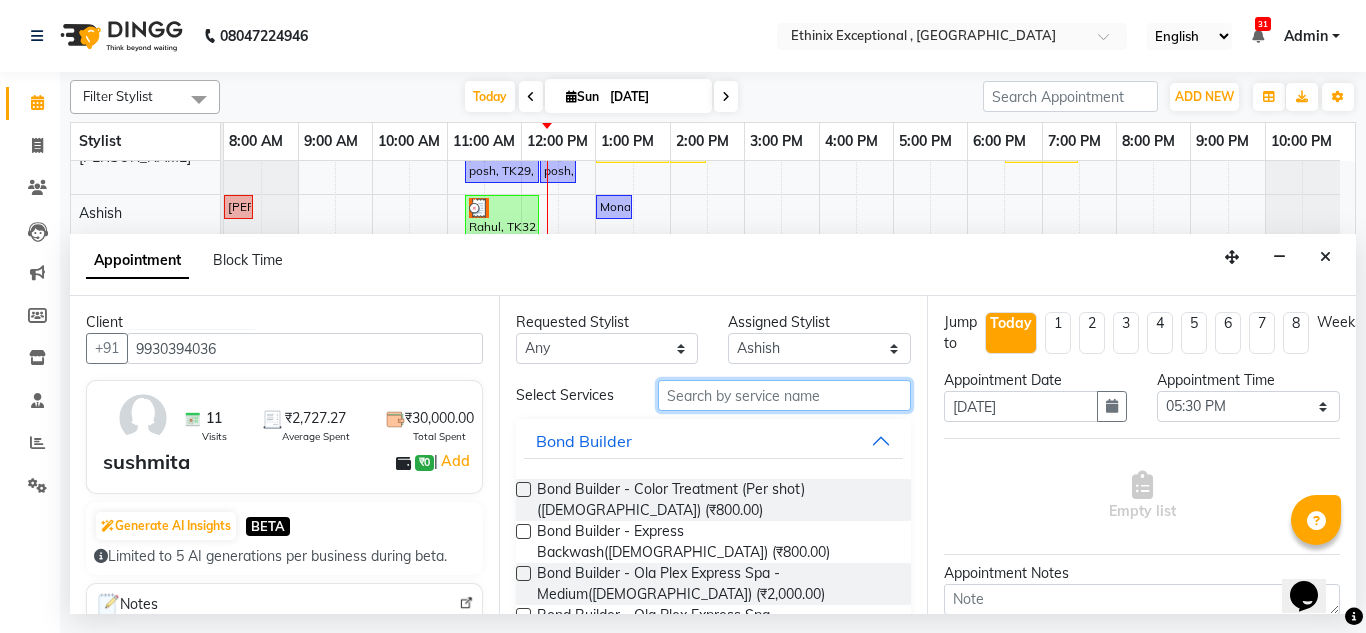 click at bounding box center (785, 395) 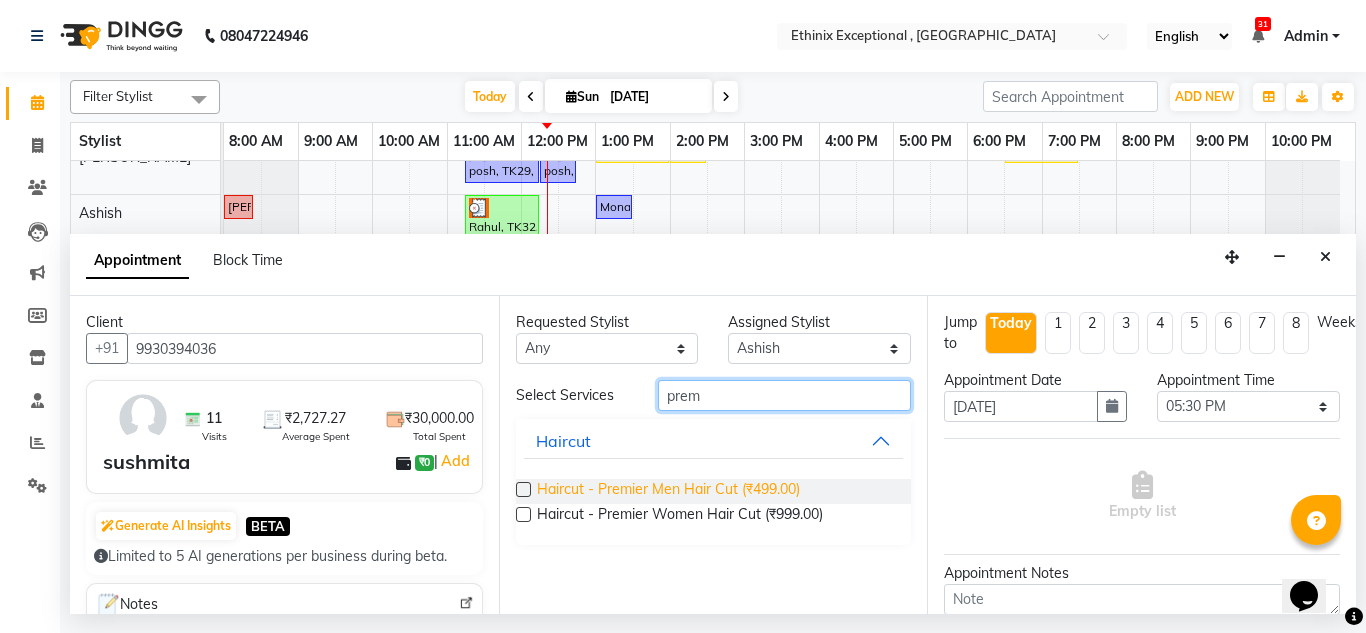 type on "prem" 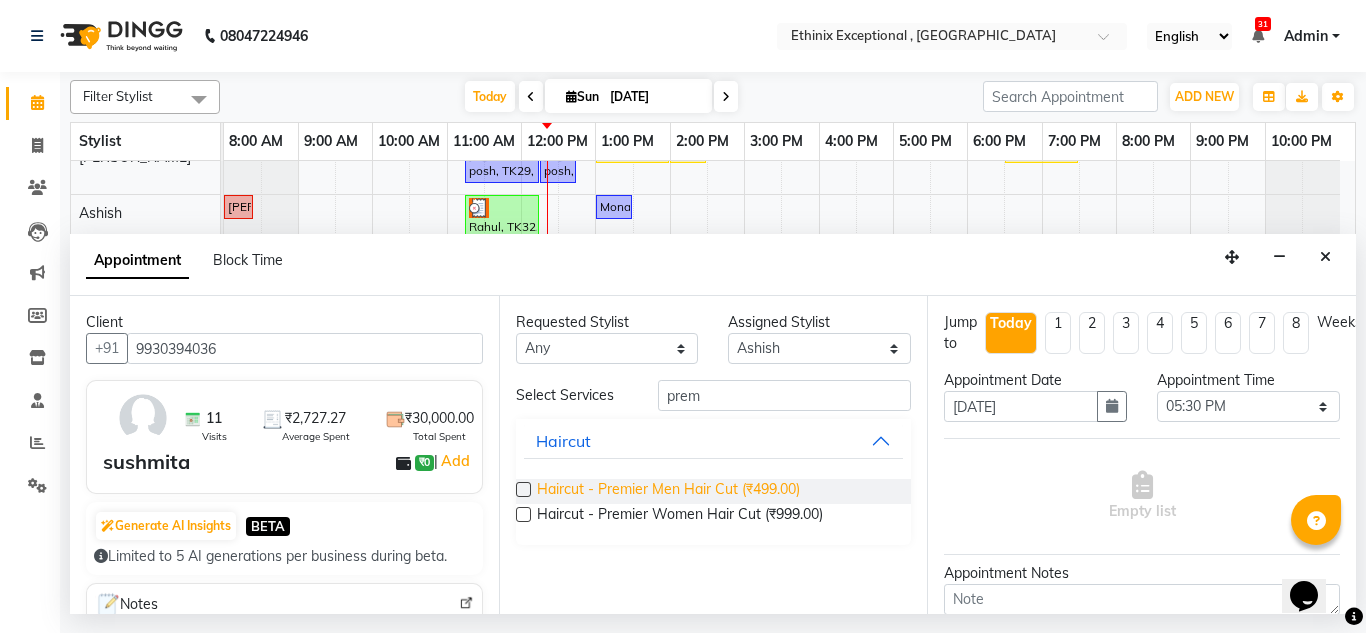 click on "Haircut - Premier Men Hair Cut  (₹499.00)" at bounding box center (668, 491) 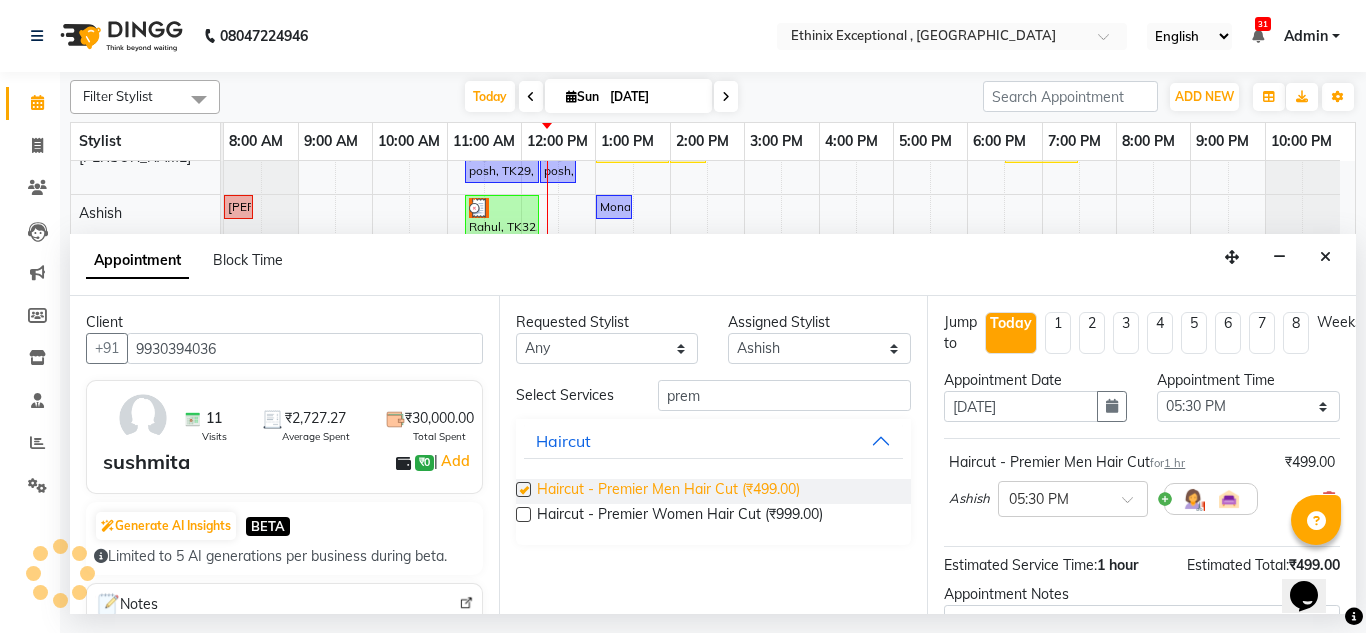 checkbox on "false" 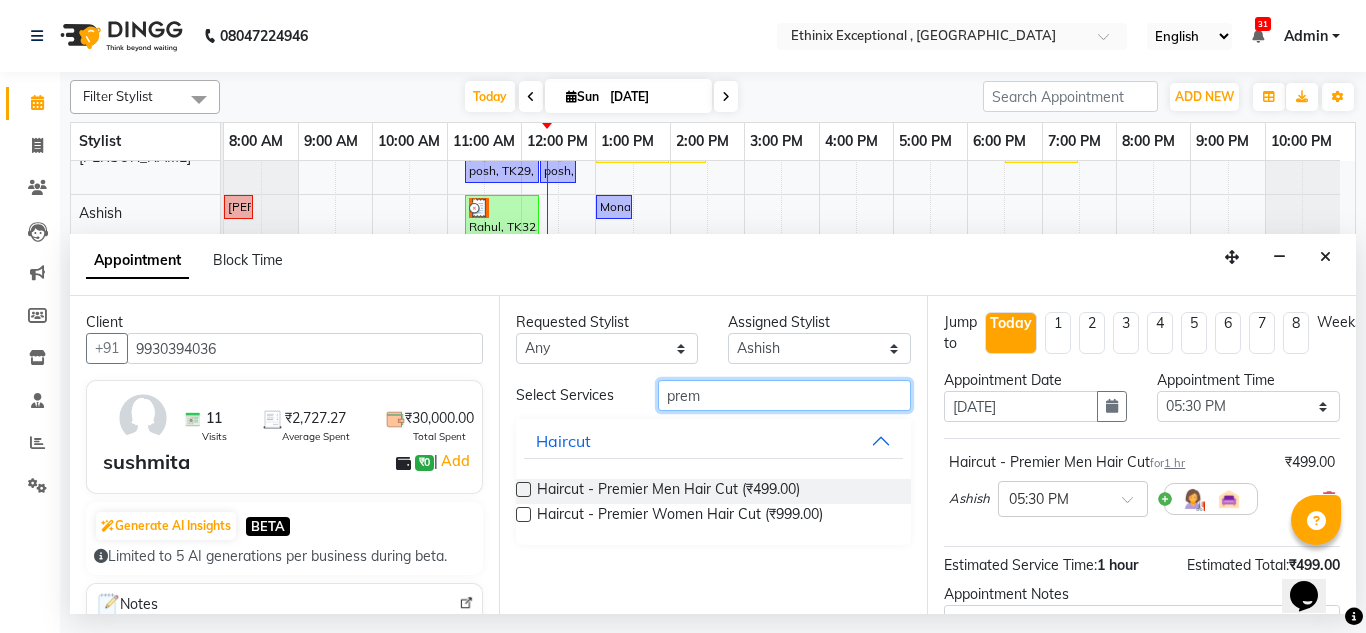 click on "prem" at bounding box center (785, 395) 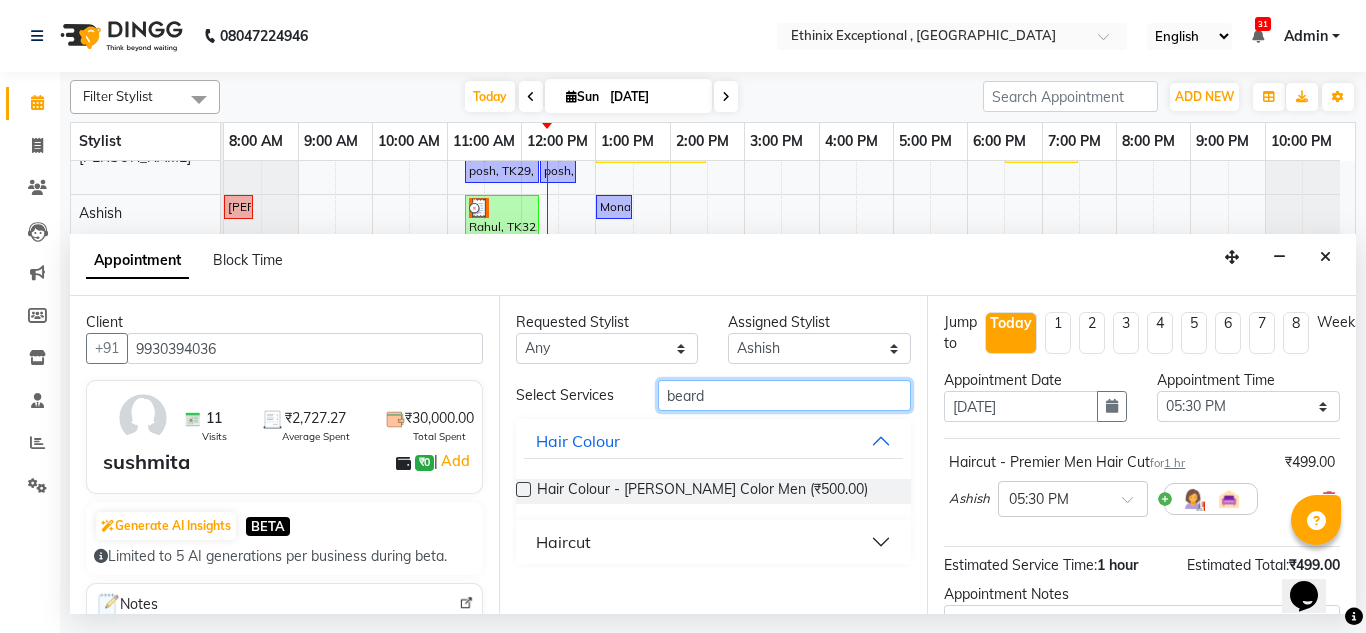 type on "beard" 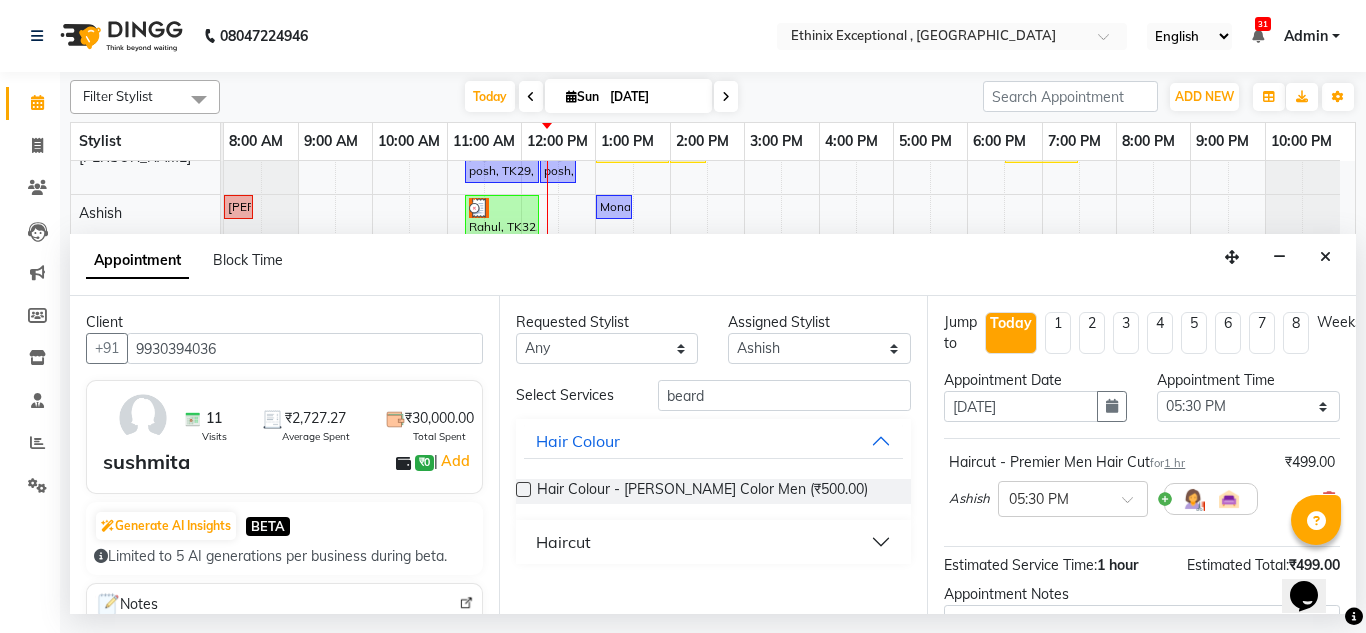 click on "Haircut" at bounding box center [714, 542] 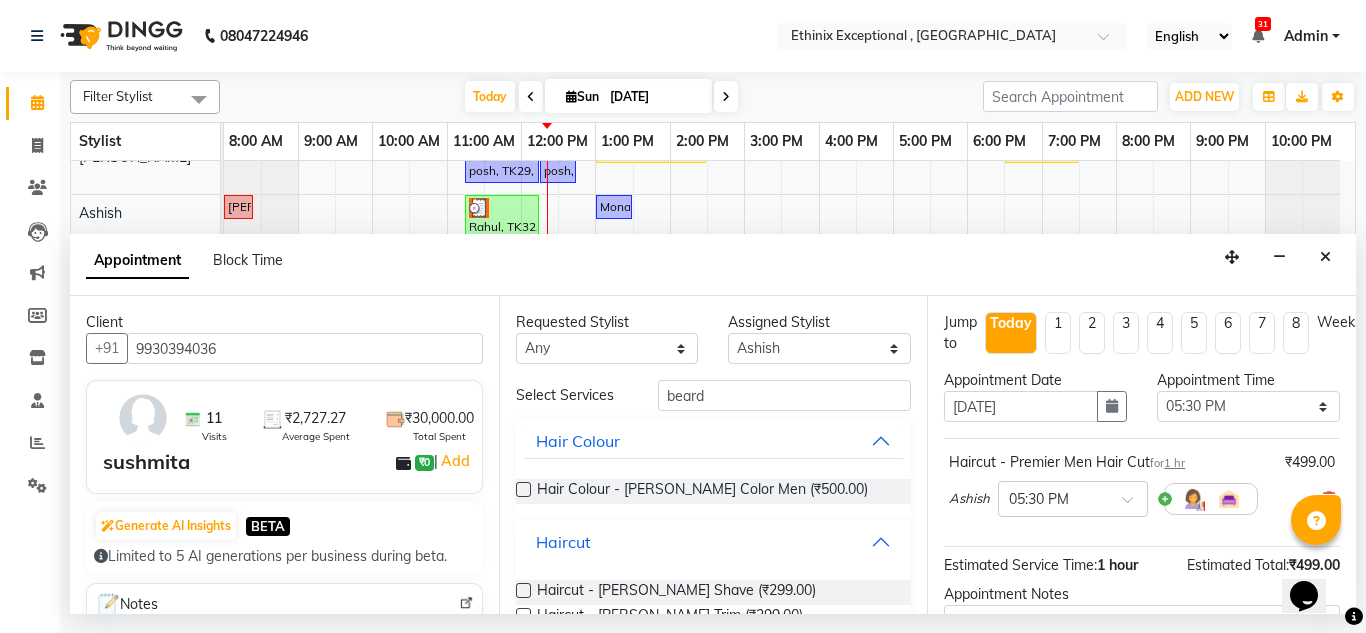 scroll, scrollTop: 73, scrollLeft: 0, axis: vertical 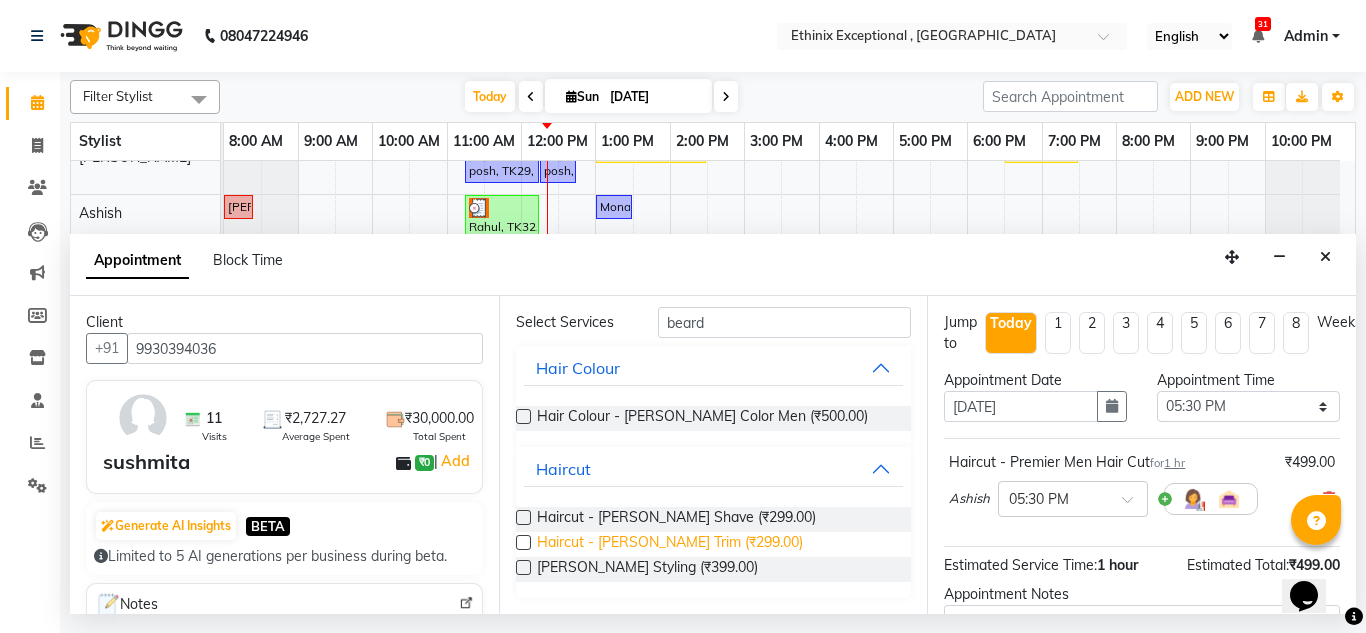 click on "Haircut - [PERSON_NAME] Trim (₹299.00)" at bounding box center (670, 544) 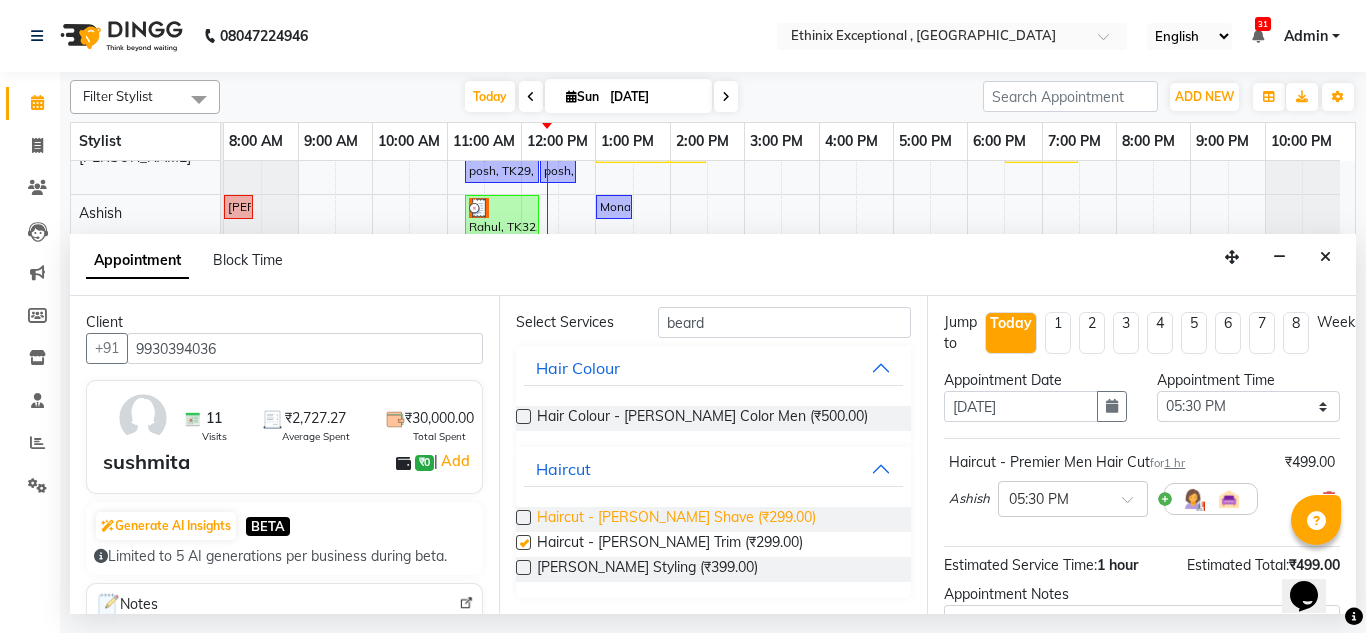 checkbox on "false" 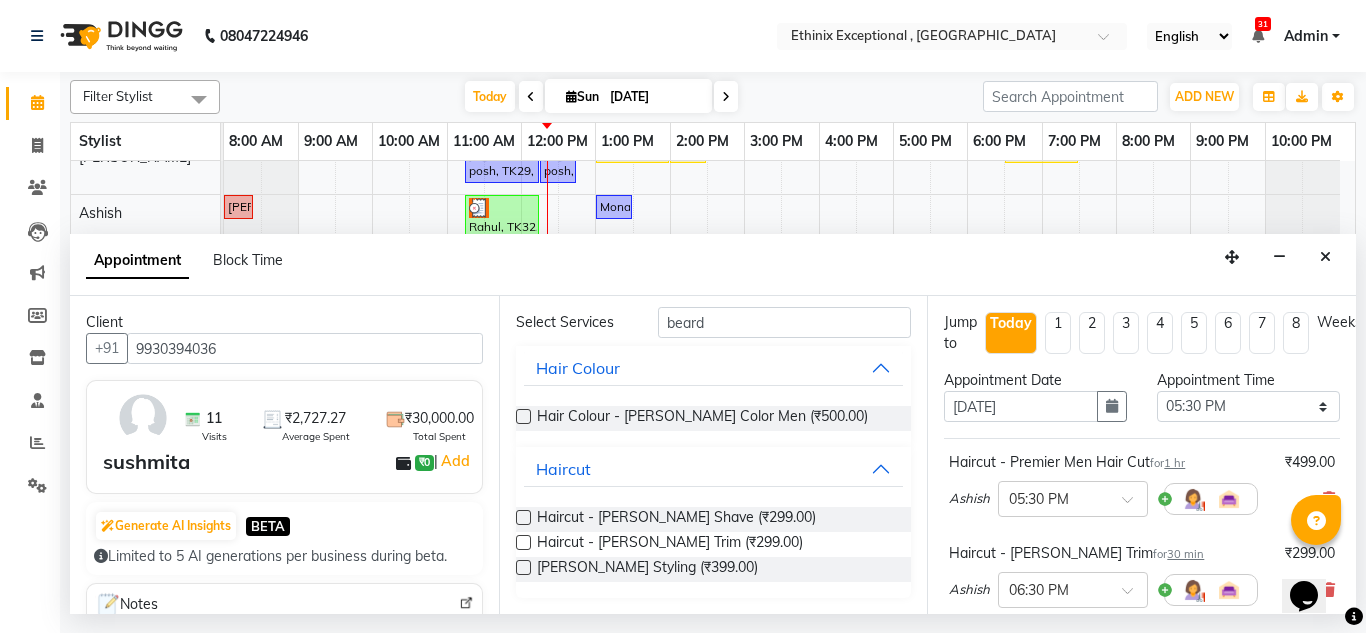 click on "Haircut - Premier Men Hair Cut    for  1 hr" at bounding box center (1067, 462) 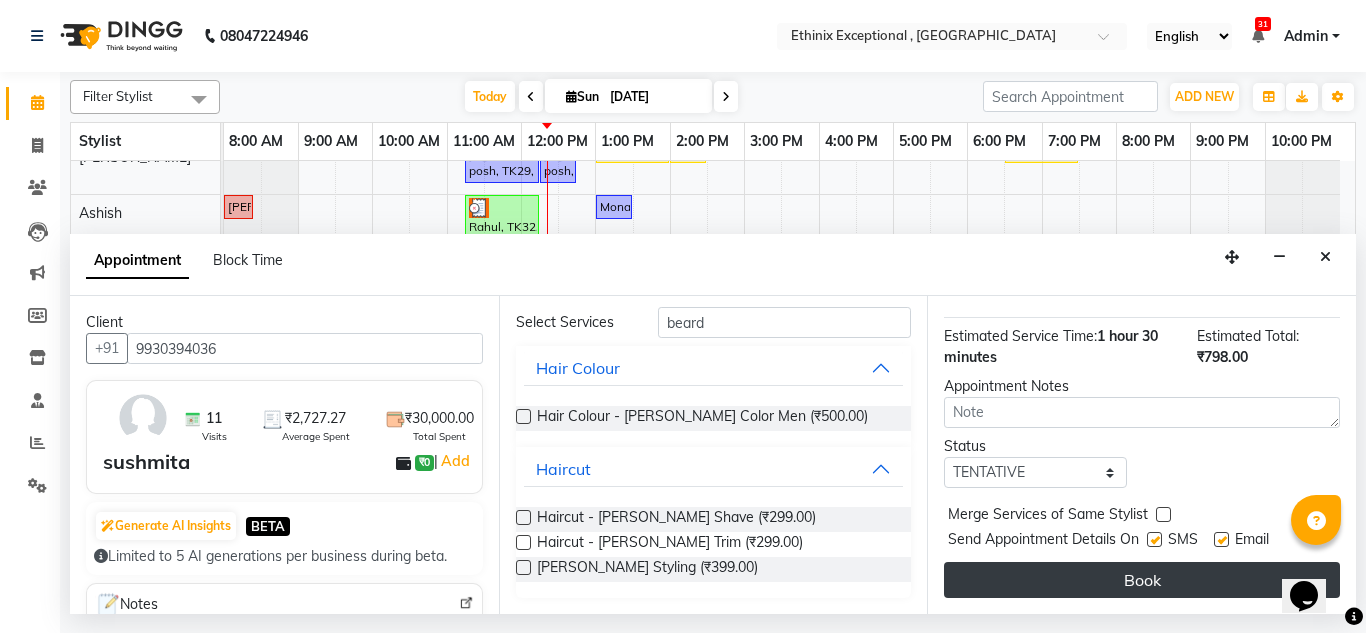 click on "Book" at bounding box center [1142, 580] 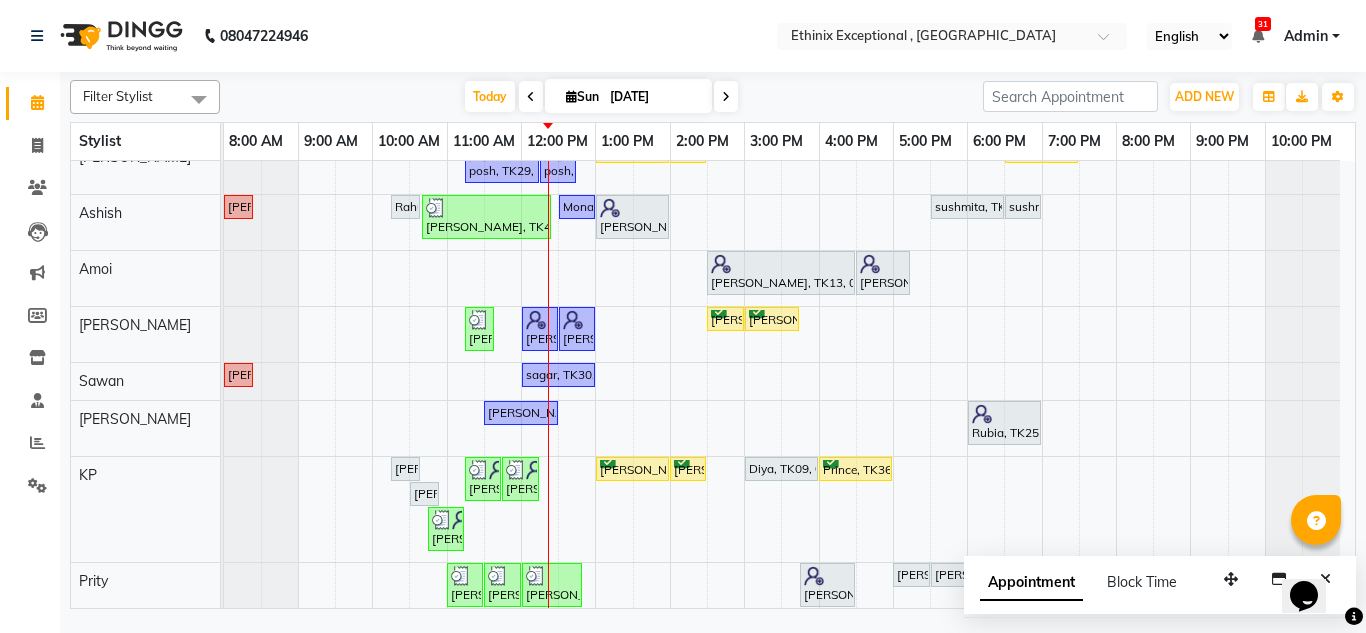 scroll, scrollTop: 894, scrollLeft: 0, axis: vertical 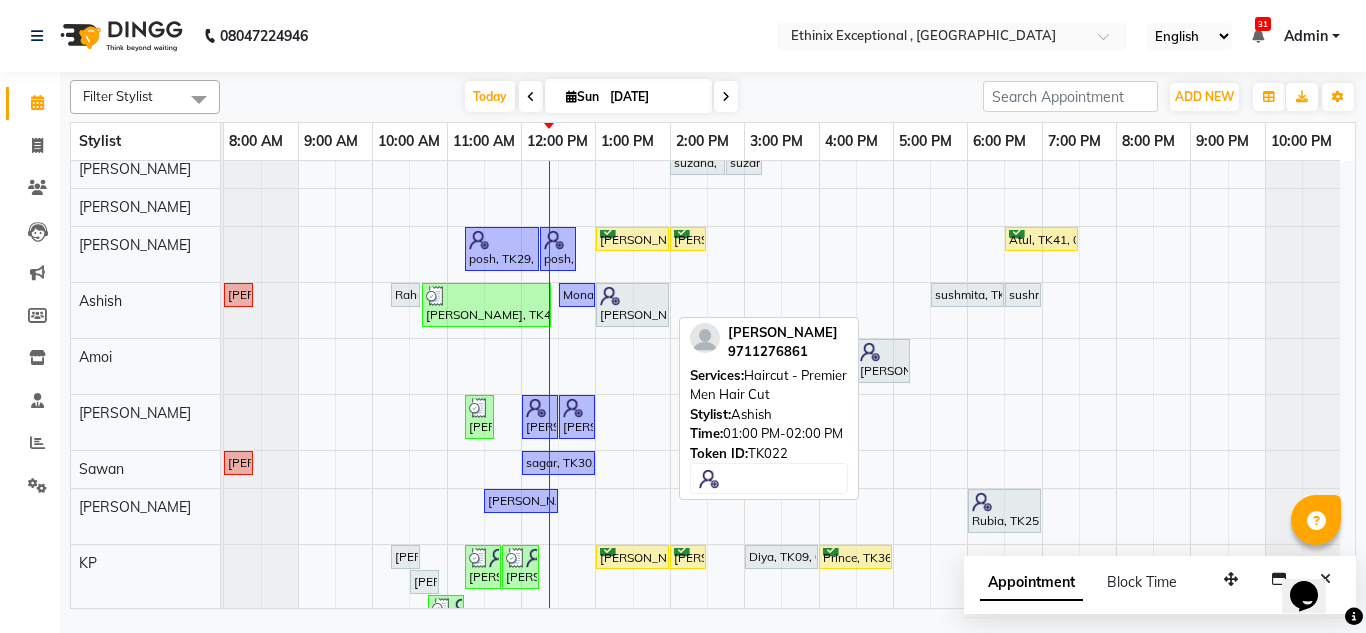 click on "[PERSON_NAME], TK22, 01:00 PM-02:00 PM, Haircut - Premier Men Hair Cut" at bounding box center (632, 305) 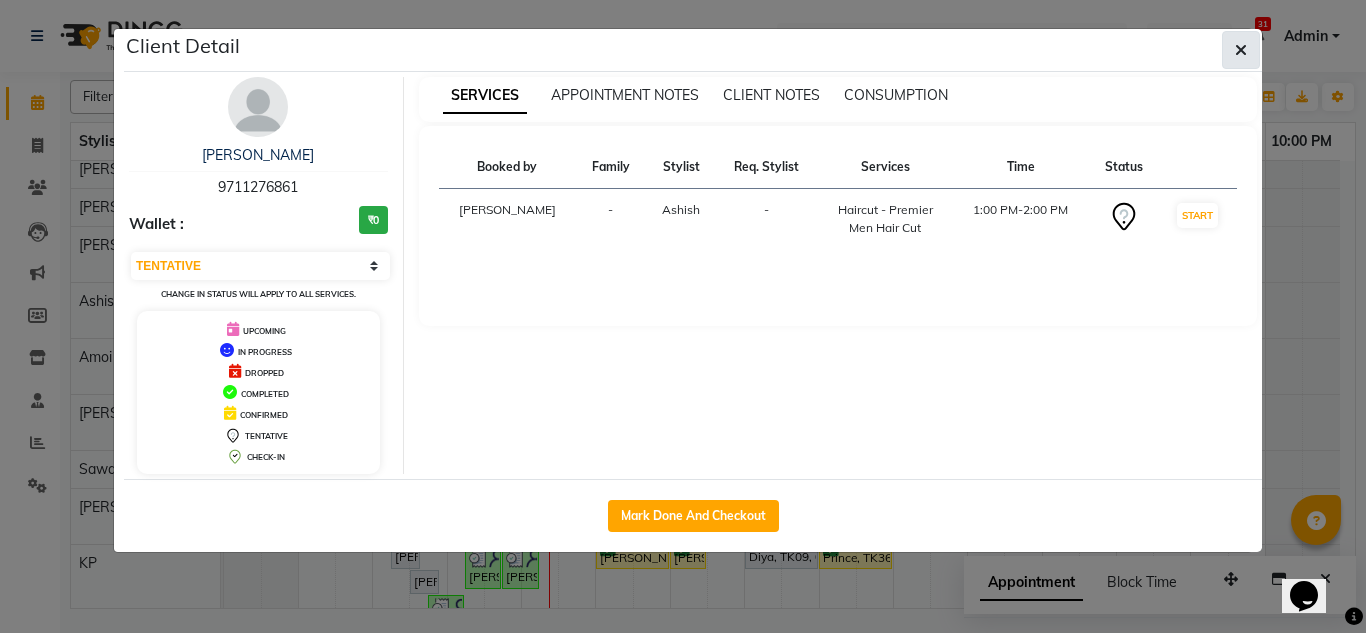 click 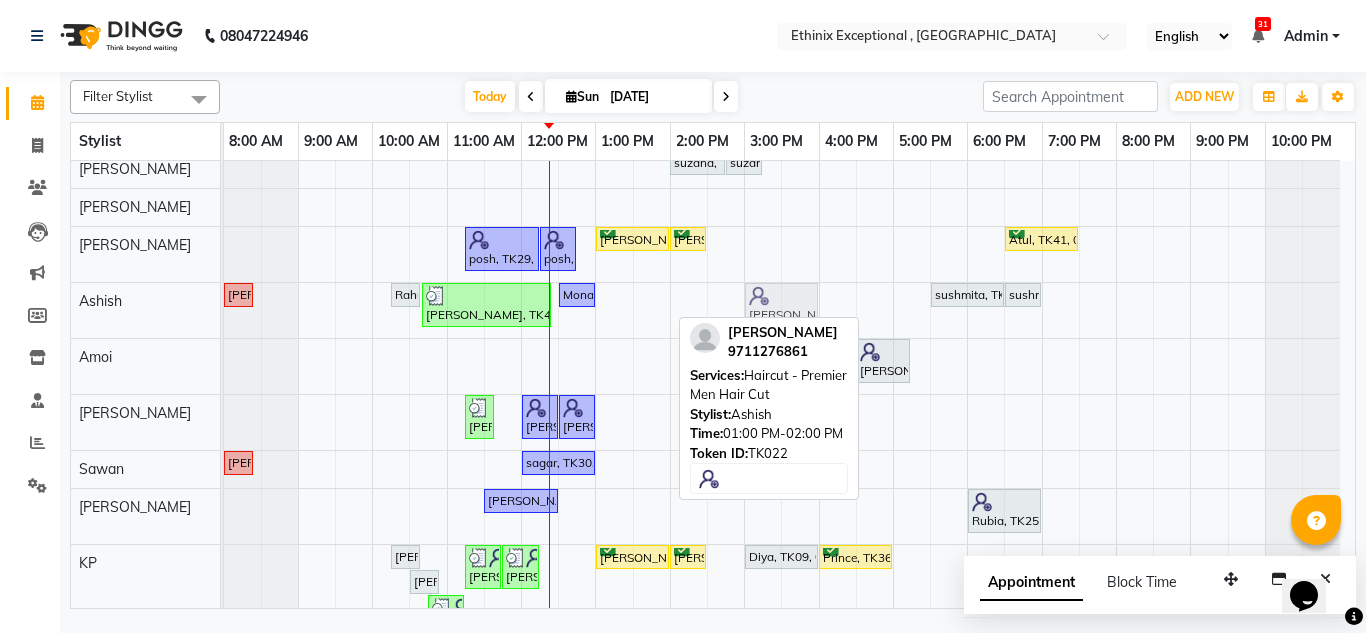 drag, startPoint x: 653, startPoint y: 305, endPoint x: 798, endPoint y: 288, distance: 145.99315 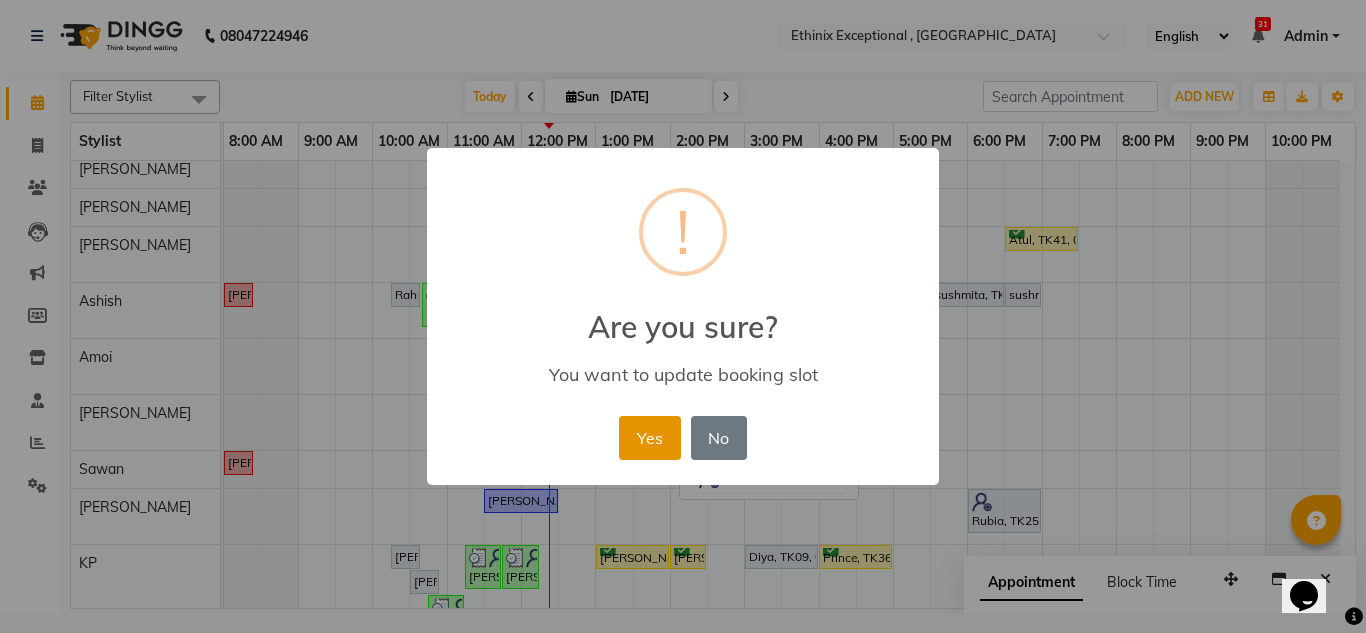 click on "Yes" at bounding box center (649, 438) 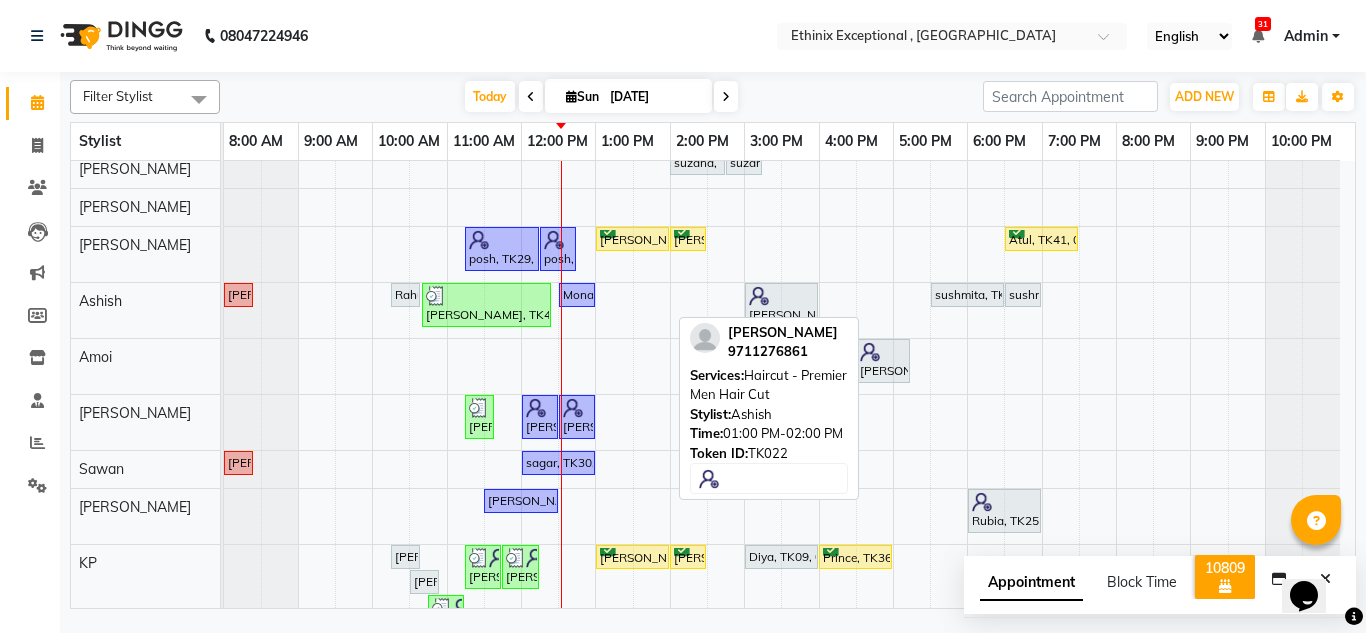click on "Admin" at bounding box center (1306, 36) 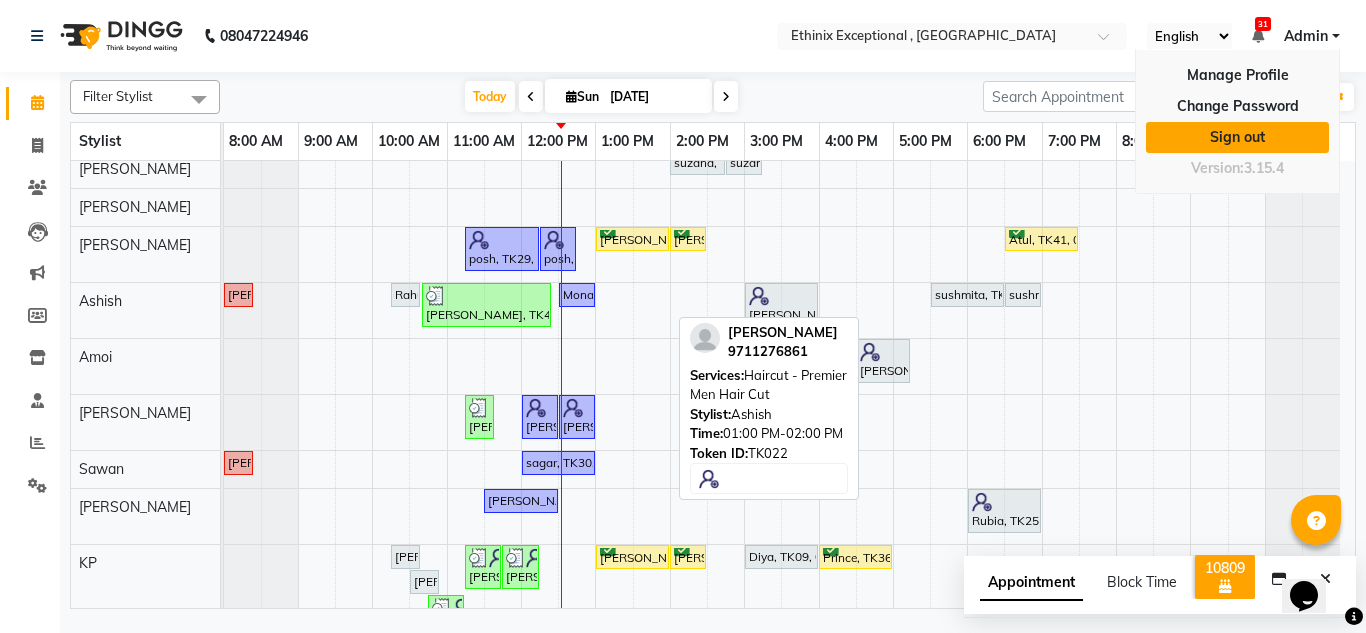 click on "Sign out" at bounding box center [1237, 137] 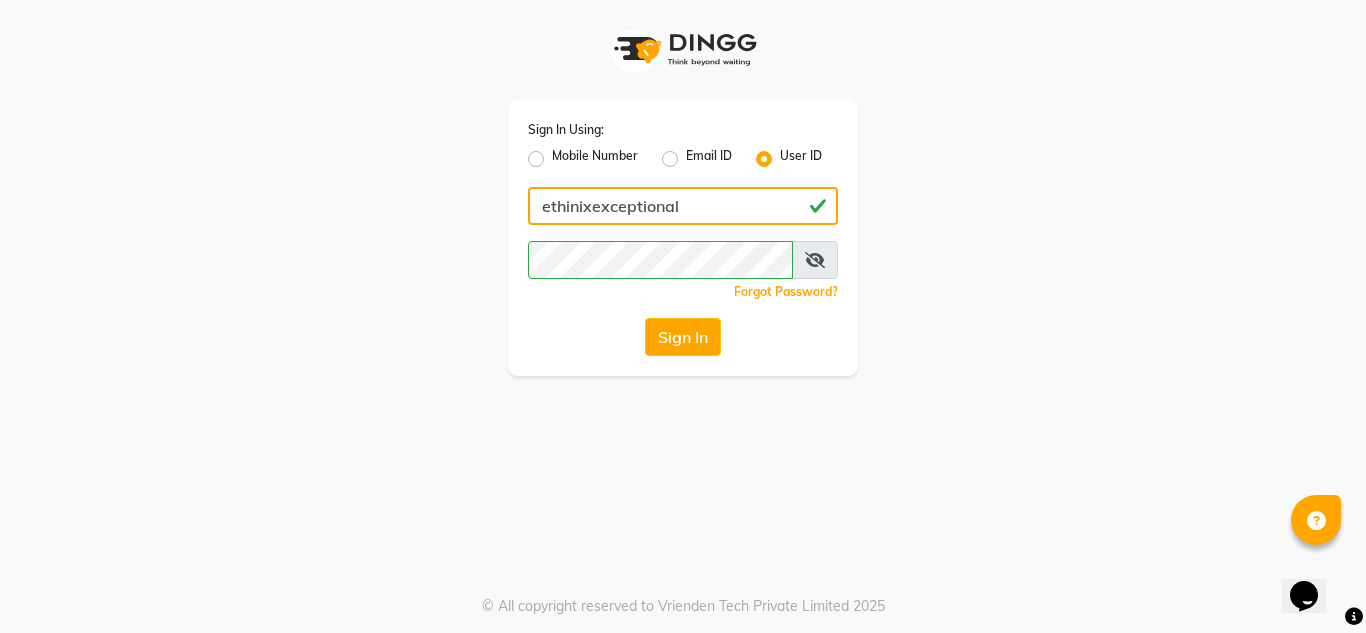 click on "ethinixexceptional" 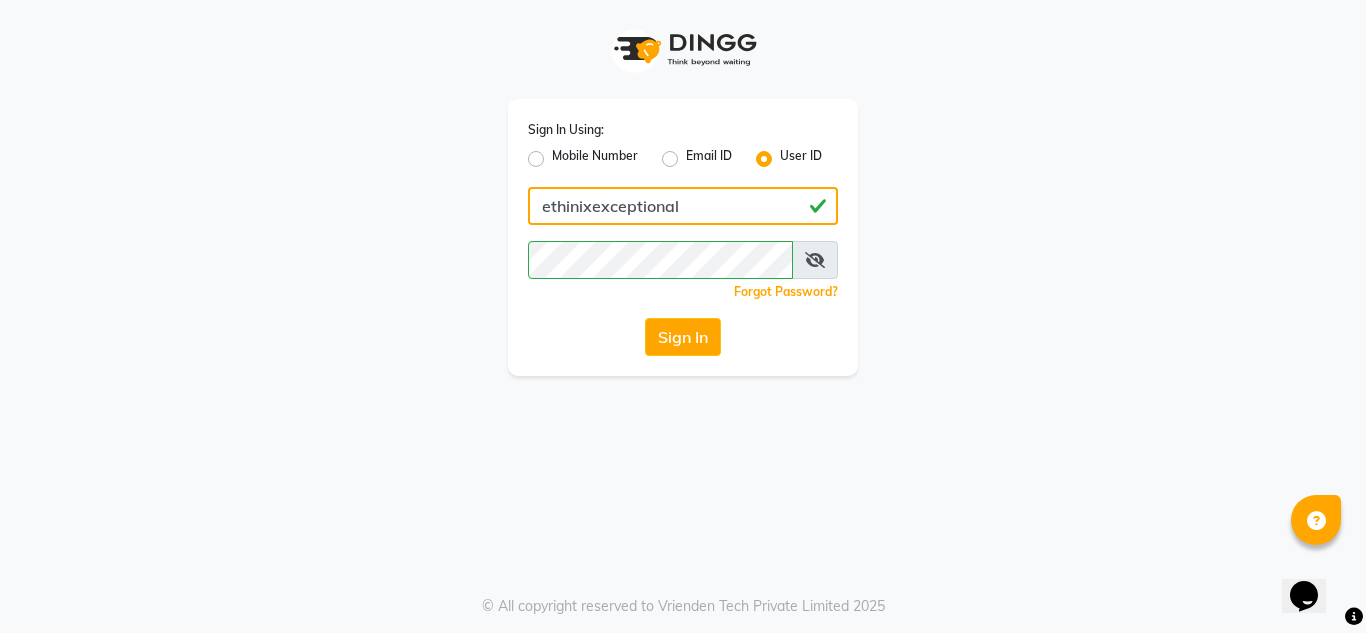 type on "ethinix" 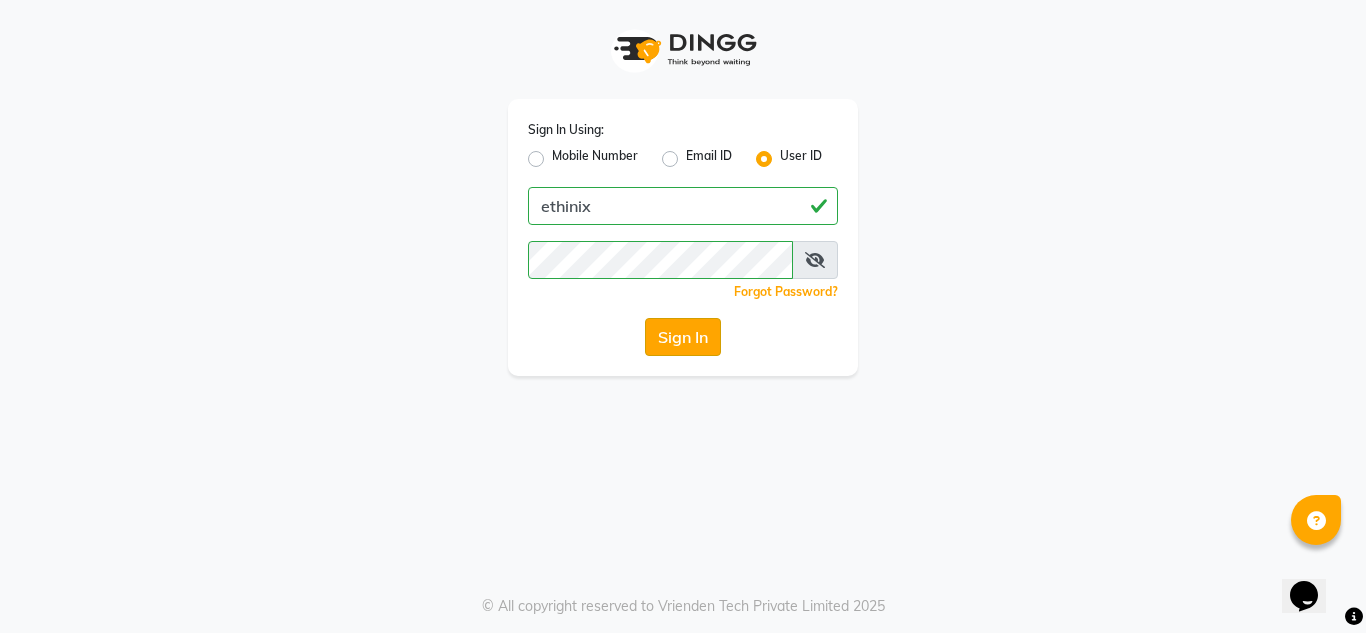 click on "Sign In" 